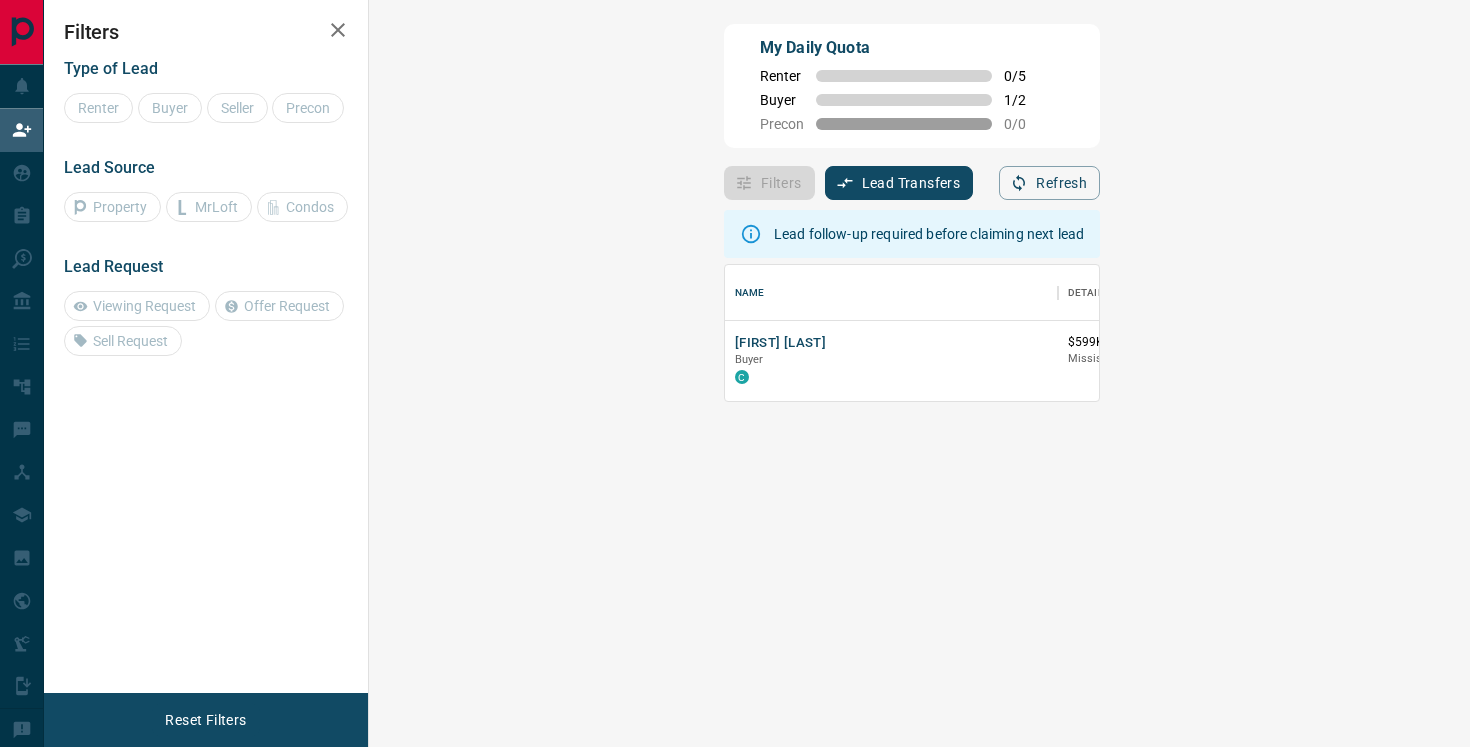 scroll, scrollTop: 0, scrollLeft: 0, axis: both 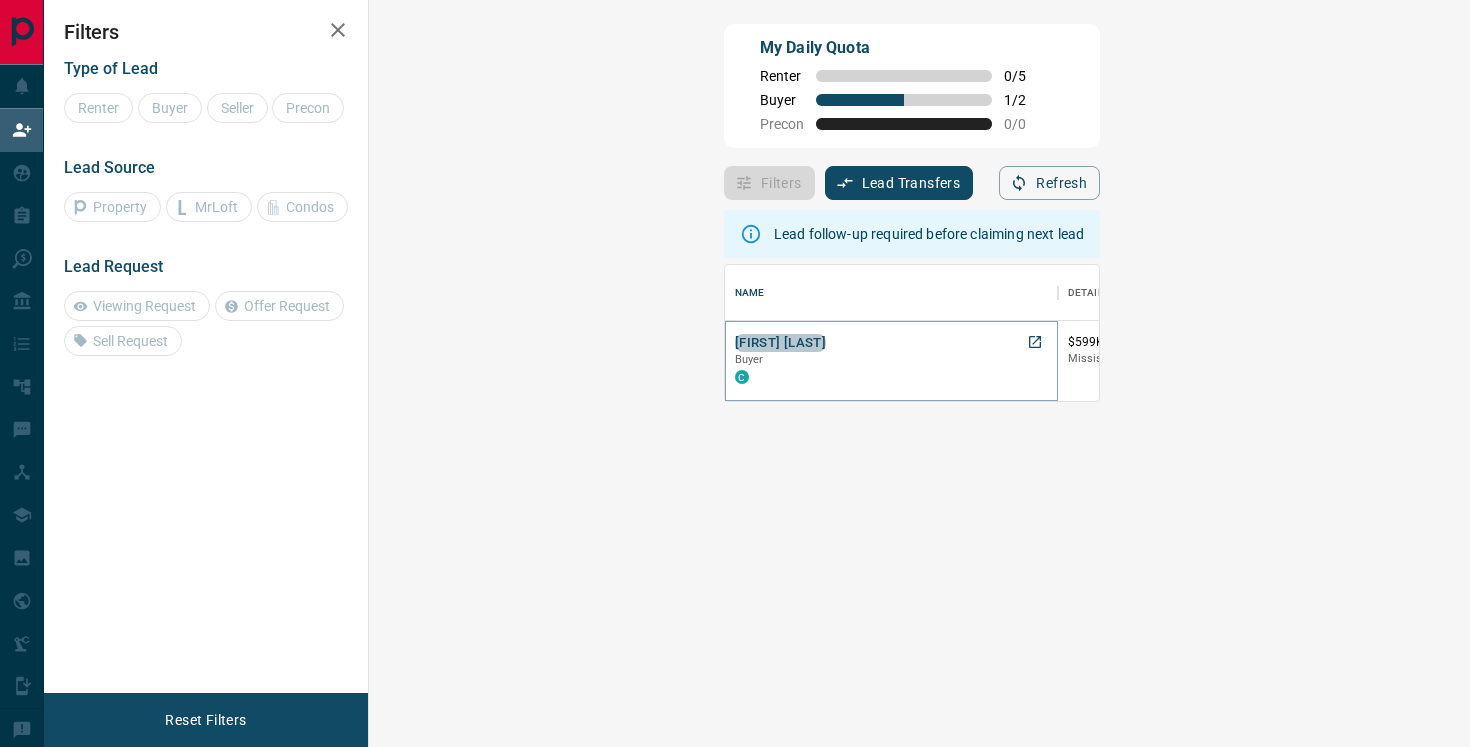 click on "[FIRST] [LAST]" at bounding box center [780, 343] 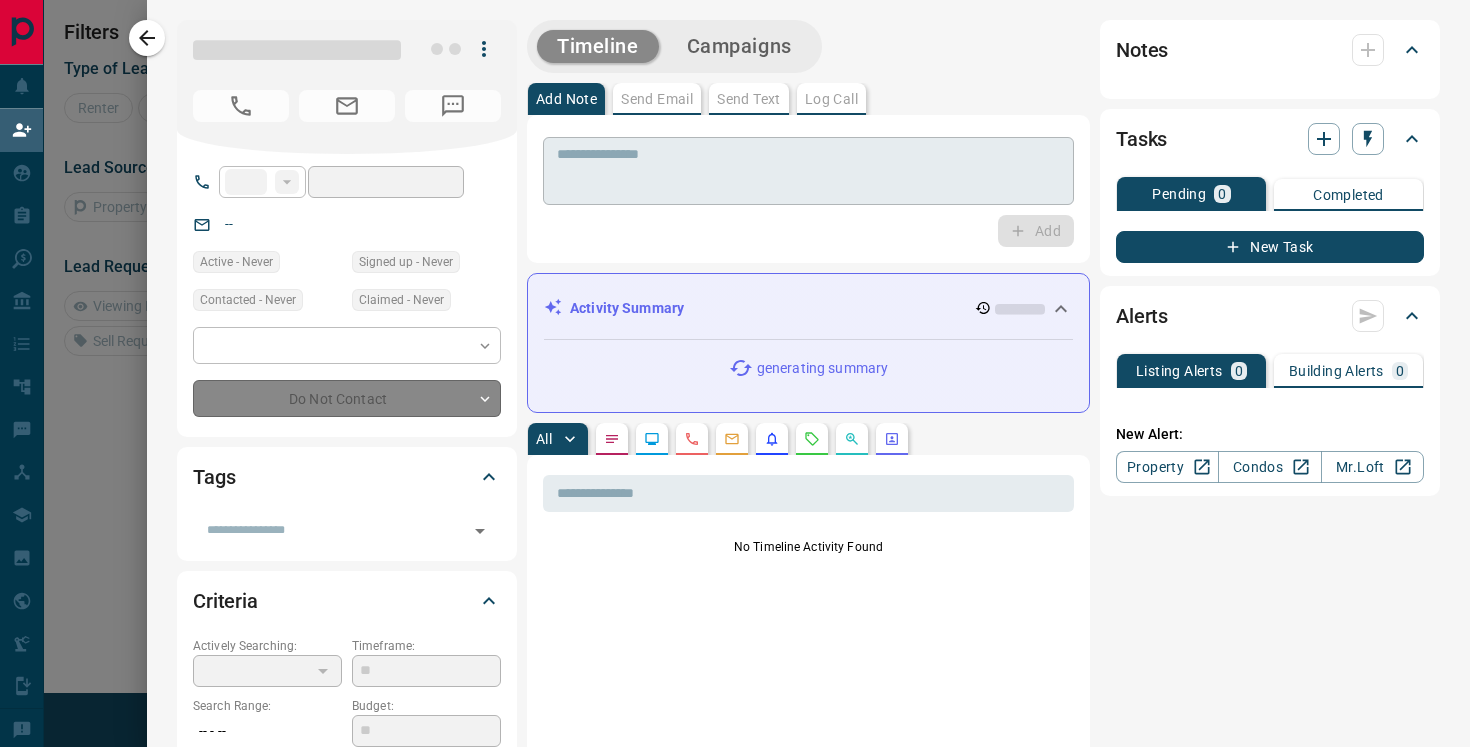 type on "**" 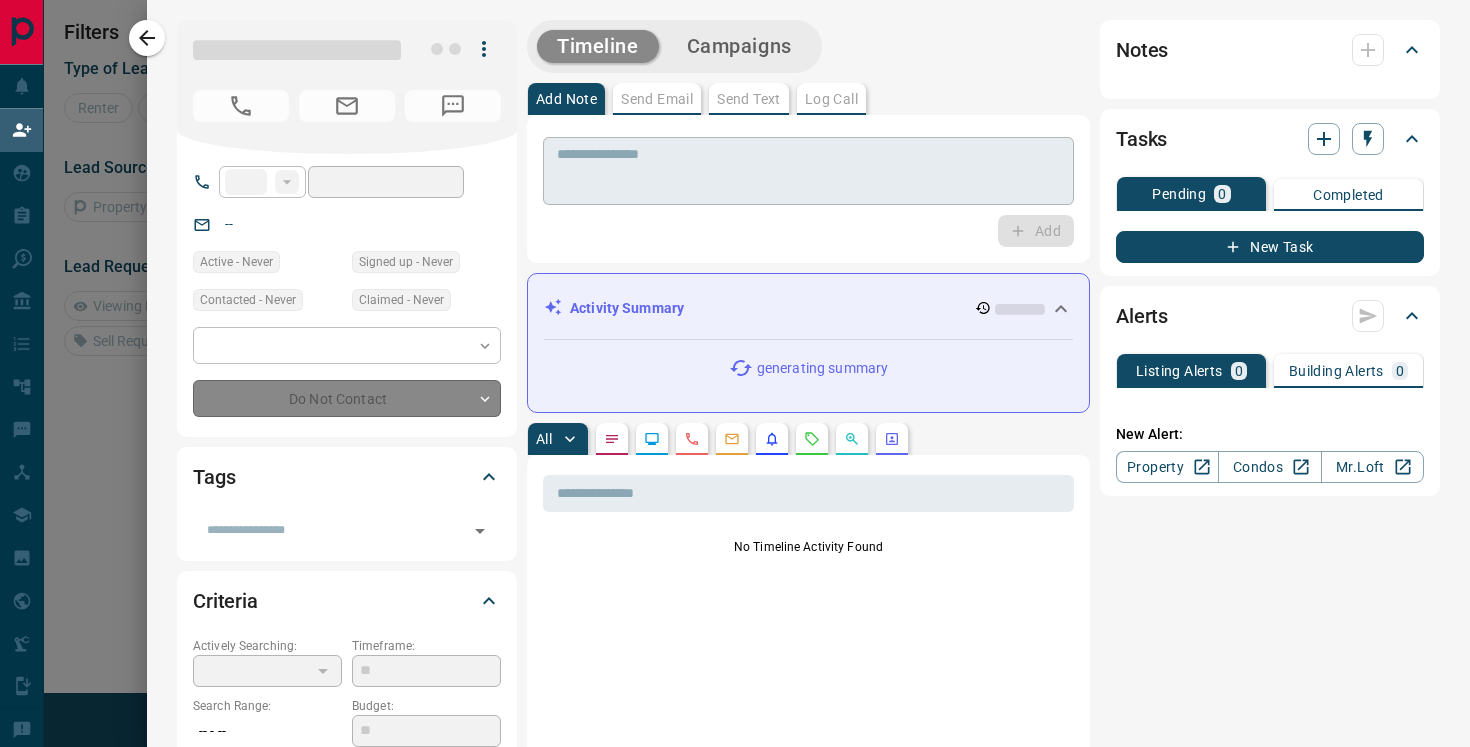 type on "**********" 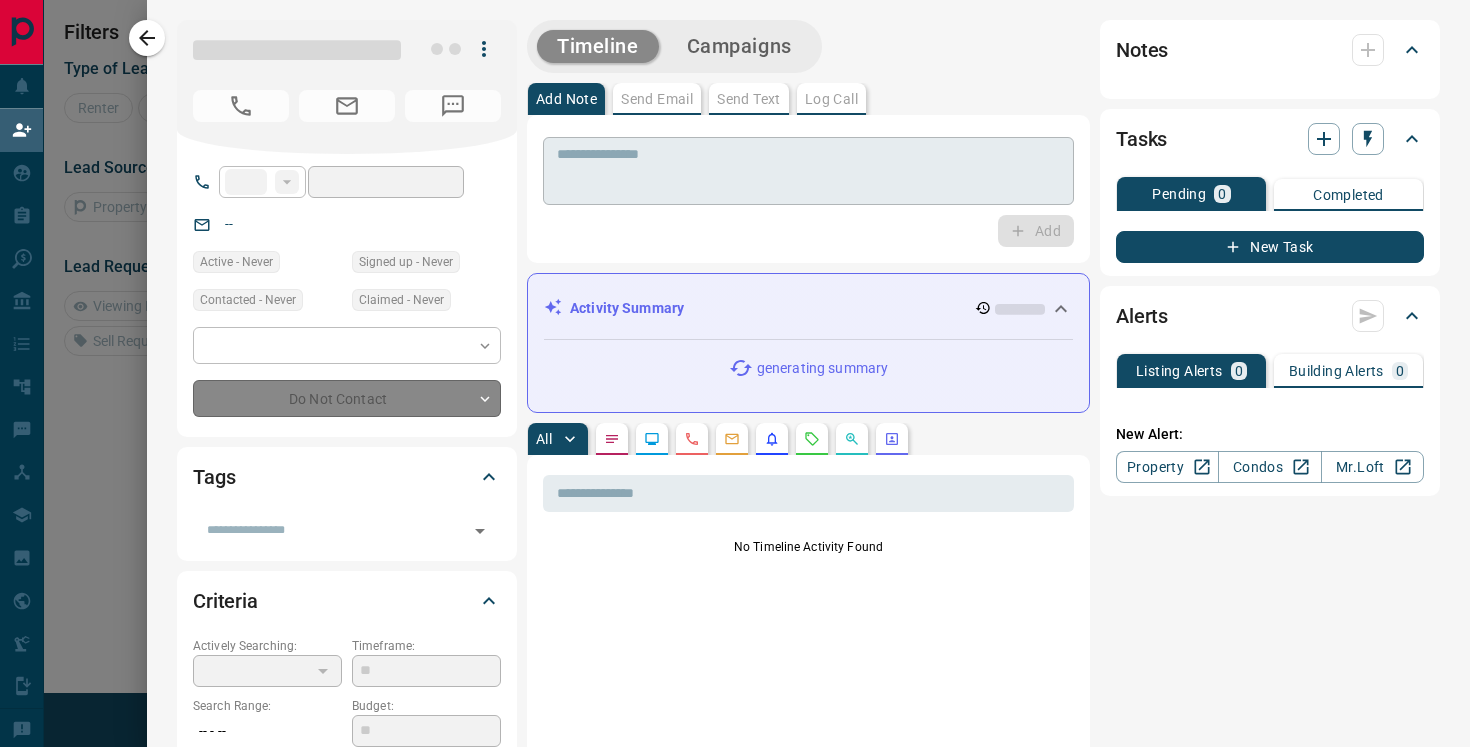type on "**" 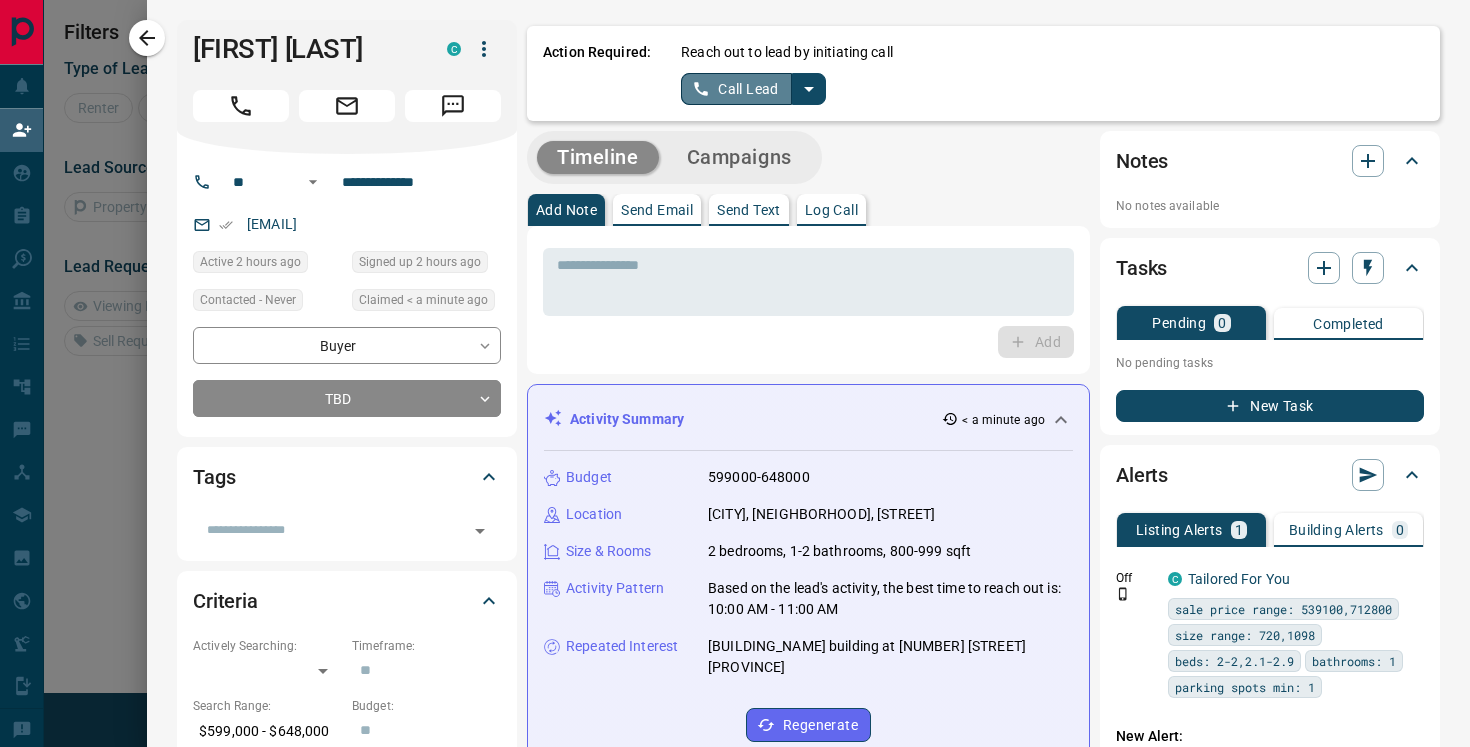 click on "Call Lead" at bounding box center [736, 89] 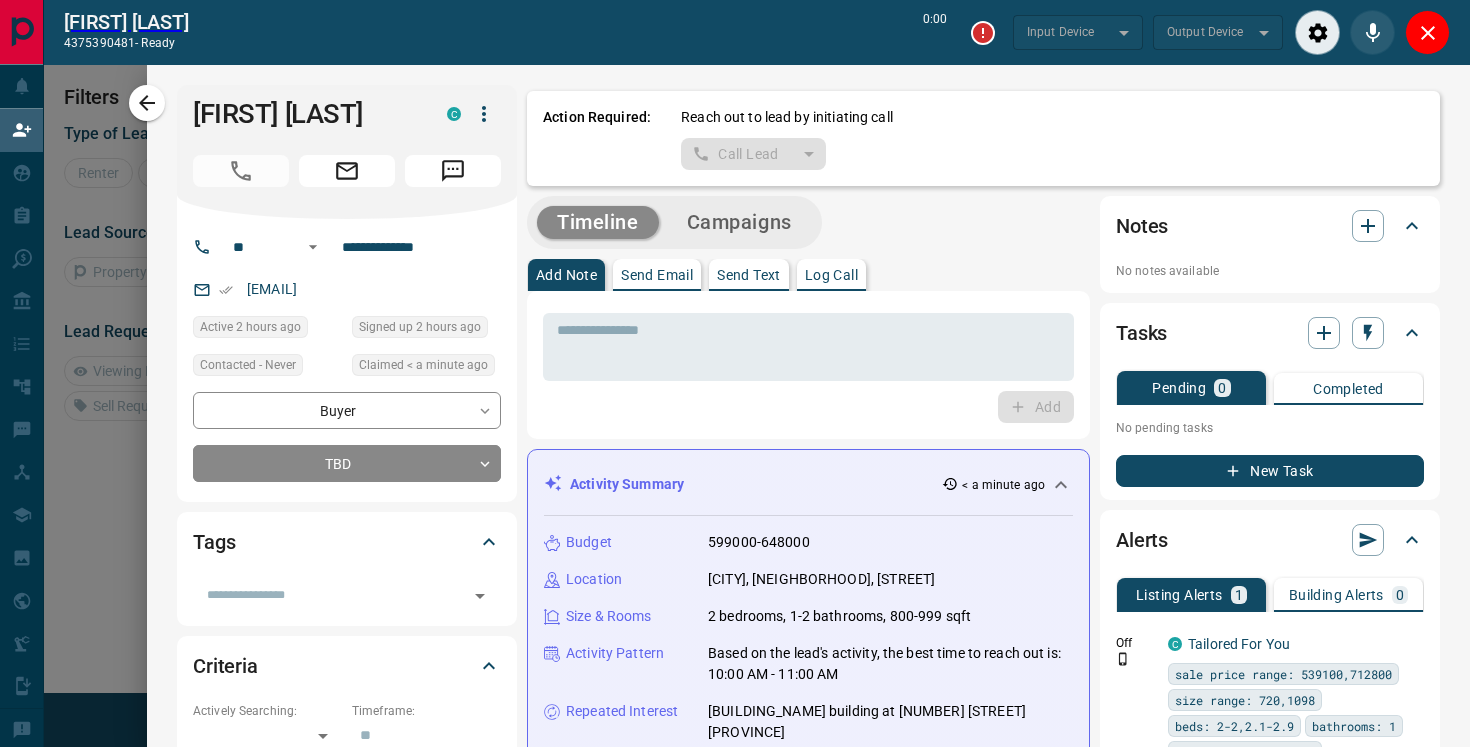 type on "*******" 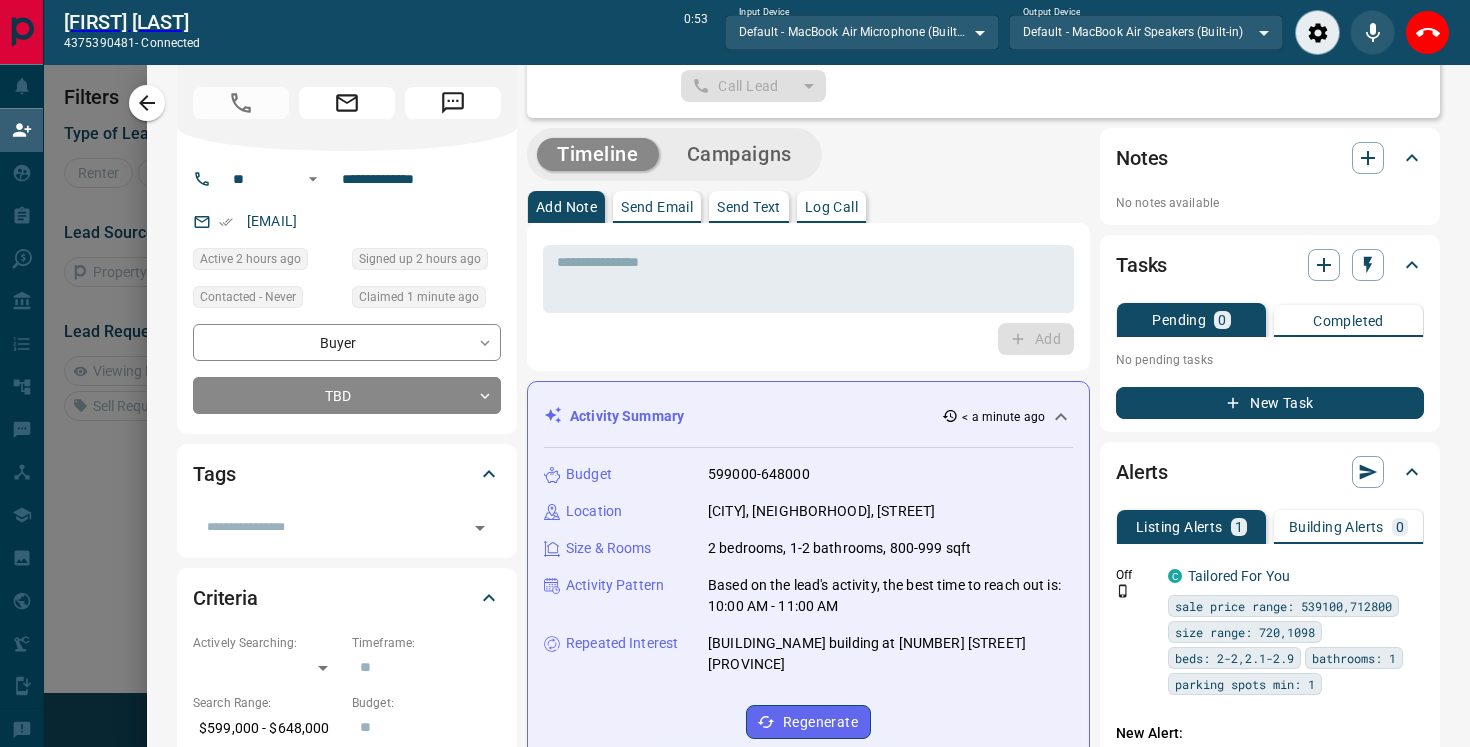 scroll, scrollTop: 0, scrollLeft: 0, axis: both 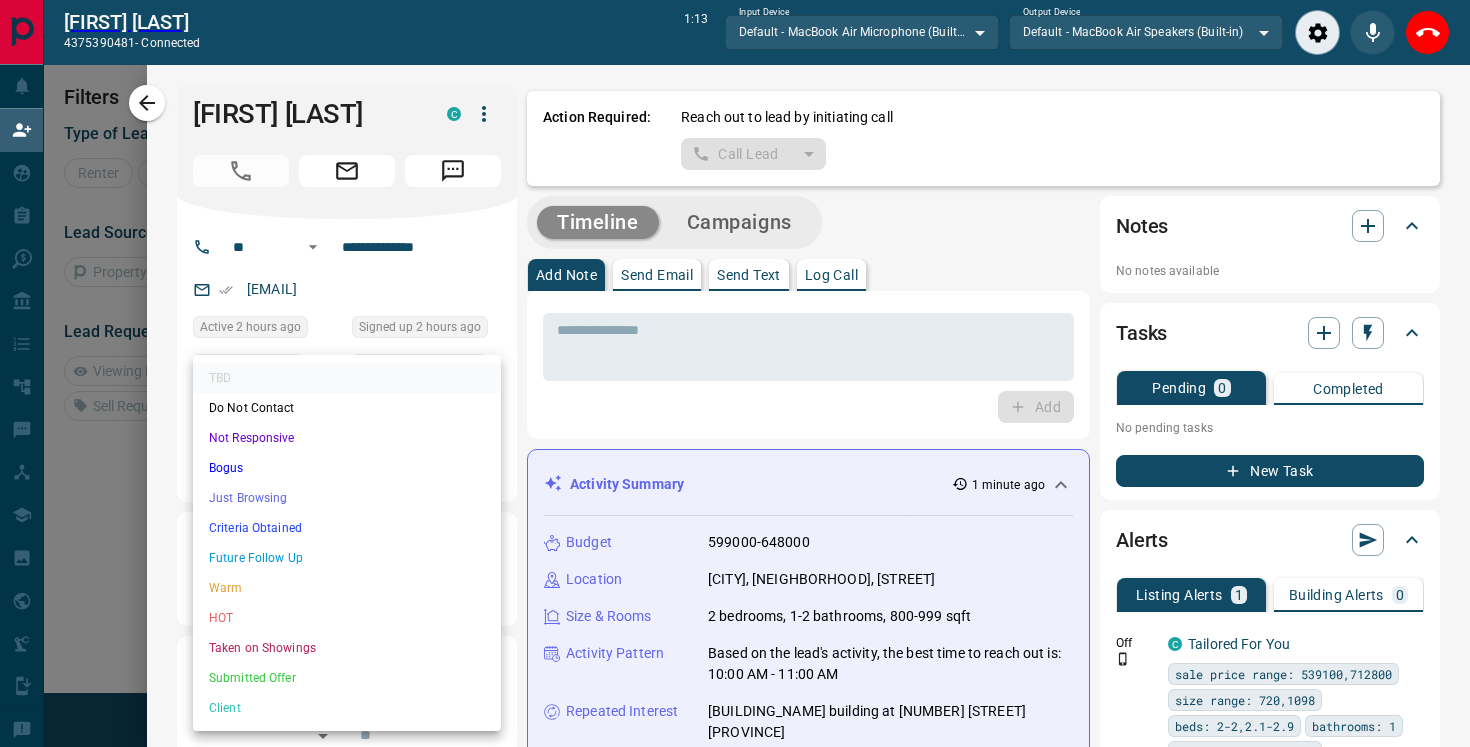 click on "**********" at bounding box center [735, 351] 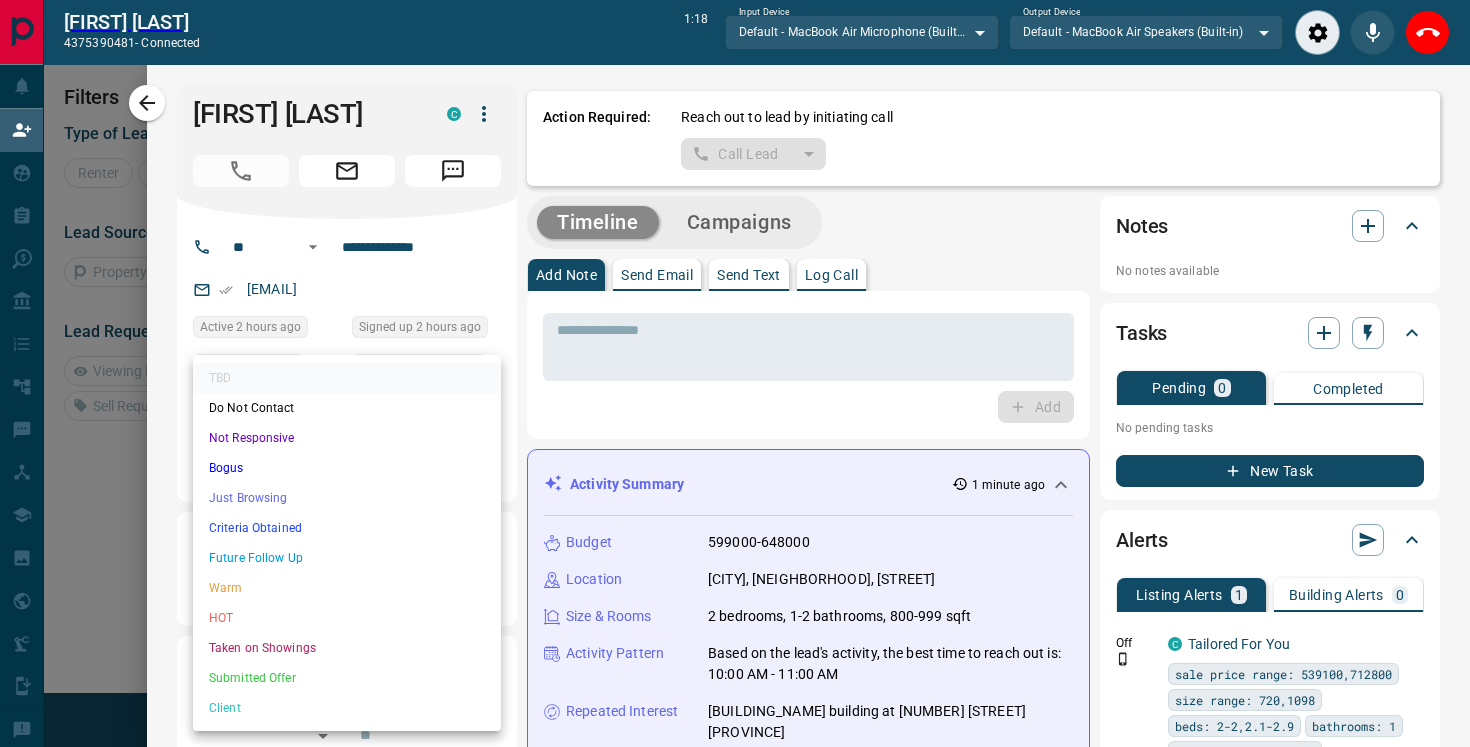 click on "Just Browsing" at bounding box center [347, 498] 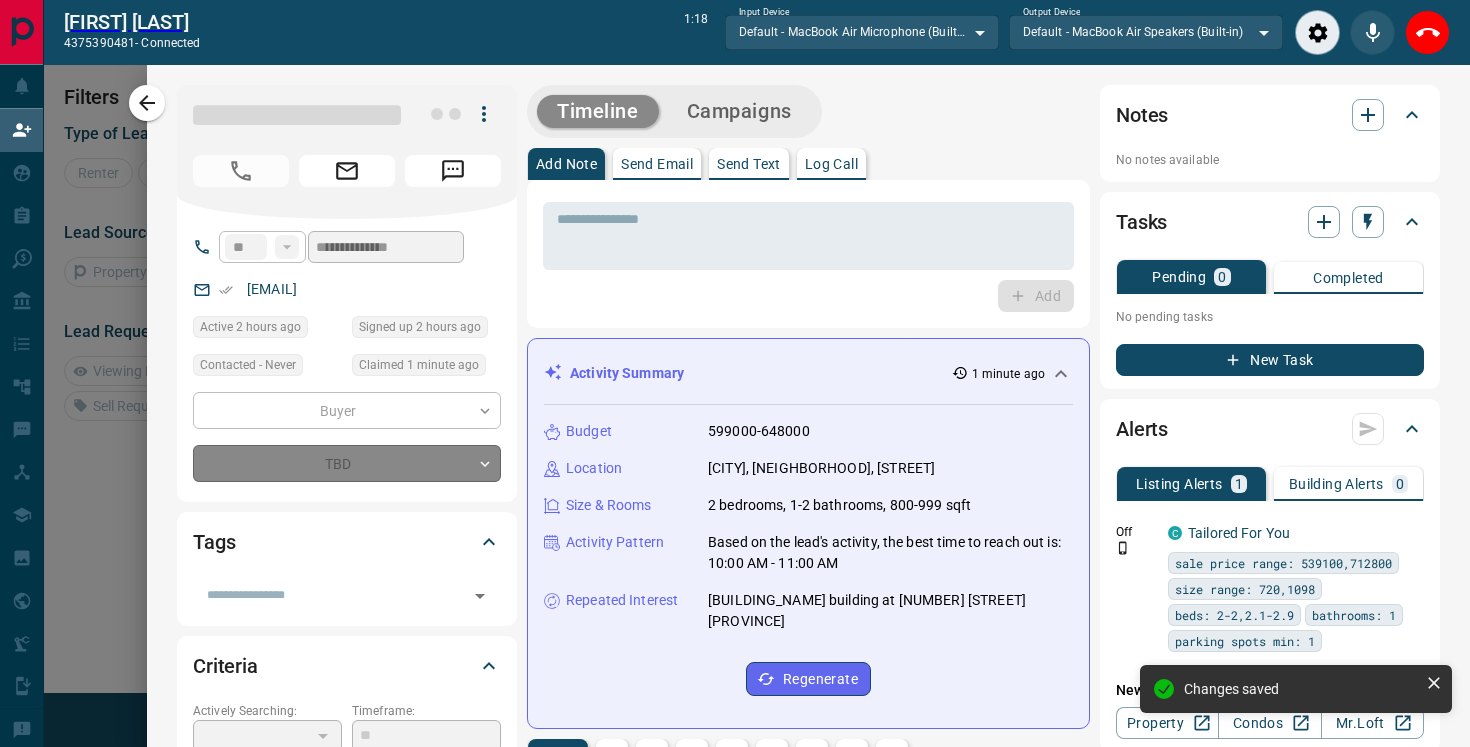 type on "*" 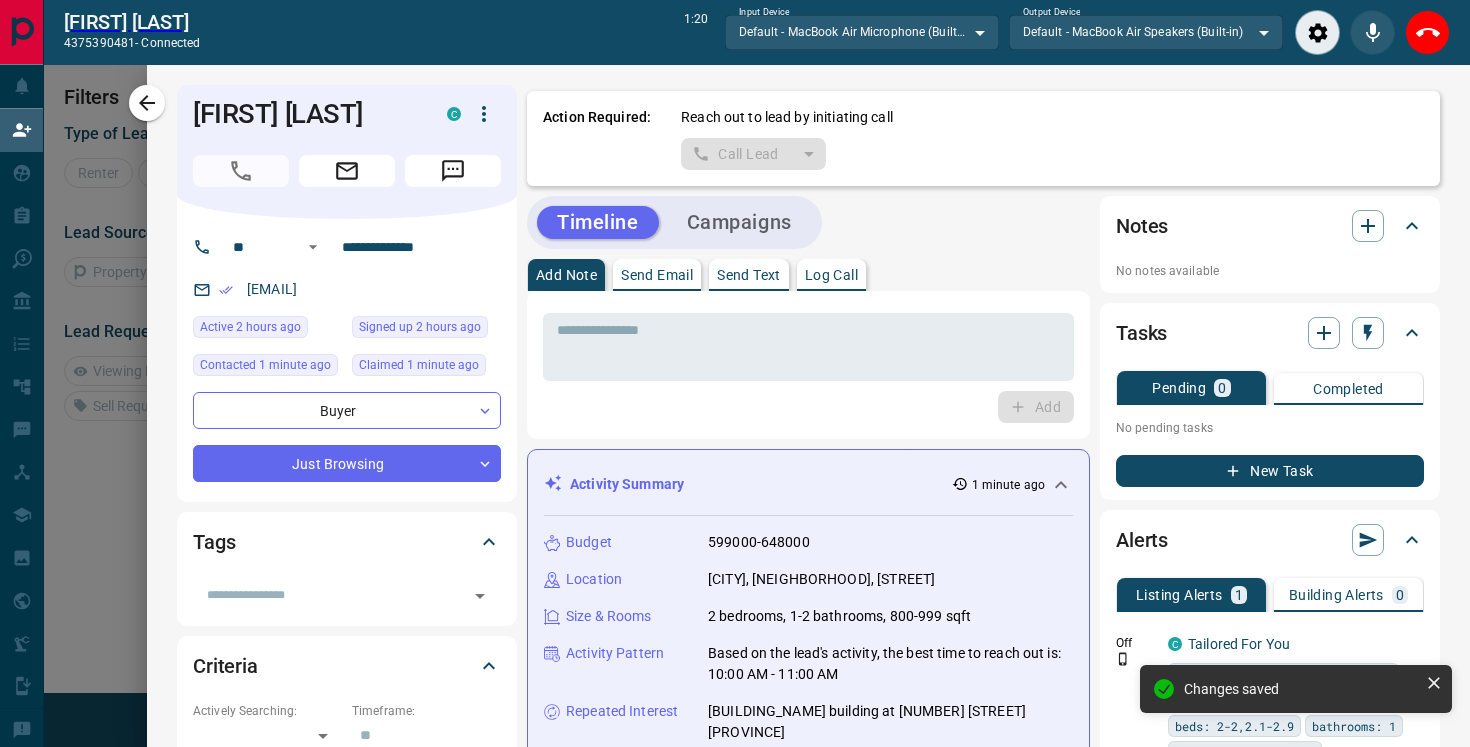 click on "Timeline Campaigns Add Note Send Email Send Text Log Call * ​ Add Activity Summary 1 minute ago Budget 599000-648000 Location Mississauga, City Centre, Rathburn Road West Size & Rooms 2 bedrooms, 1-2 bathrooms, 800-999 sqft Activity Pattern Based on the lead's activity, the best time to reach out is:  10:00 AM - 11:00 AM Repeated Interest Grande Mirage building at 335 Rathburn Rd W Regenerate All ​ 2:10 pm Aug 3 2025 Lead Claimed Mark Vassallo claimed Dhruv from the lead pool   11:22 am Aug 3 2025 Lead Profile Updated  updated the following fields: Search Range (Min) :  599000 11:21 am Aug 3 2025 Email - Delivered Email from system delivered to Dhruv Rautela Welcome to condos.ca! View Email 11:21 am Aug 3 2025 Viewed a Listing C 2107 - 335 Rathburn Road W , City Centre, Mississauga 2 2 943  sqft $599,000 W12174438 11:20 am Aug 3 2025 Viewed a Building  C Grande Mirage 335 Rathburn Rd W, Mississauga, ON High-Rise | 2008 | 22 floors | 344 units 11:19 am Aug 3 2025 Lead Profile Updated Search Range (Max) :" at bounding box center [808, 1190] 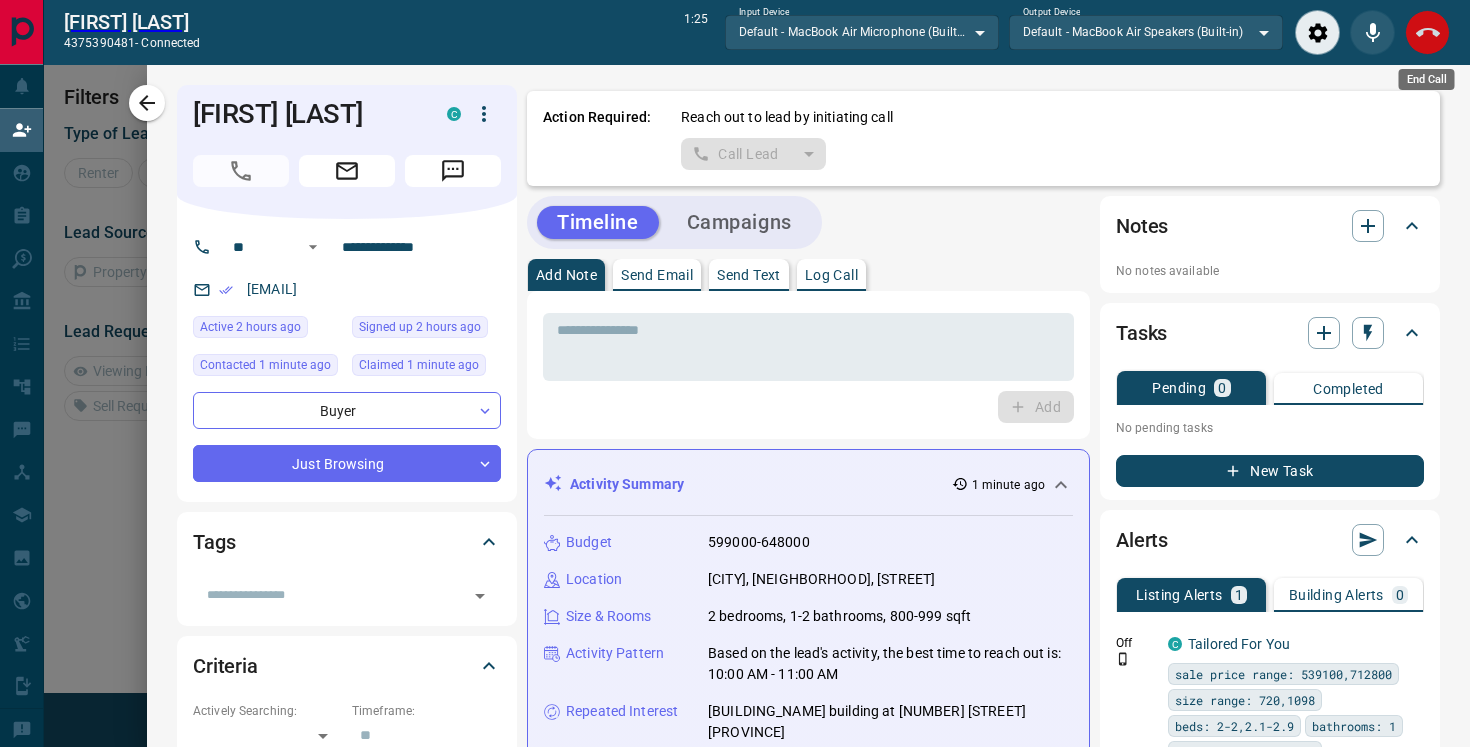 click 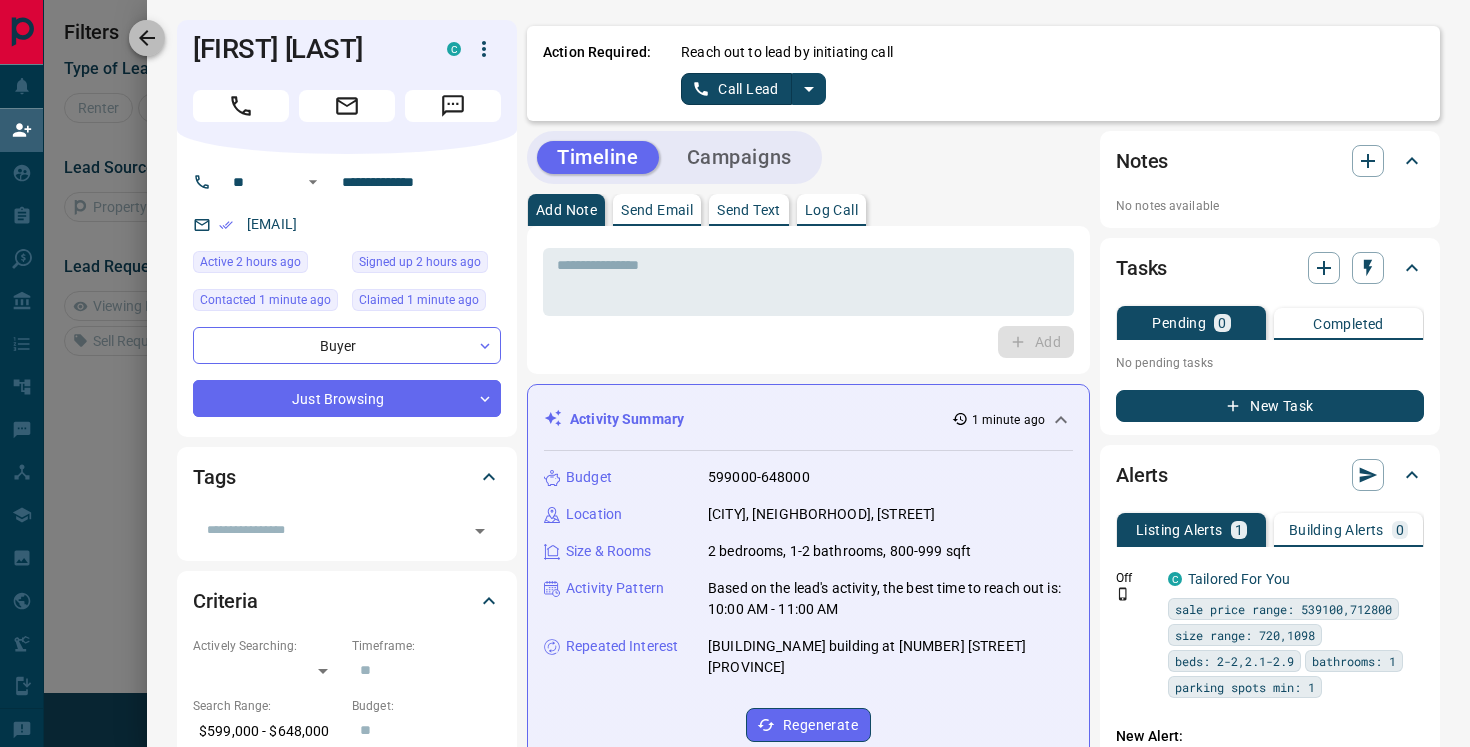 click 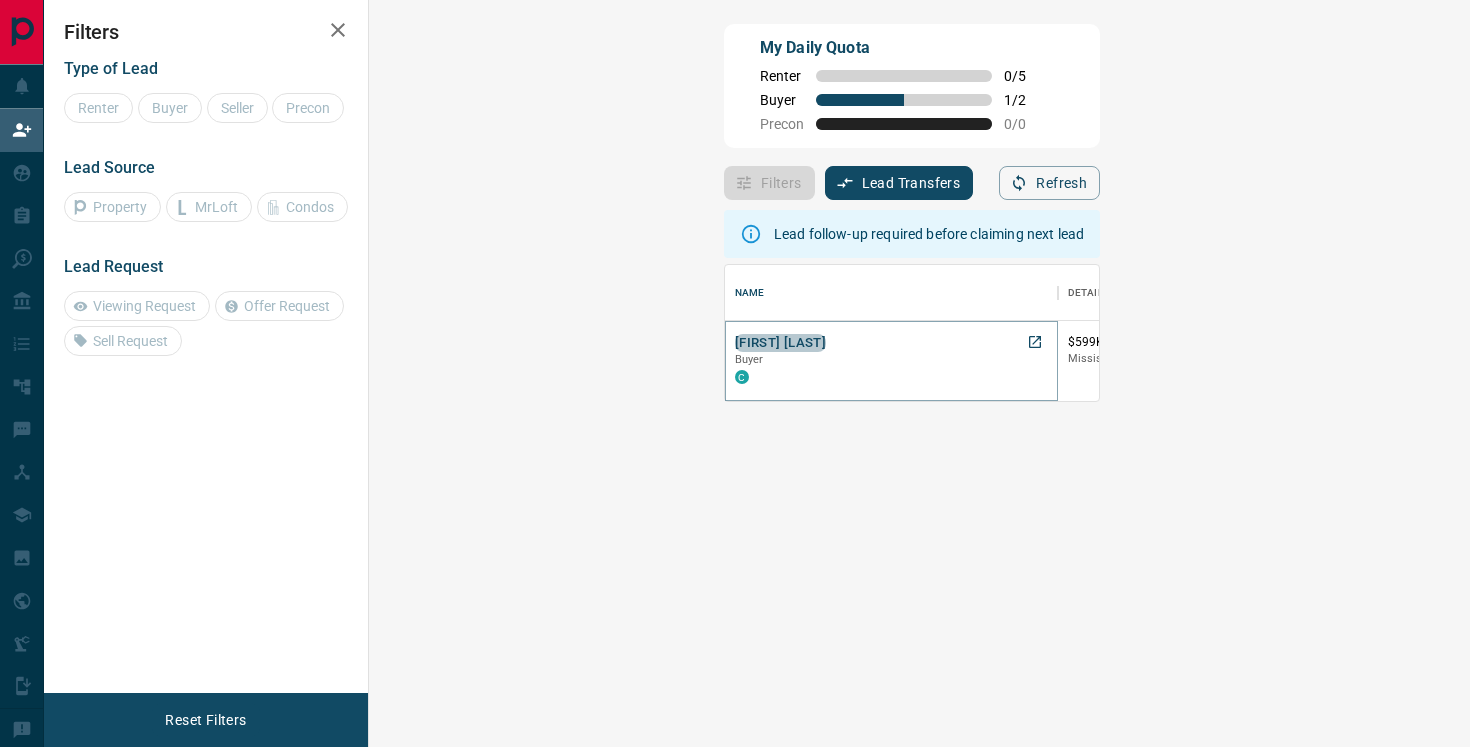 click on "[FIRST] [LAST]" at bounding box center [780, 343] 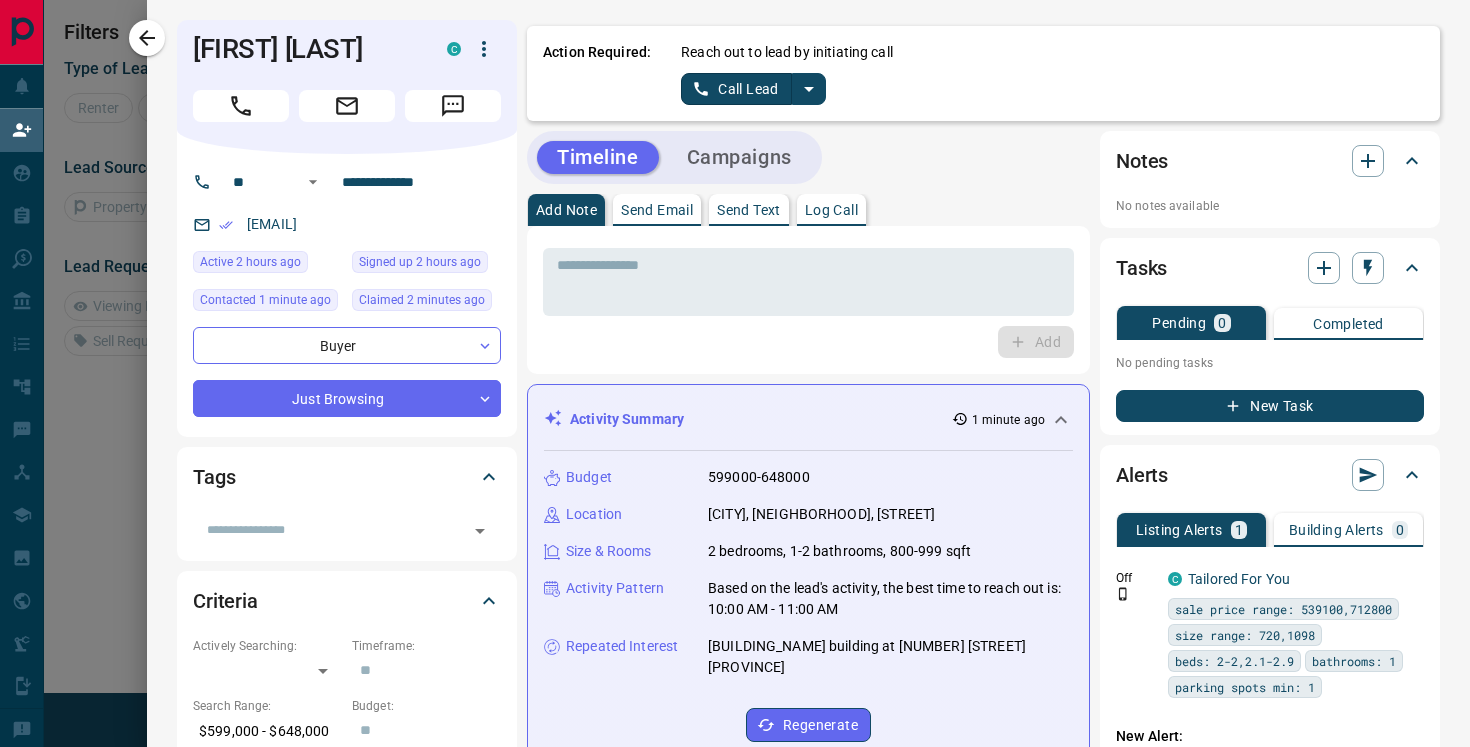 click 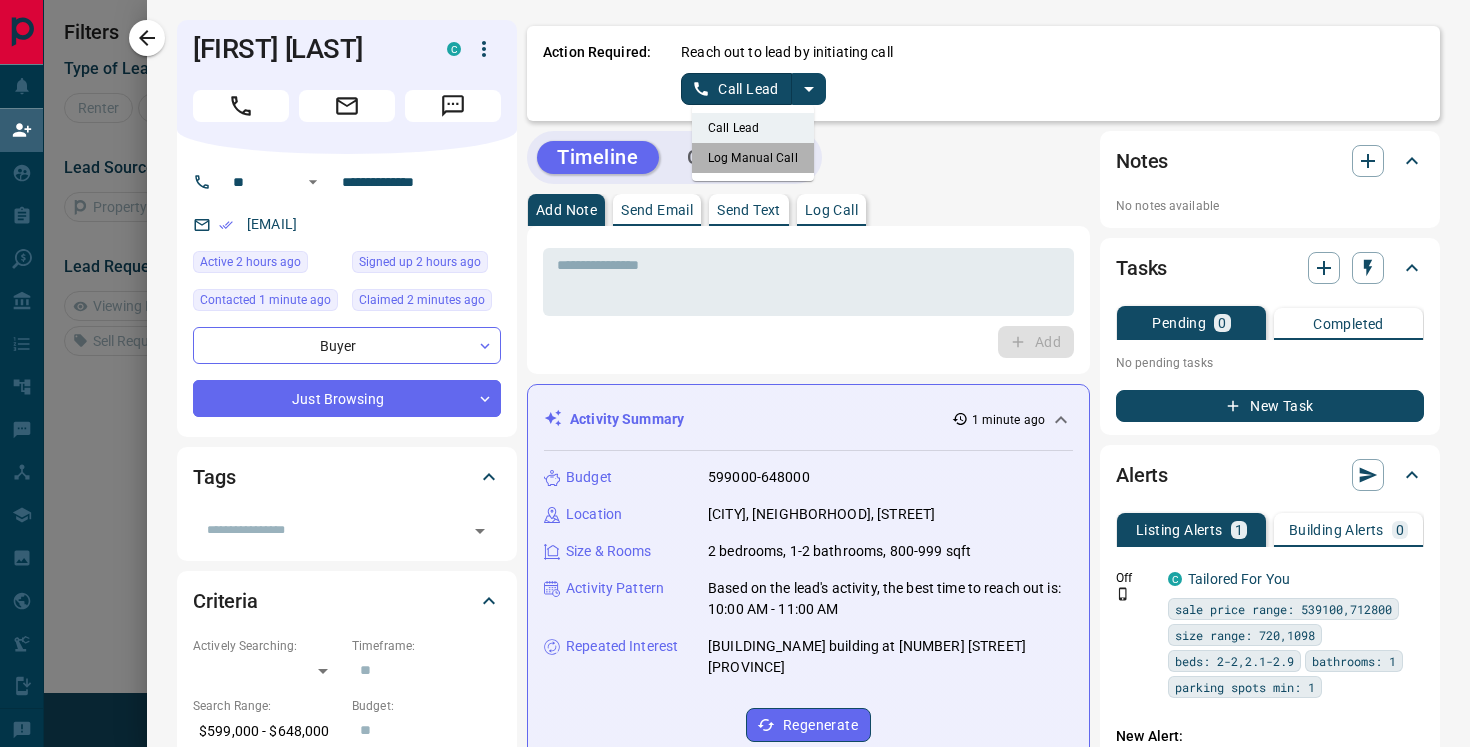 click on "Log Manual Call" at bounding box center (753, 158) 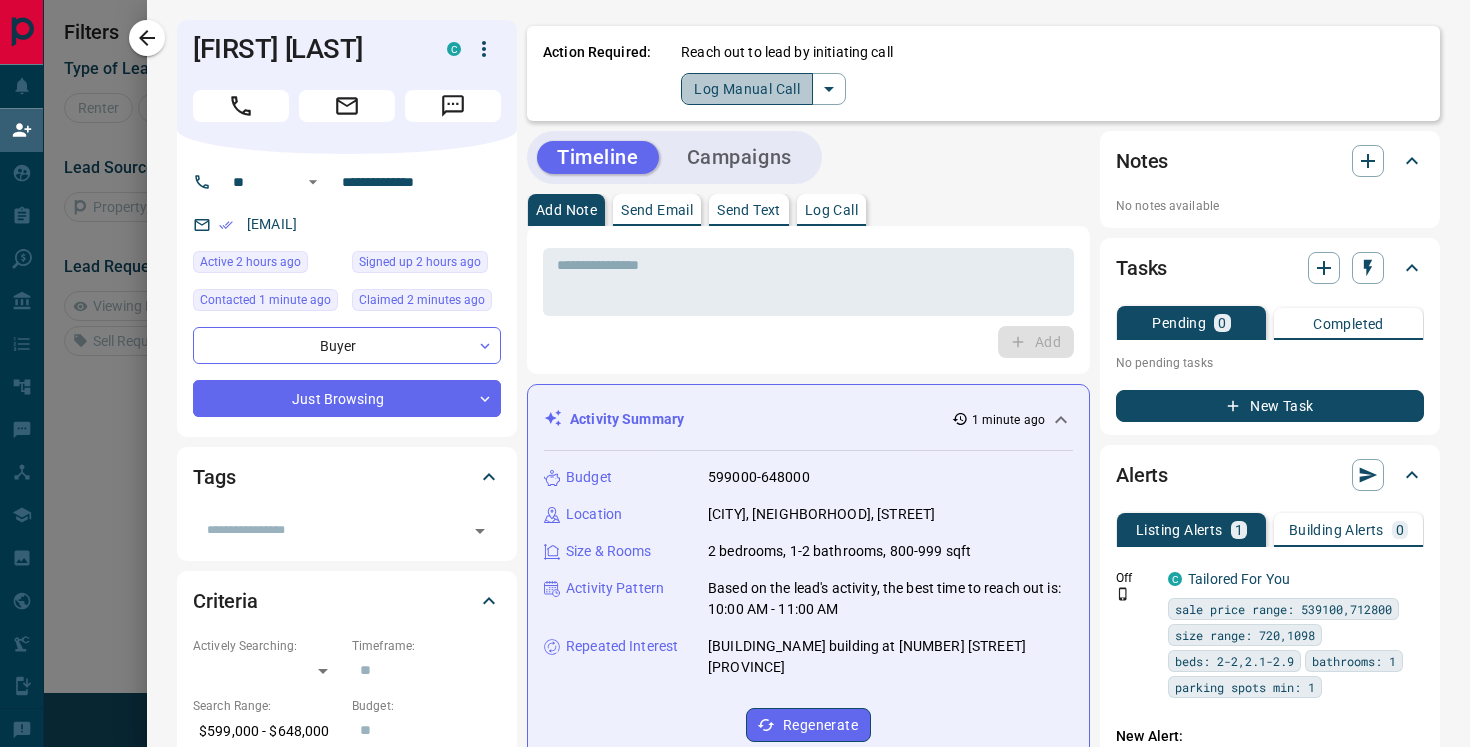 click on "Log Manual Call" at bounding box center (747, 89) 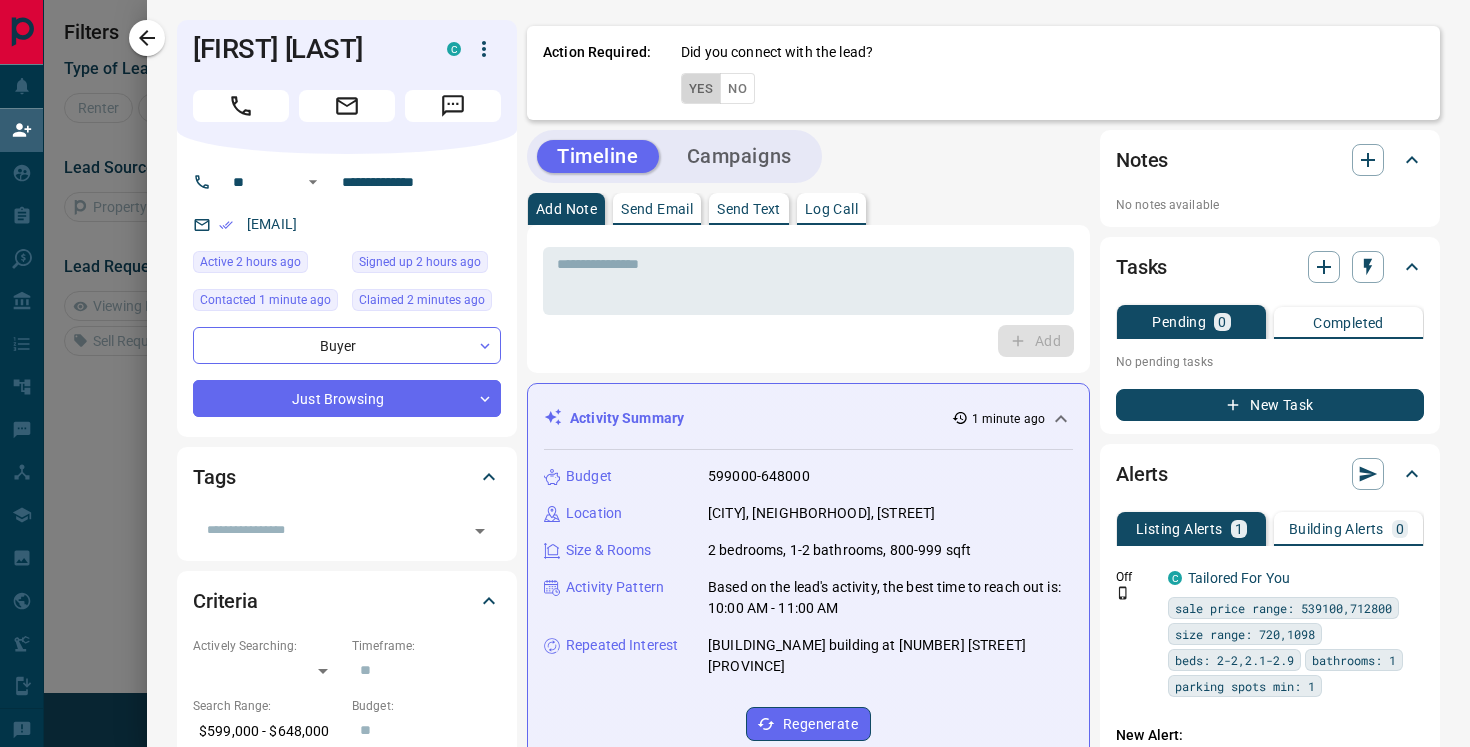 click on "Yes" at bounding box center [701, 88] 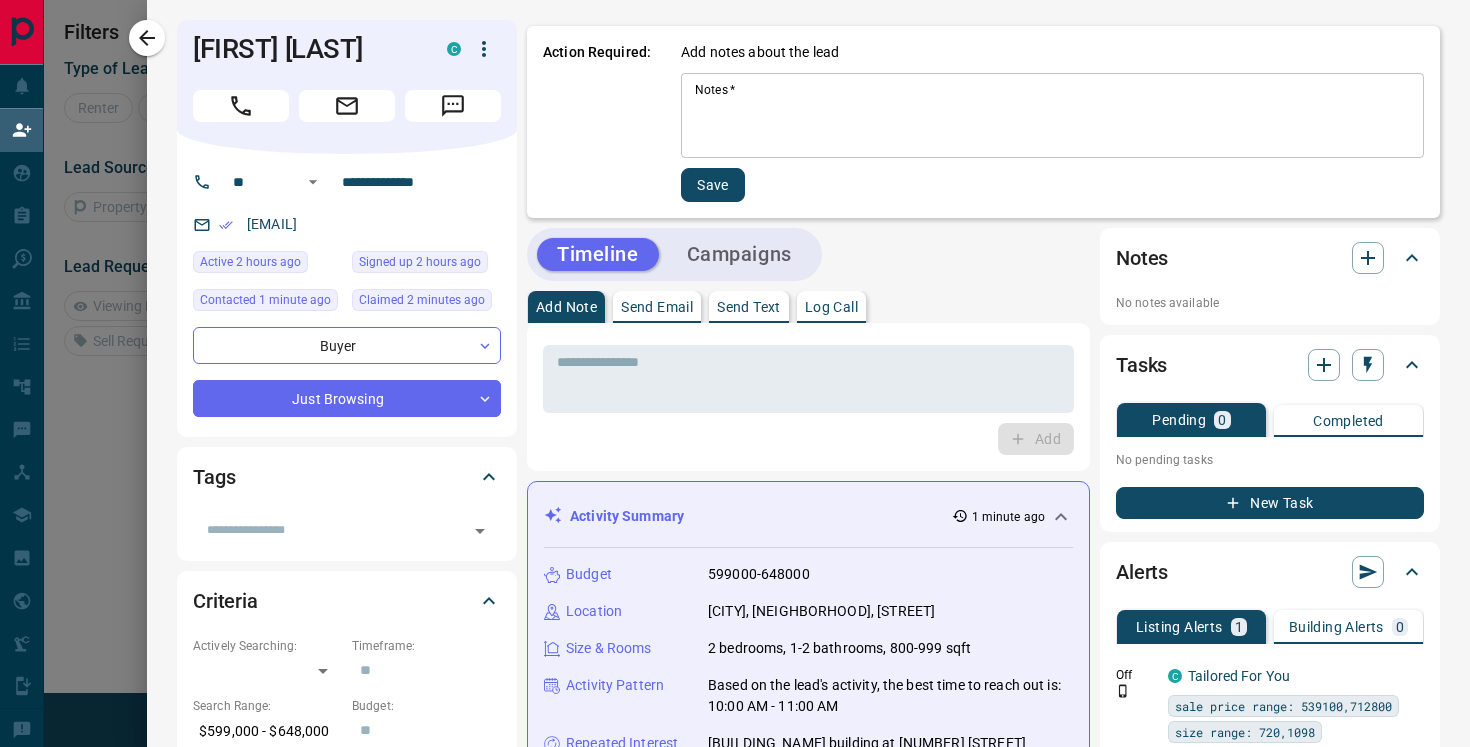 click on "Notes   *" at bounding box center [1052, 116] 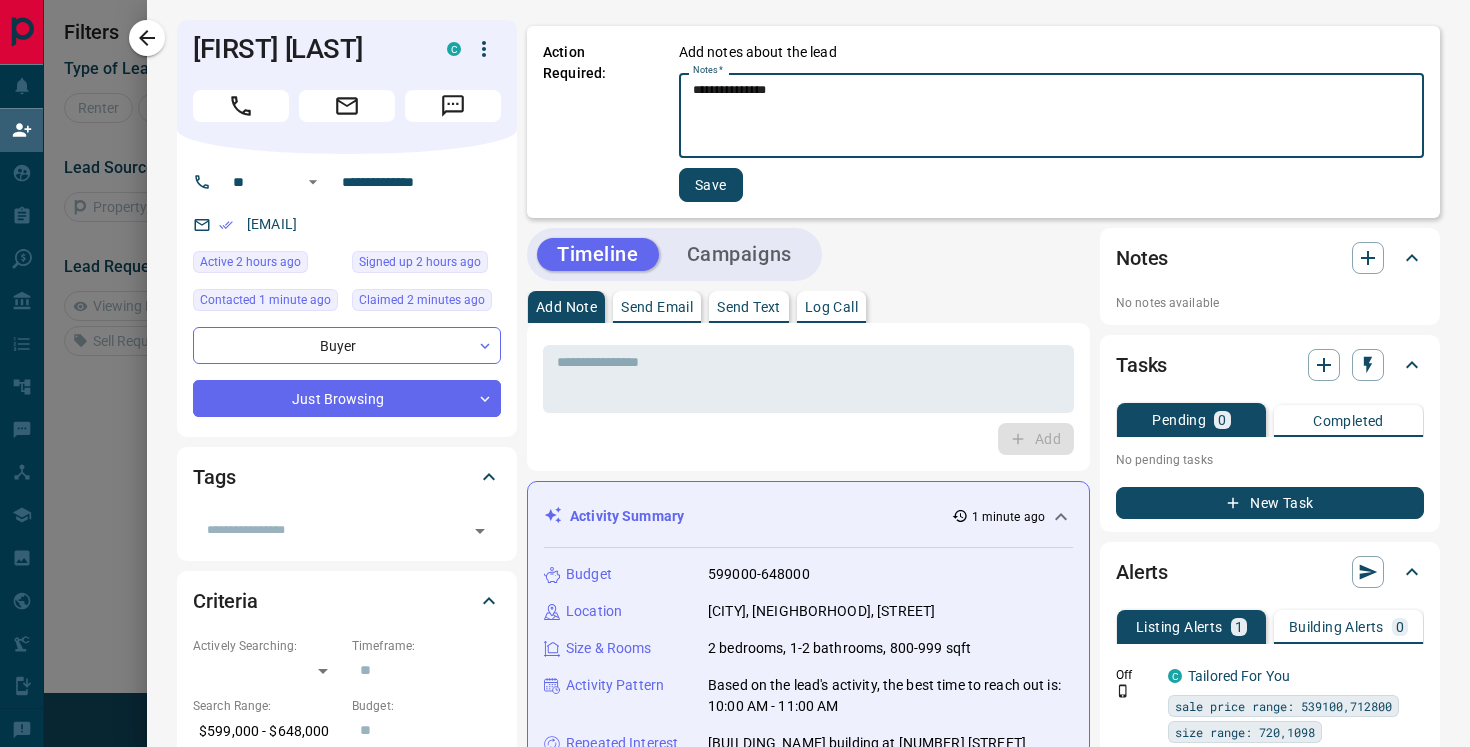 type on "**********" 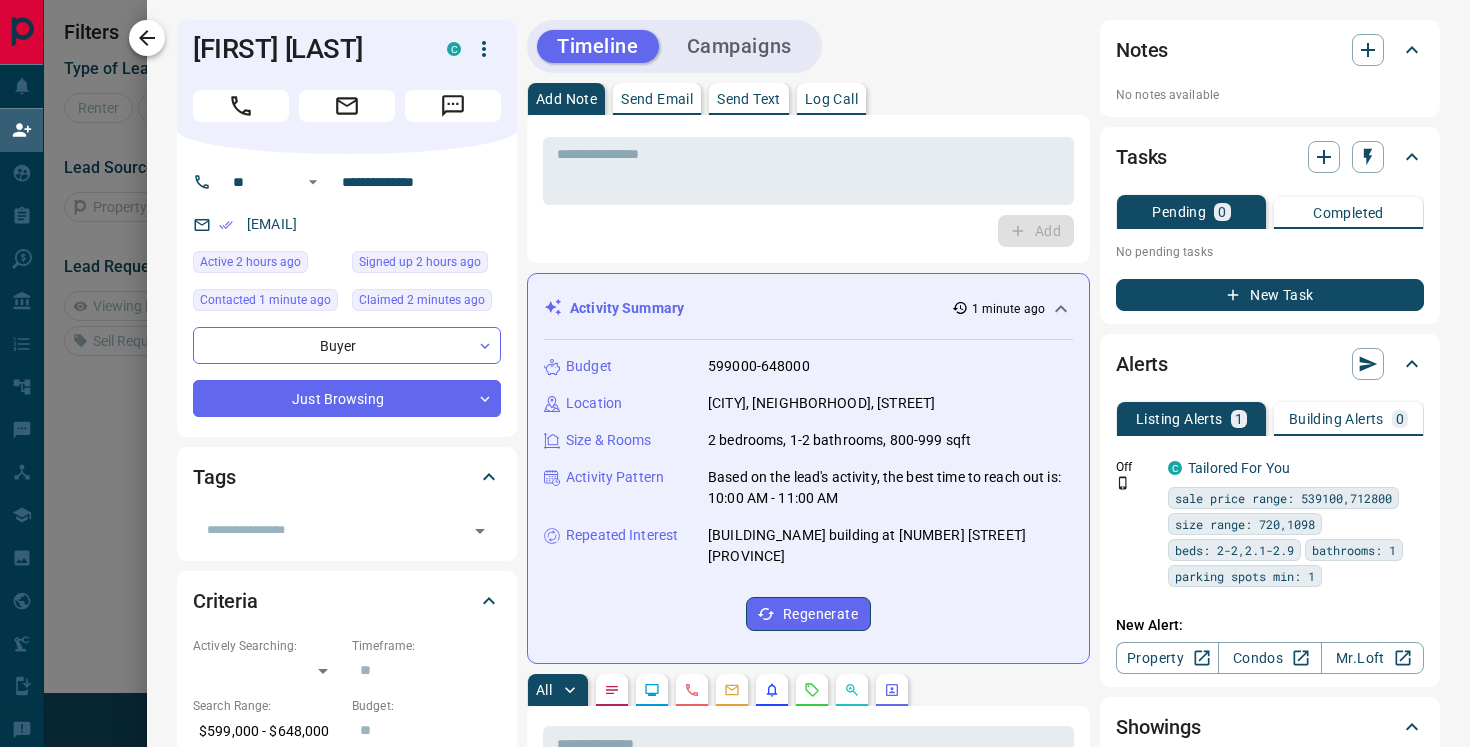 click 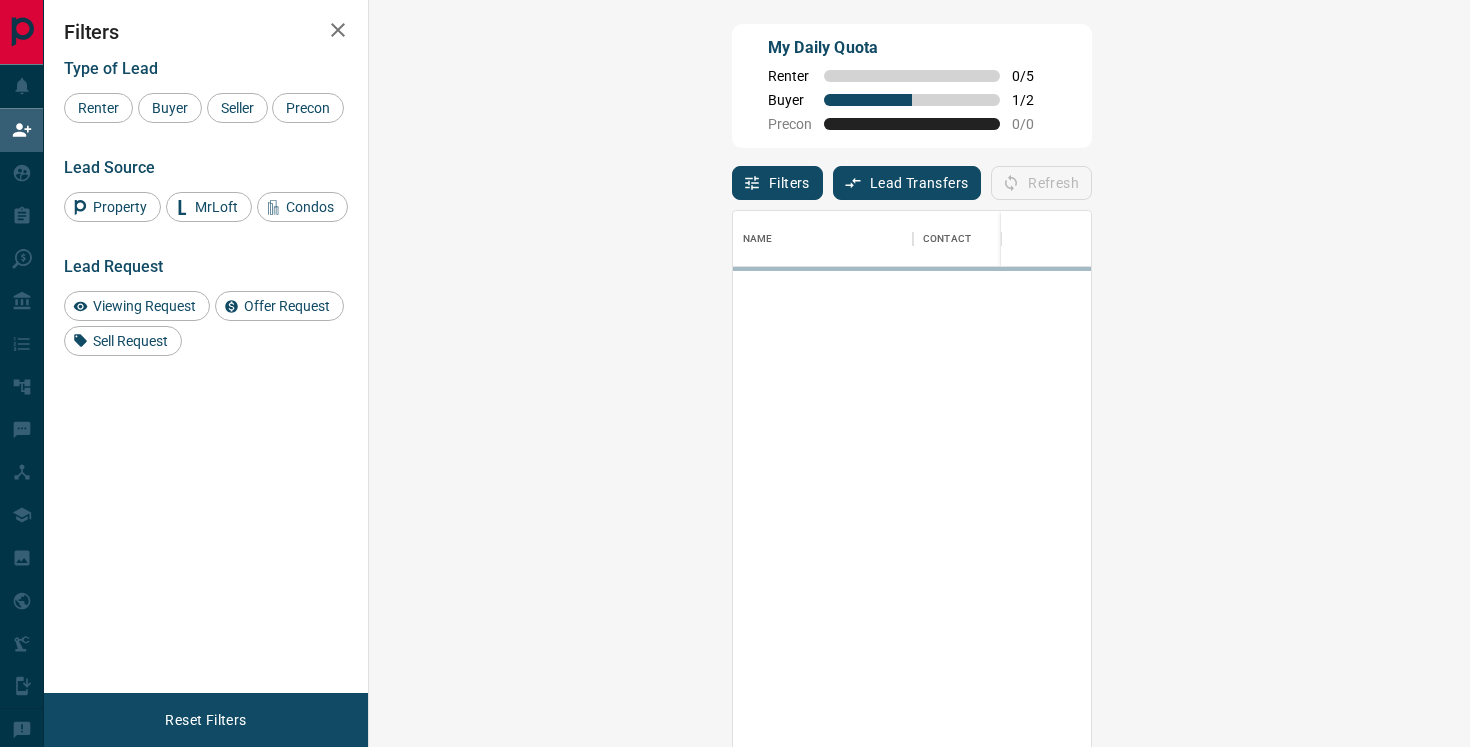 scroll, scrollTop: 1, scrollLeft: 1, axis: both 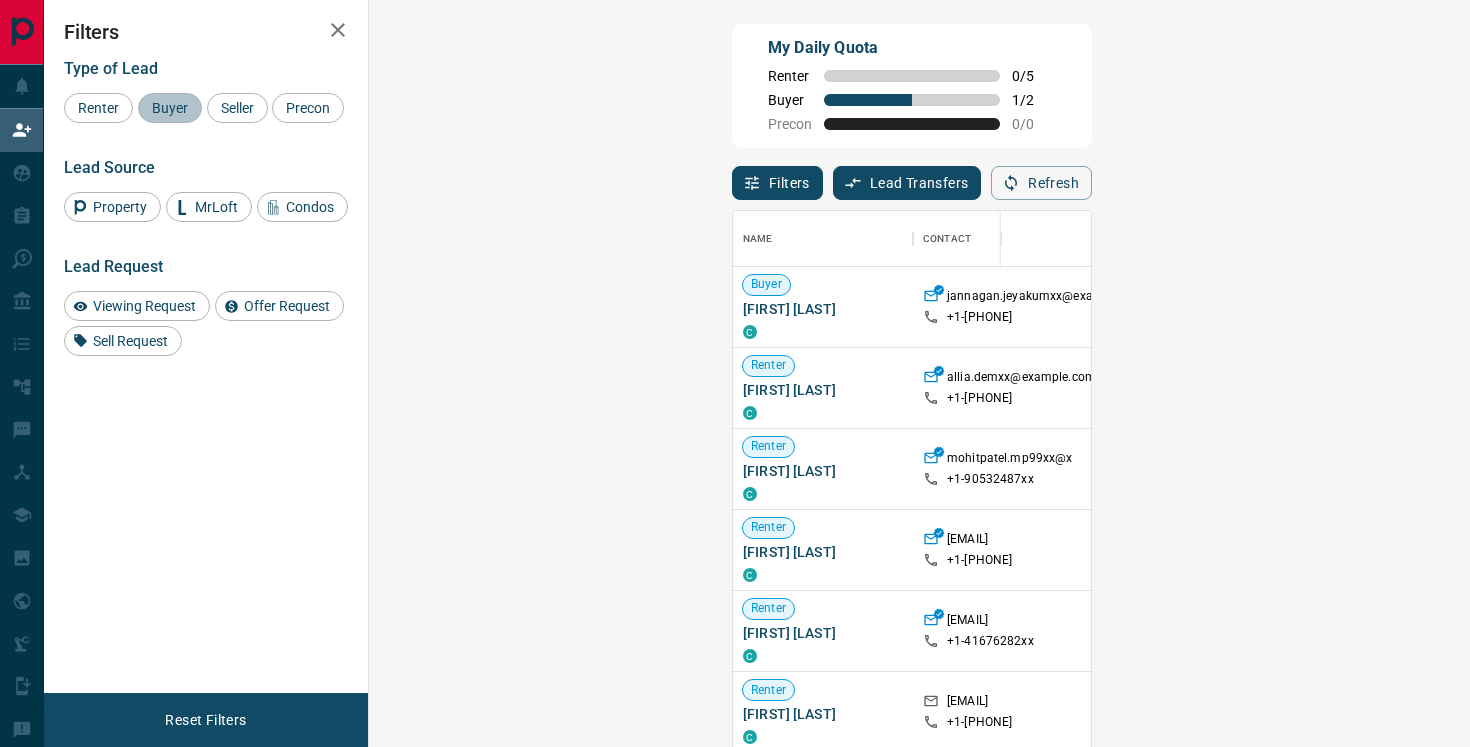 click on "Buyer" at bounding box center (170, 108) 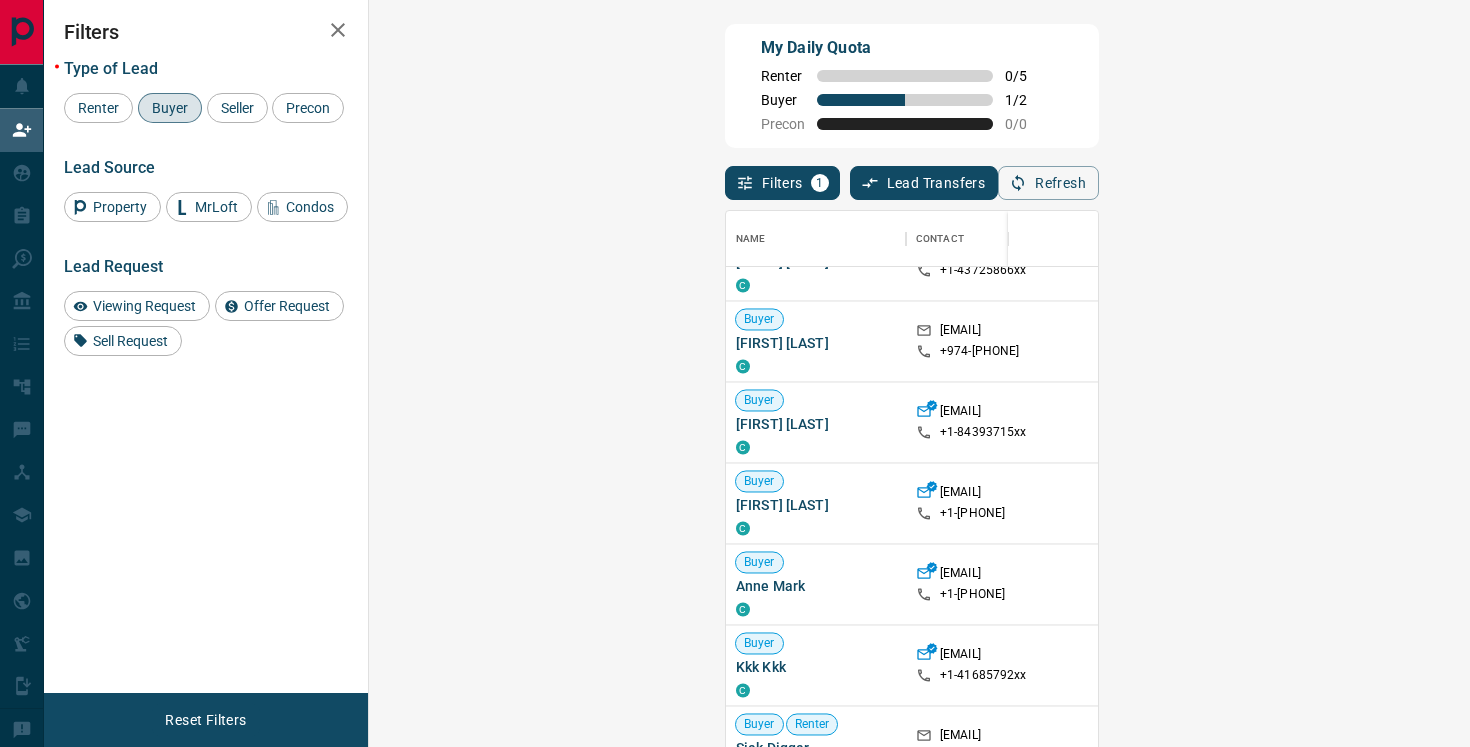 scroll, scrollTop: 2747, scrollLeft: 0, axis: vertical 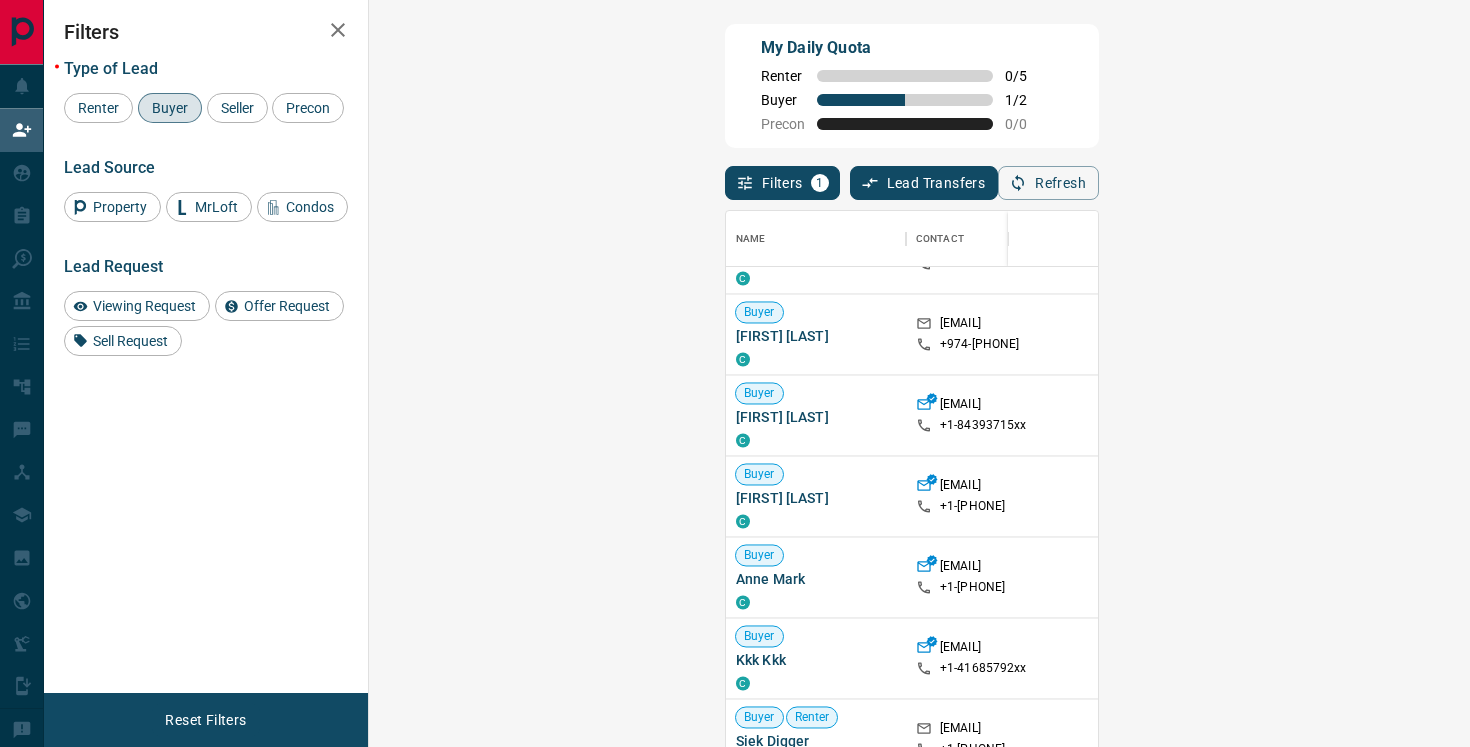 click on "Claim" at bounding box center [1739, 496] 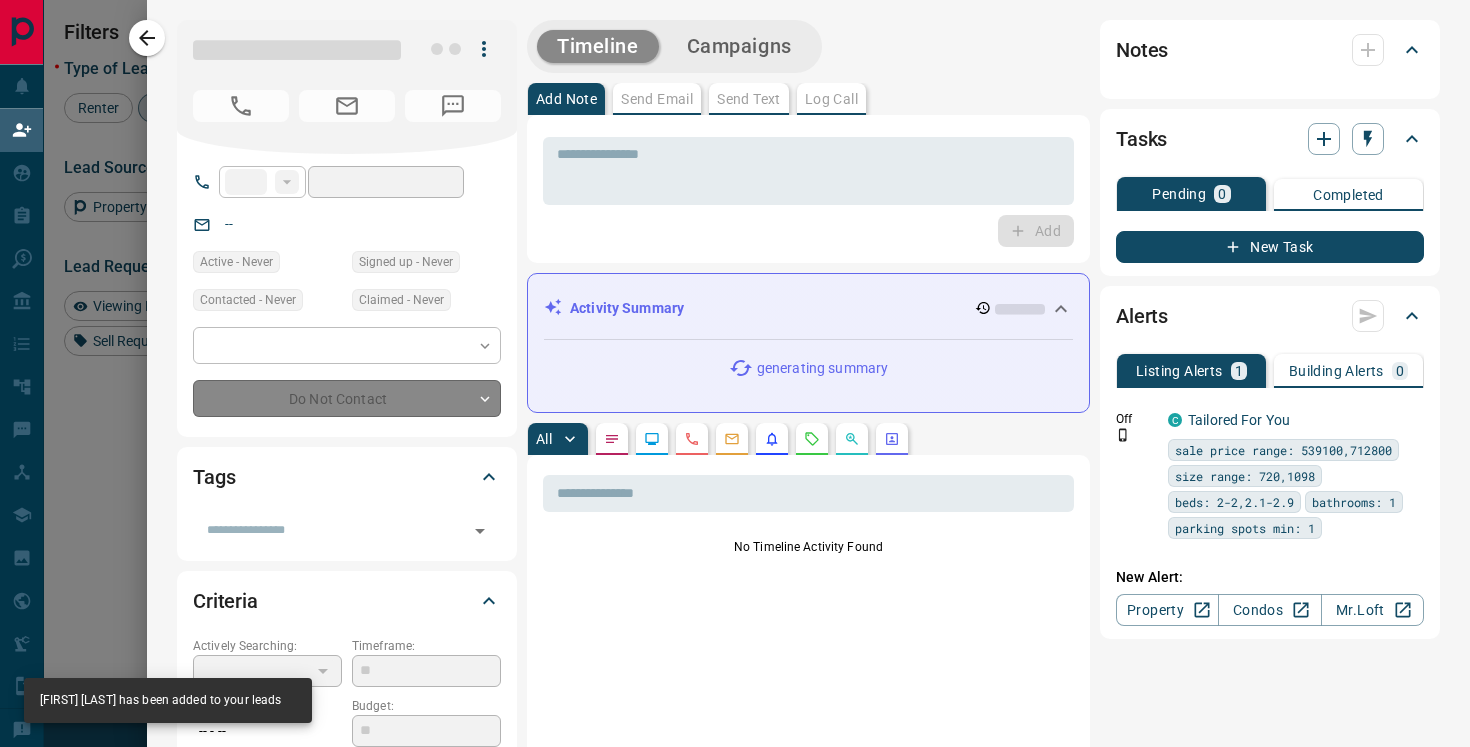 type on "**" 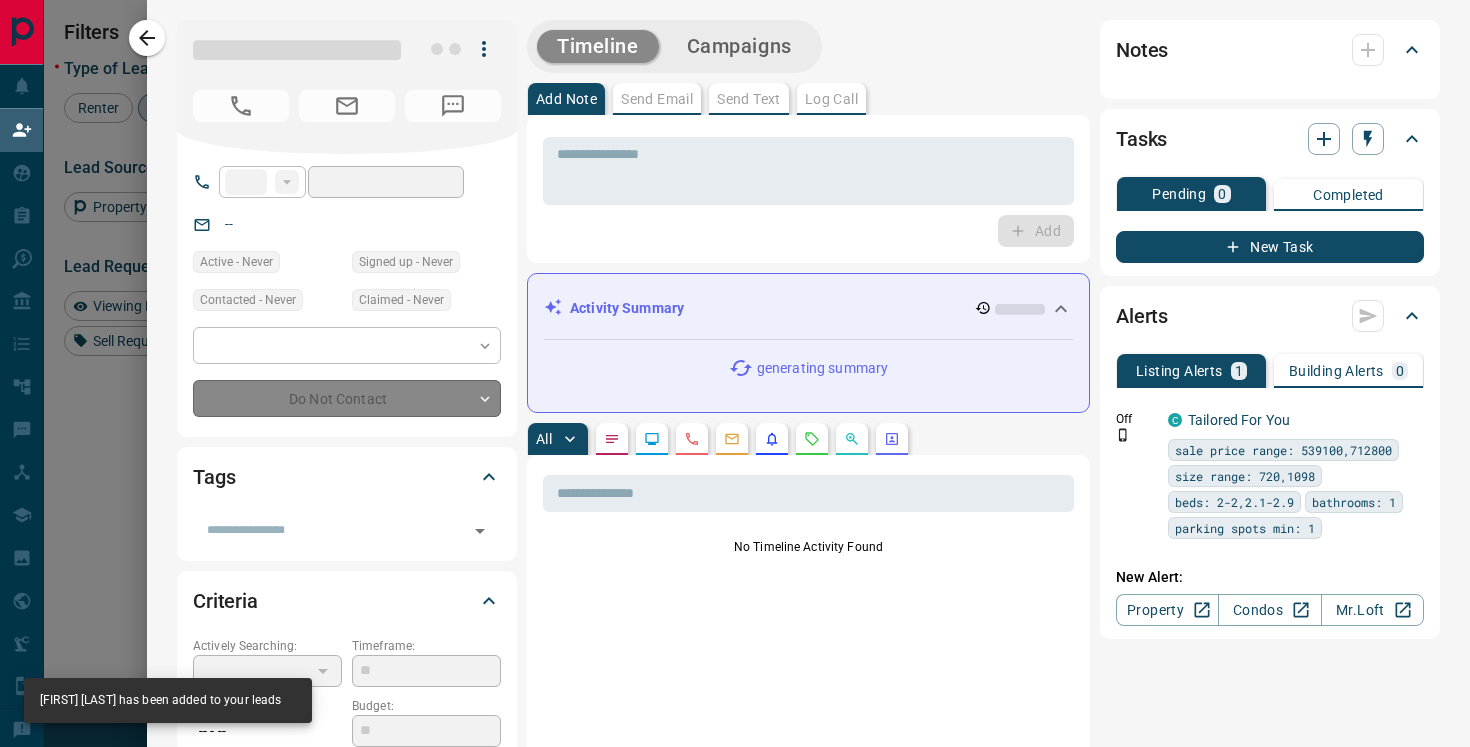 type on "**********" 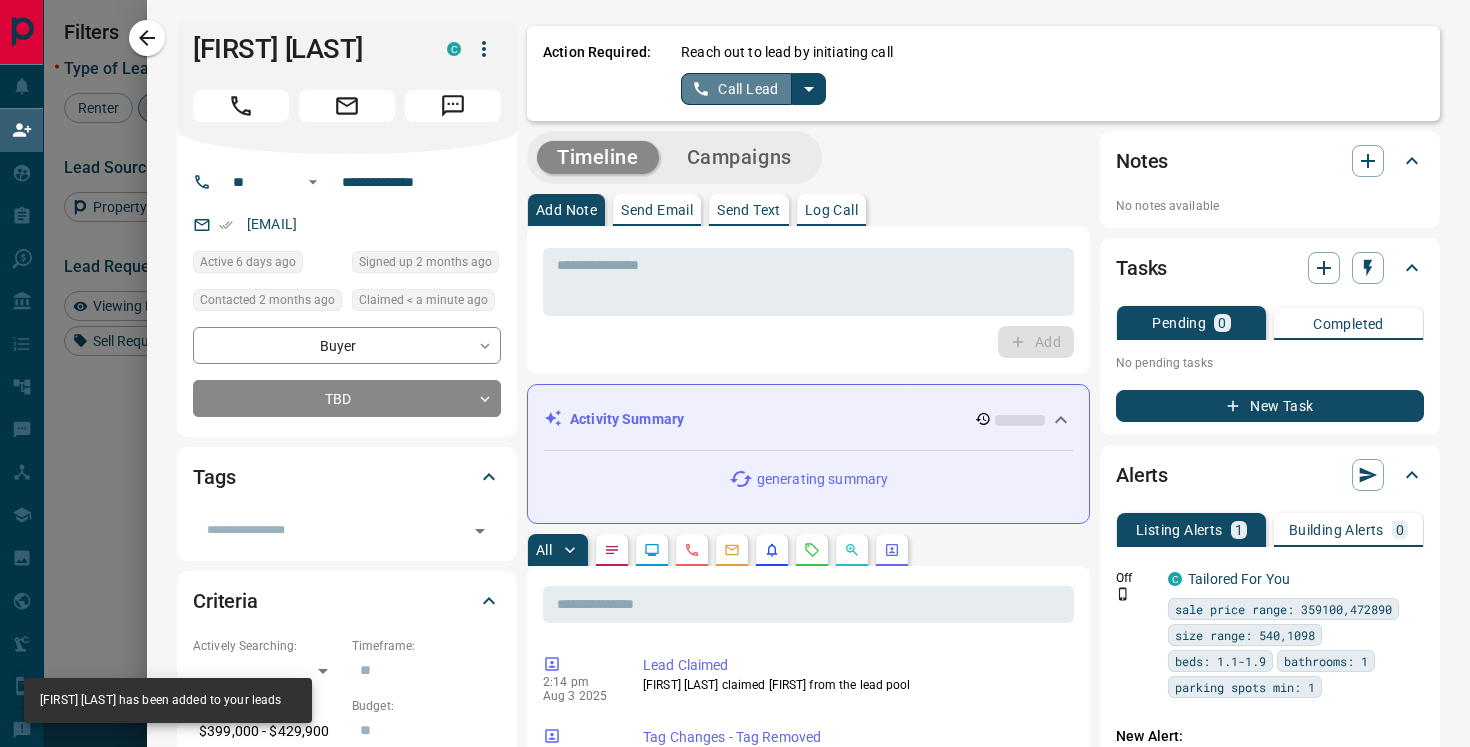 click on "Call Lead" at bounding box center [736, 89] 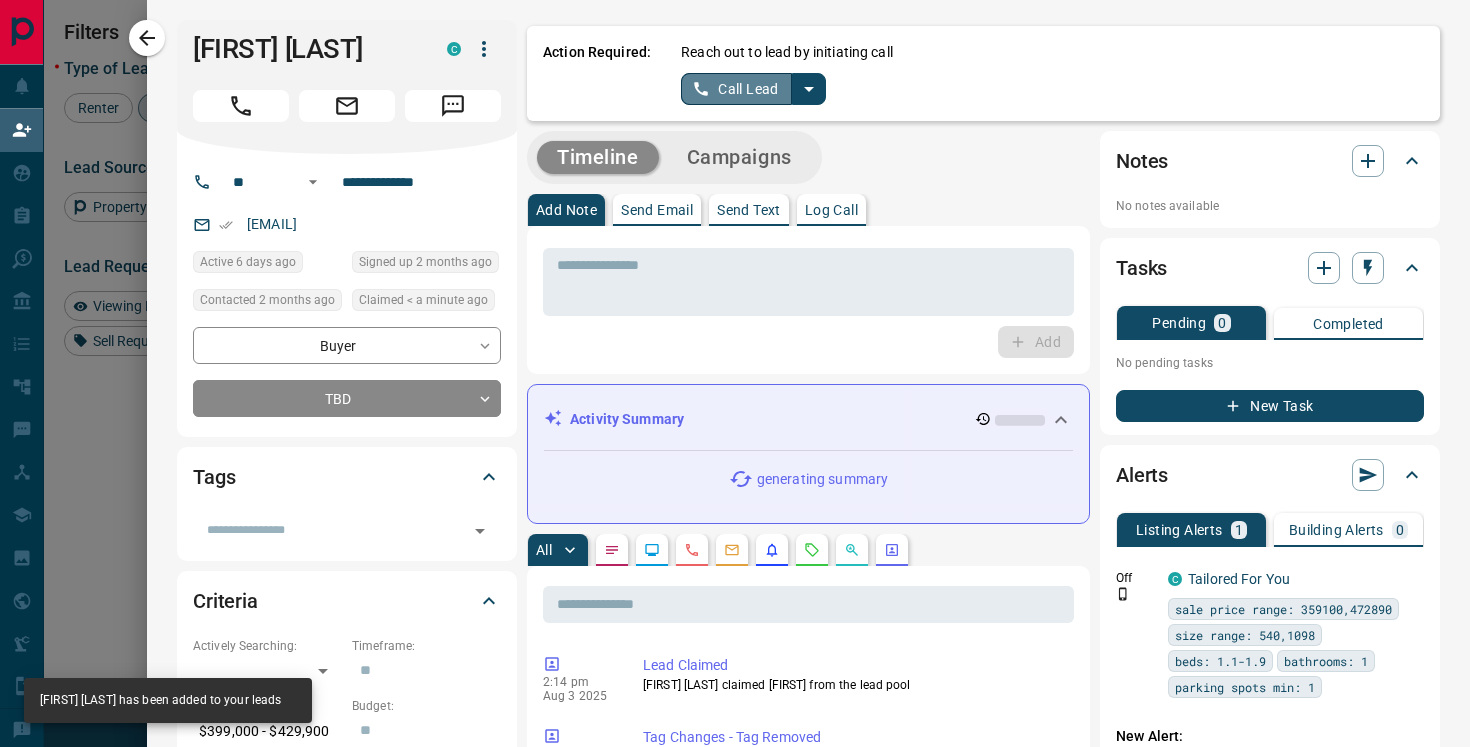 scroll, scrollTop: 515, scrollLeft: 1058, axis: both 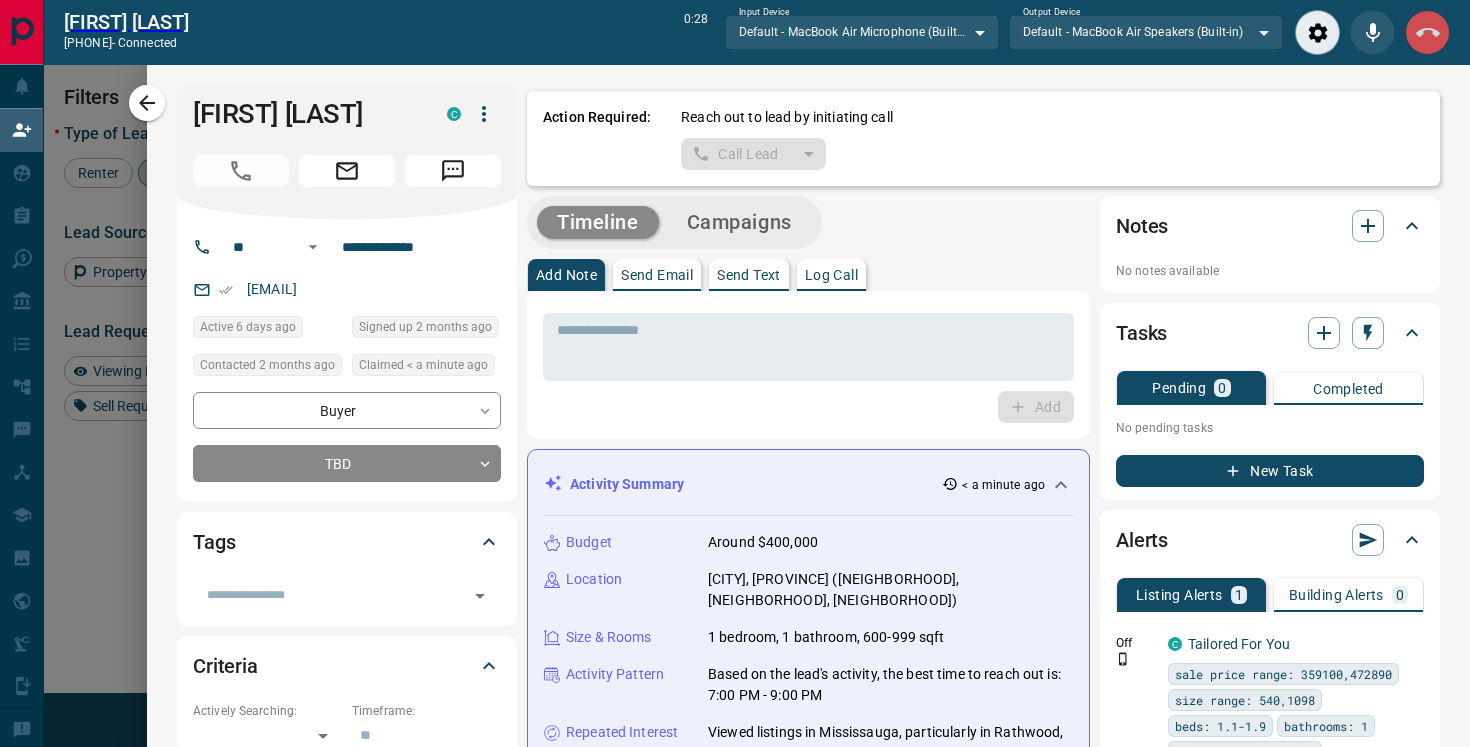 click 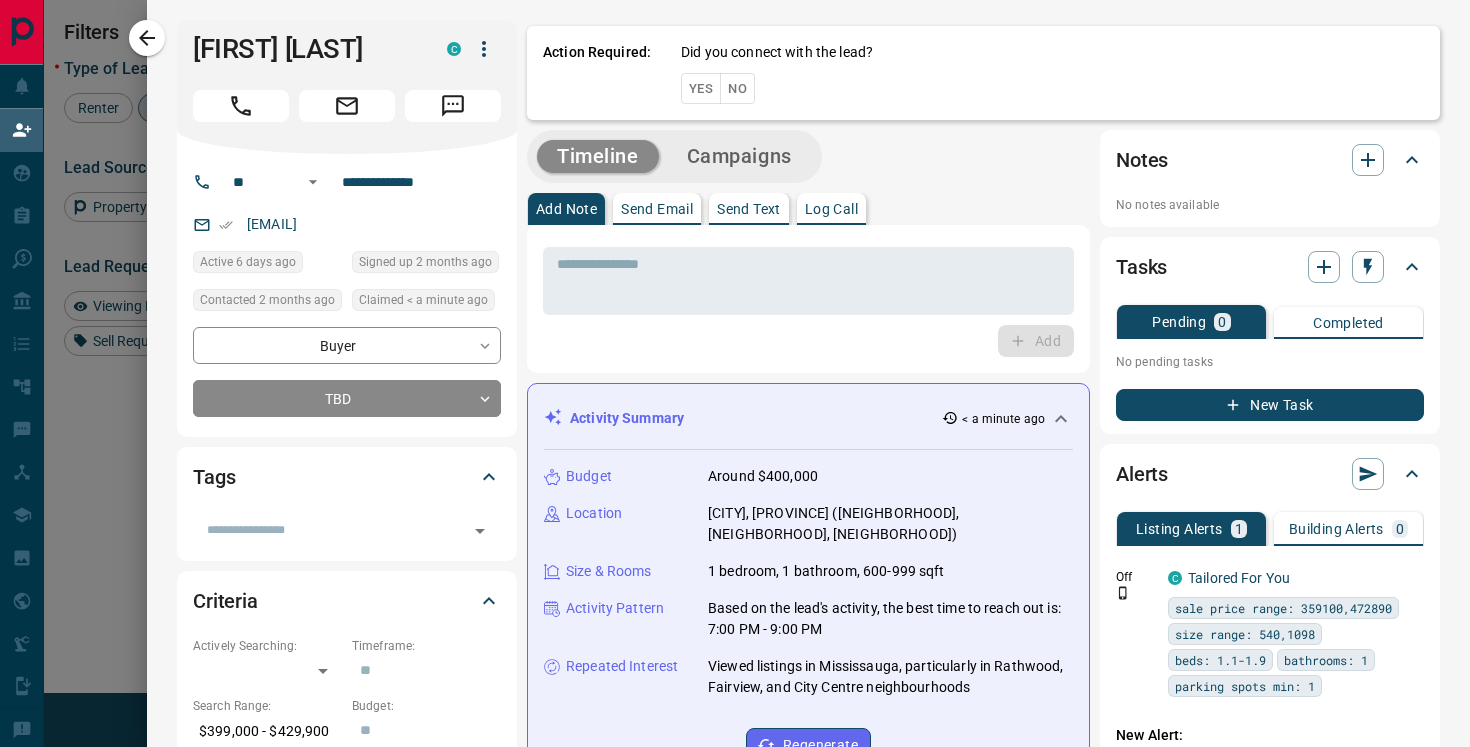 scroll, scrollTop: 1, scrollLeft: 1, axis: both 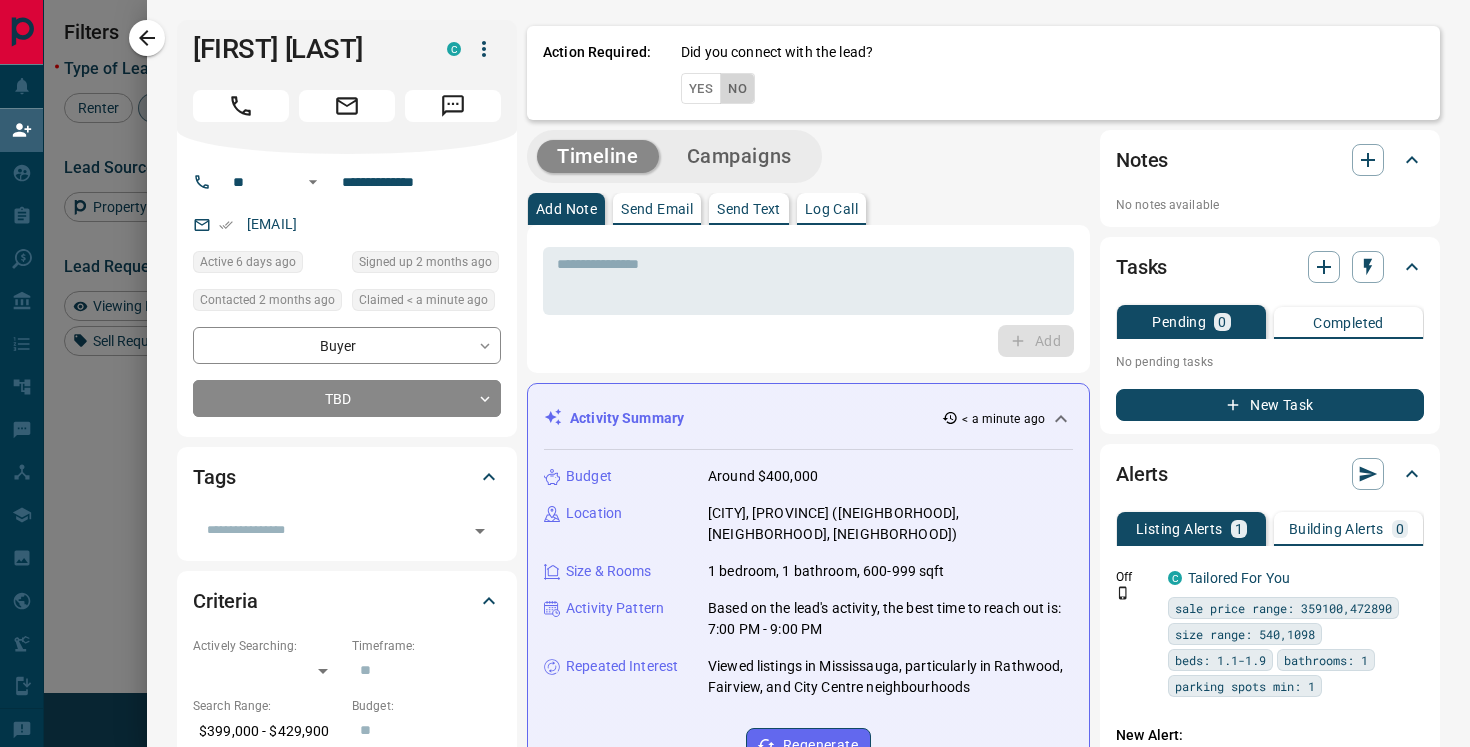 click on "No" at bounding box center (737, 88) 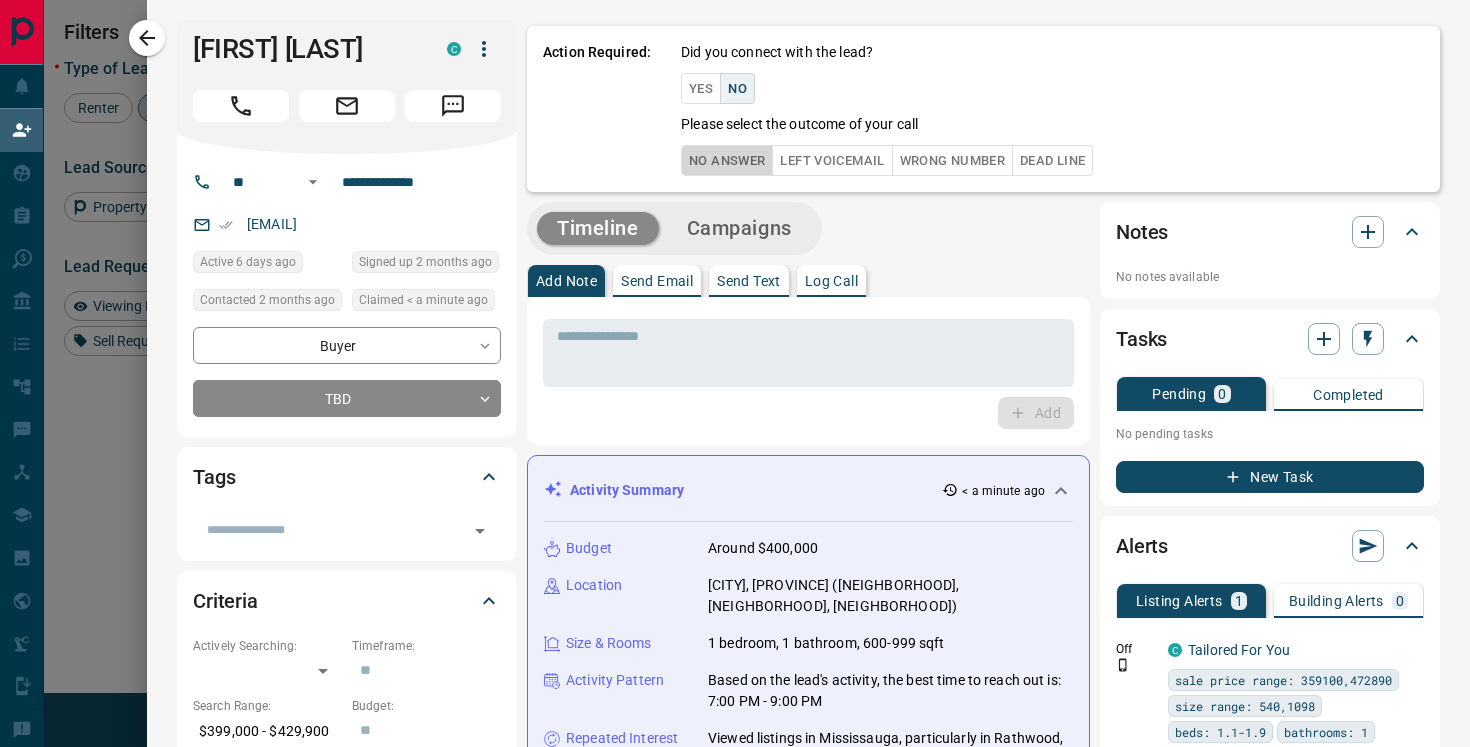 click on "No Answer" at bounding box center [727, 160] 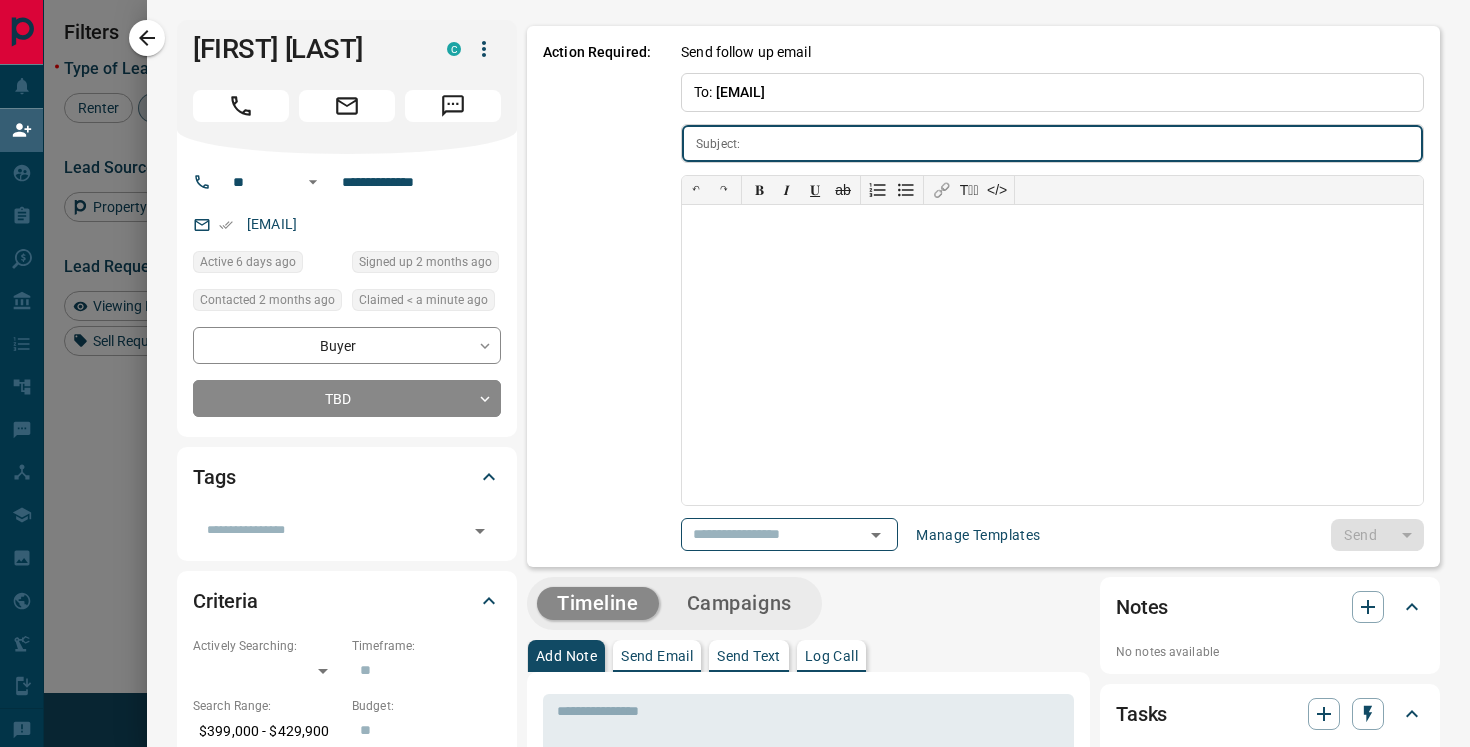 type on "**********" 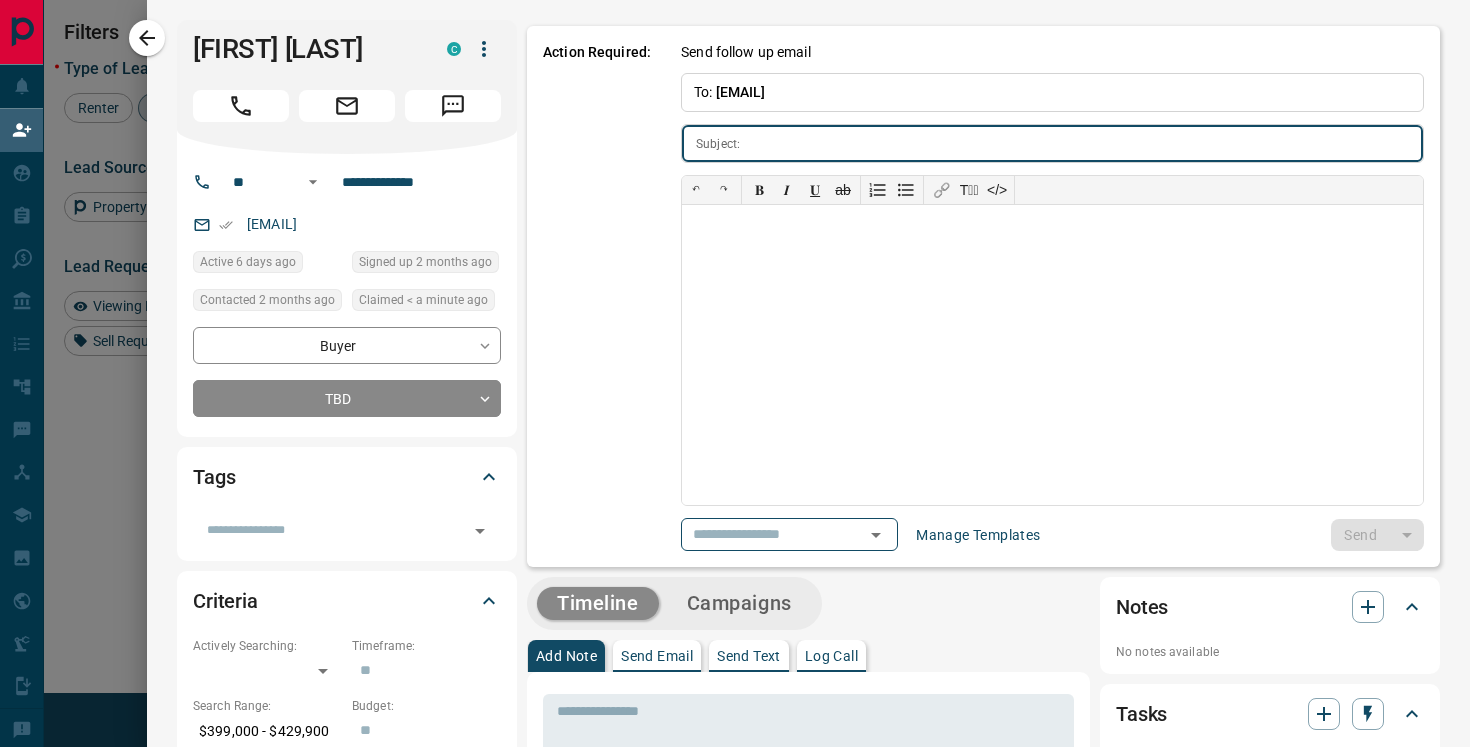 type on "**********" 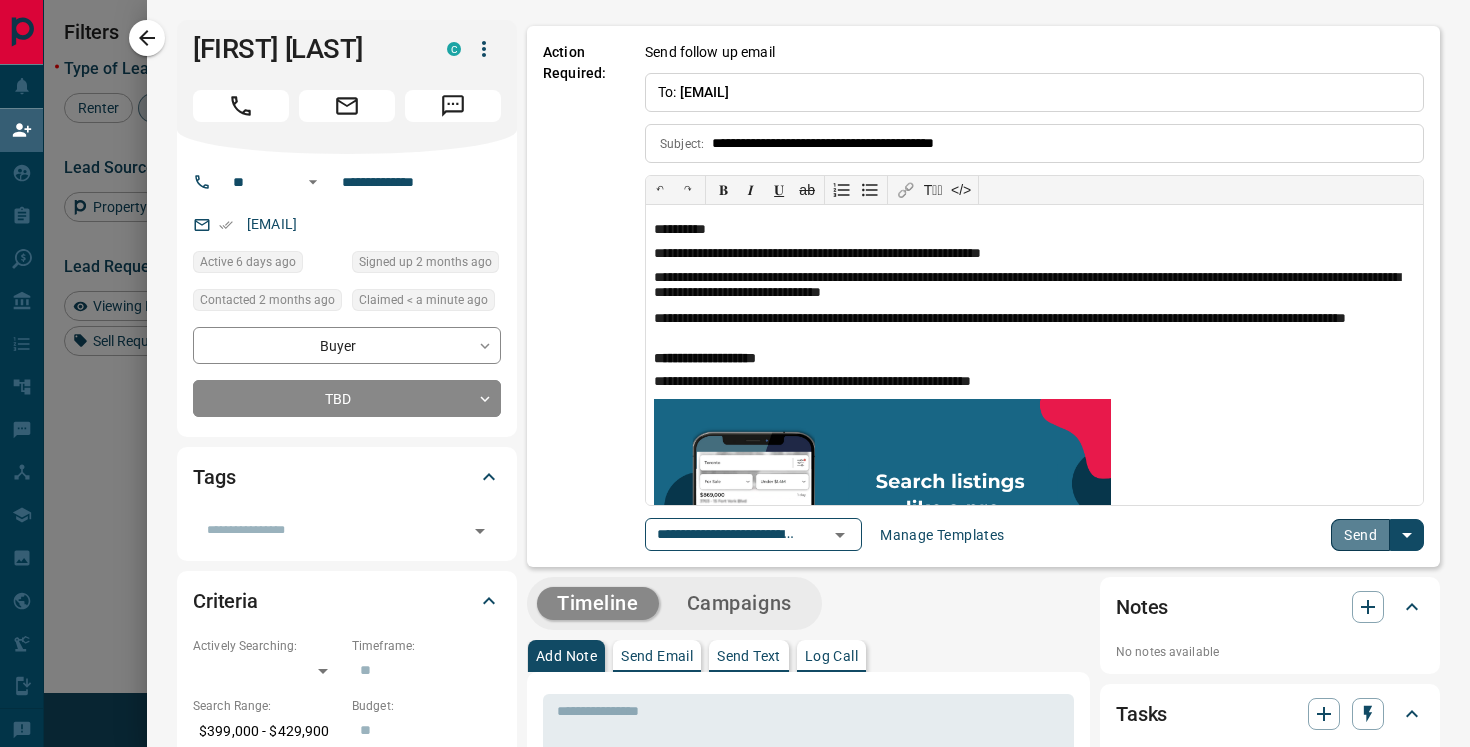 click on "Send" at bounding box center [1360, 535] 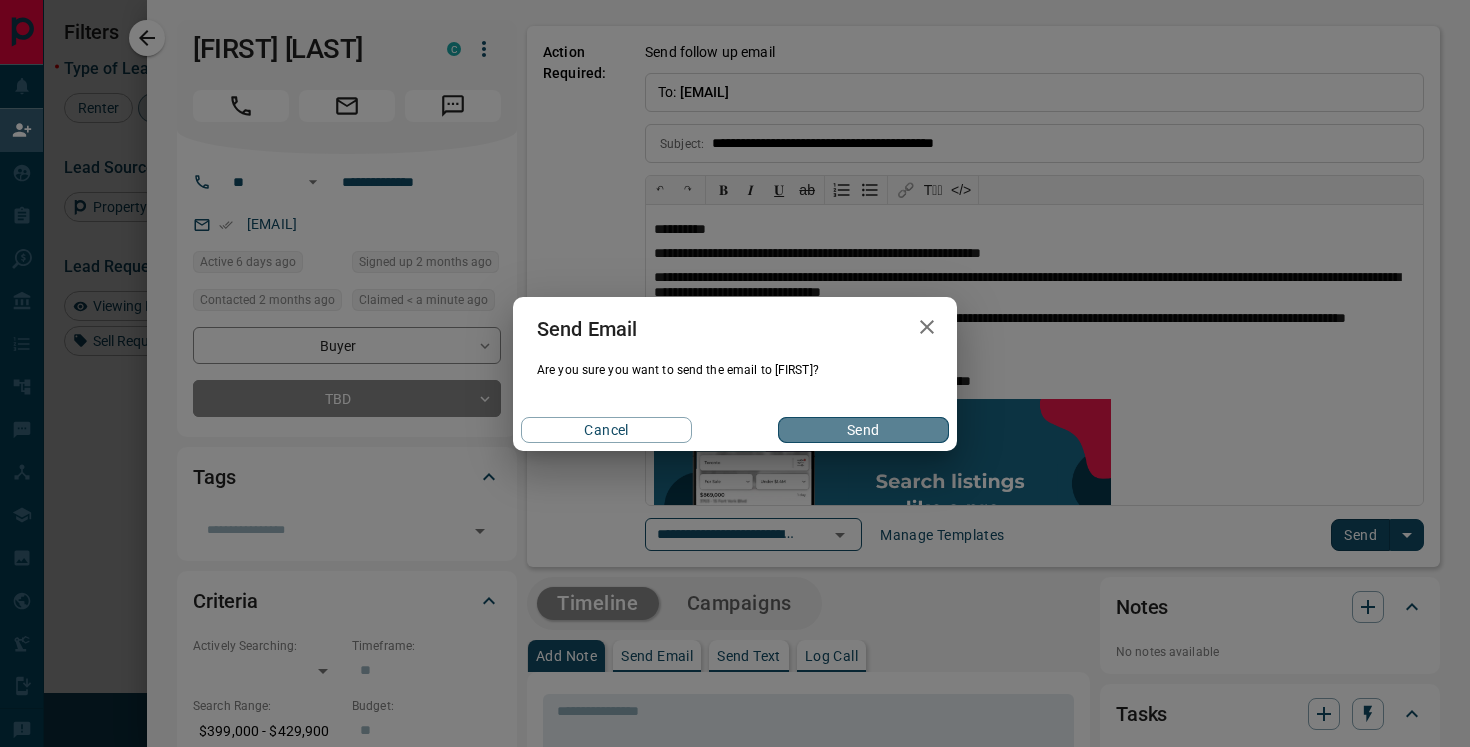 click on "Send" at bounding box center [863, 430] 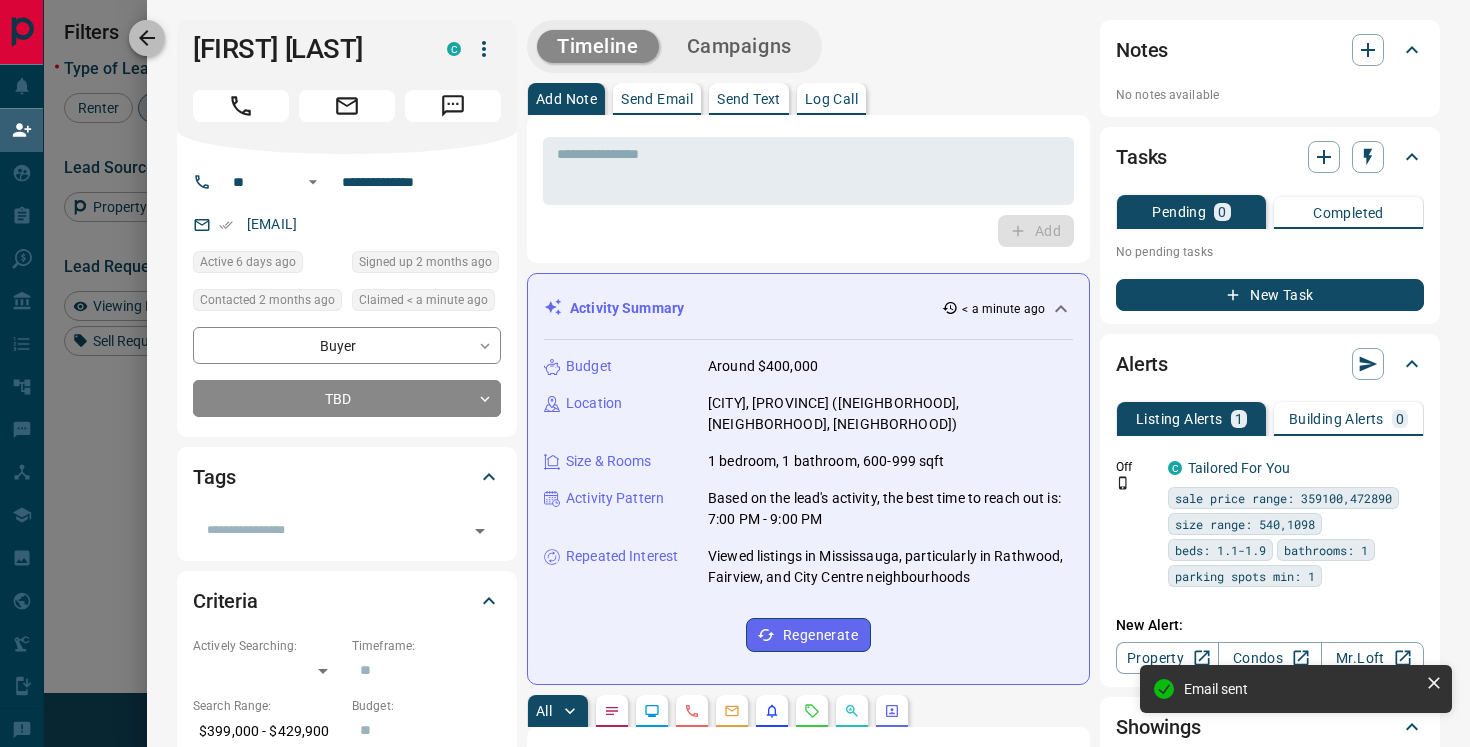 click 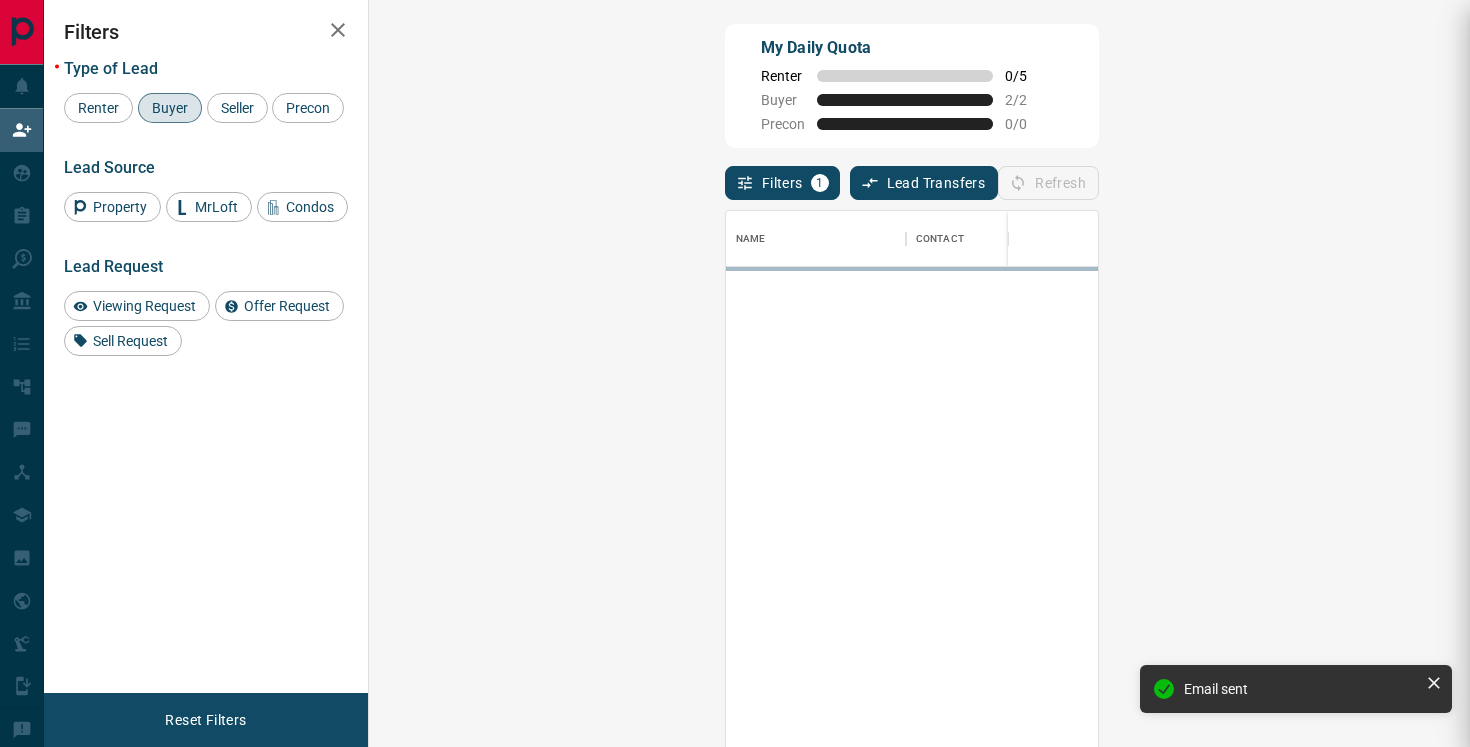 scroll, scrollTop: 1, scrollLeft: 1, axis: both 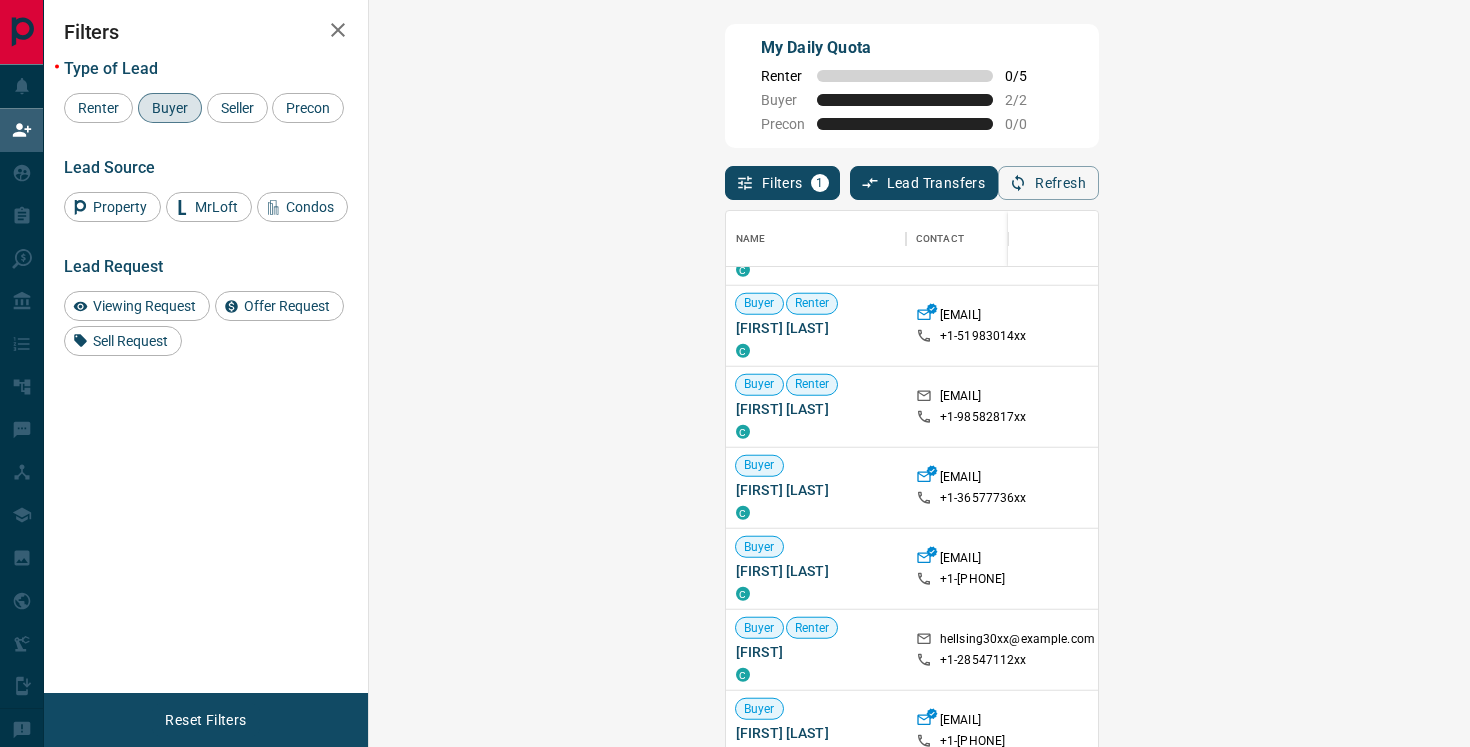 click 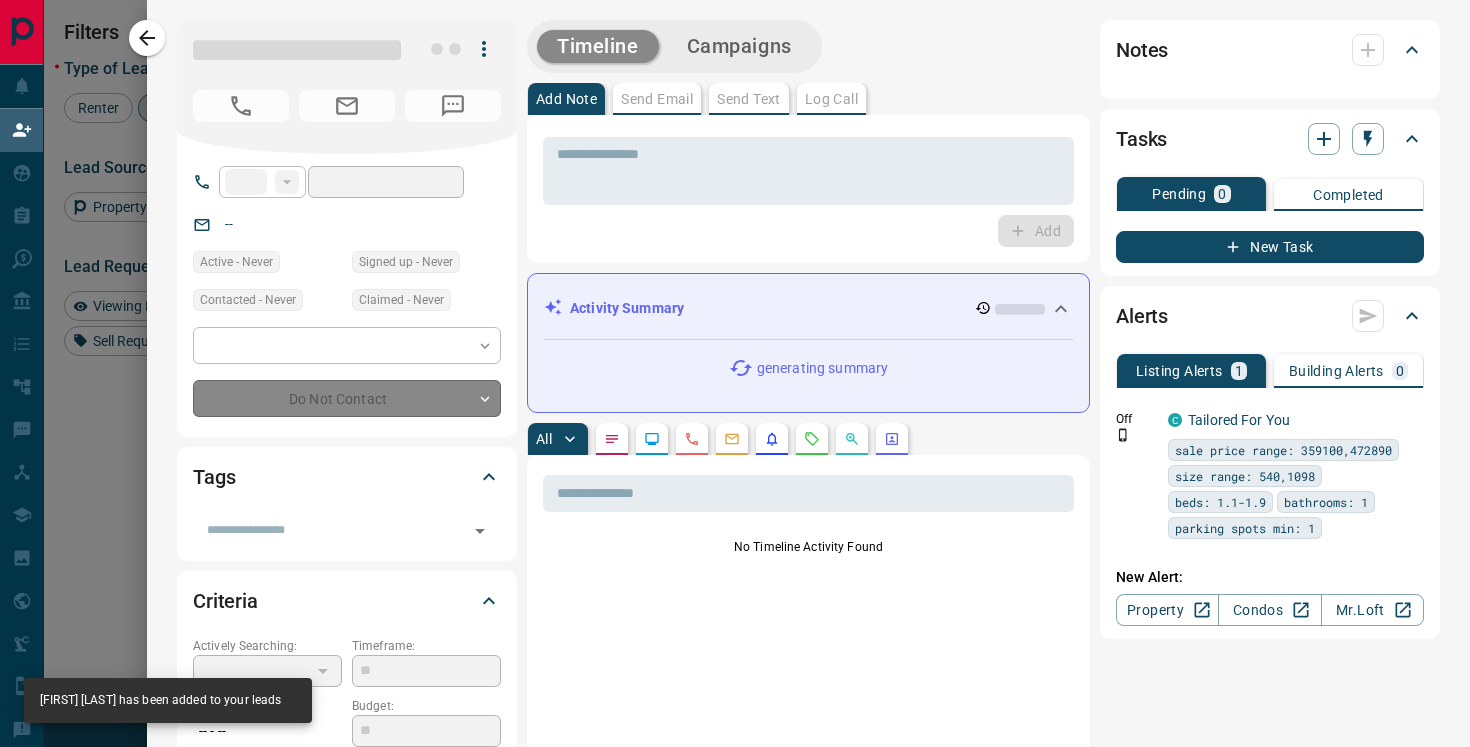 type on "**" 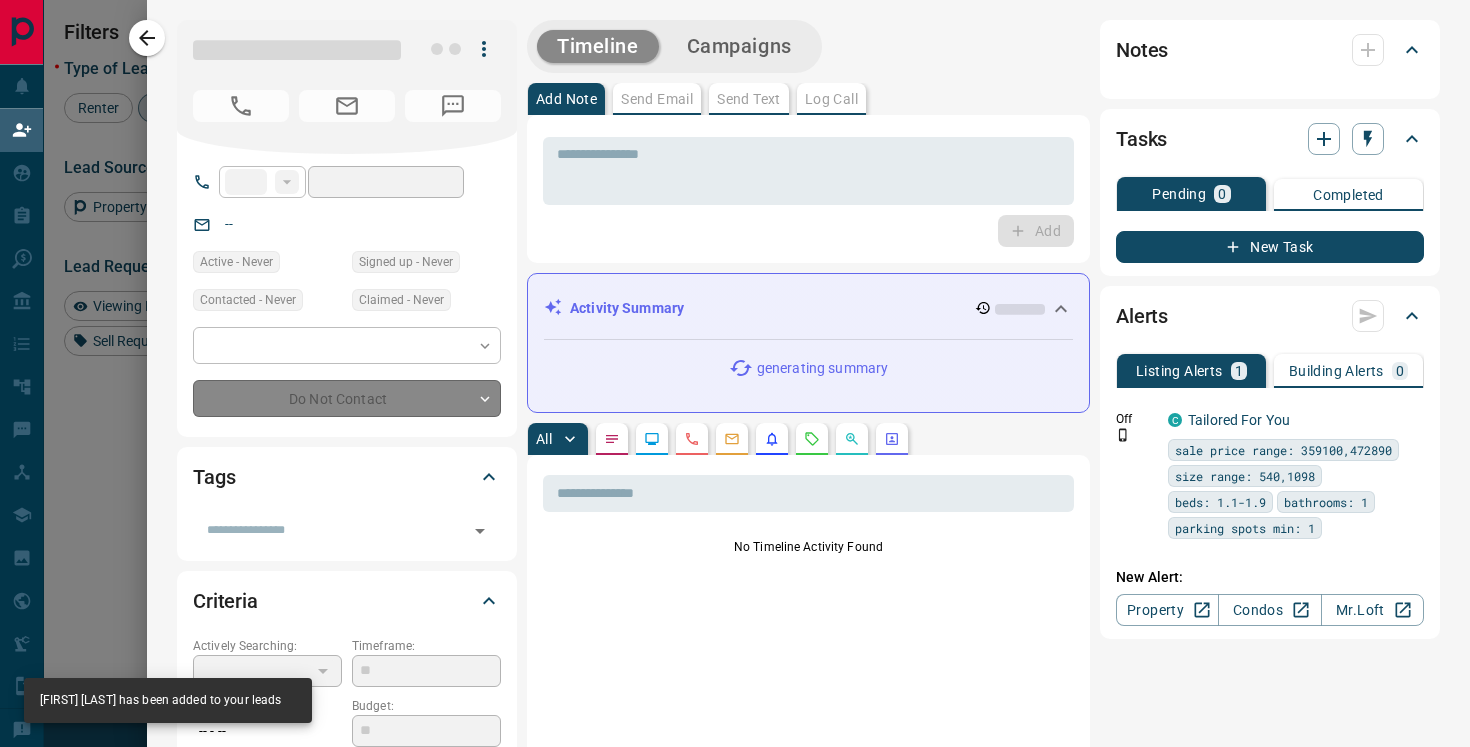 type on "**********" 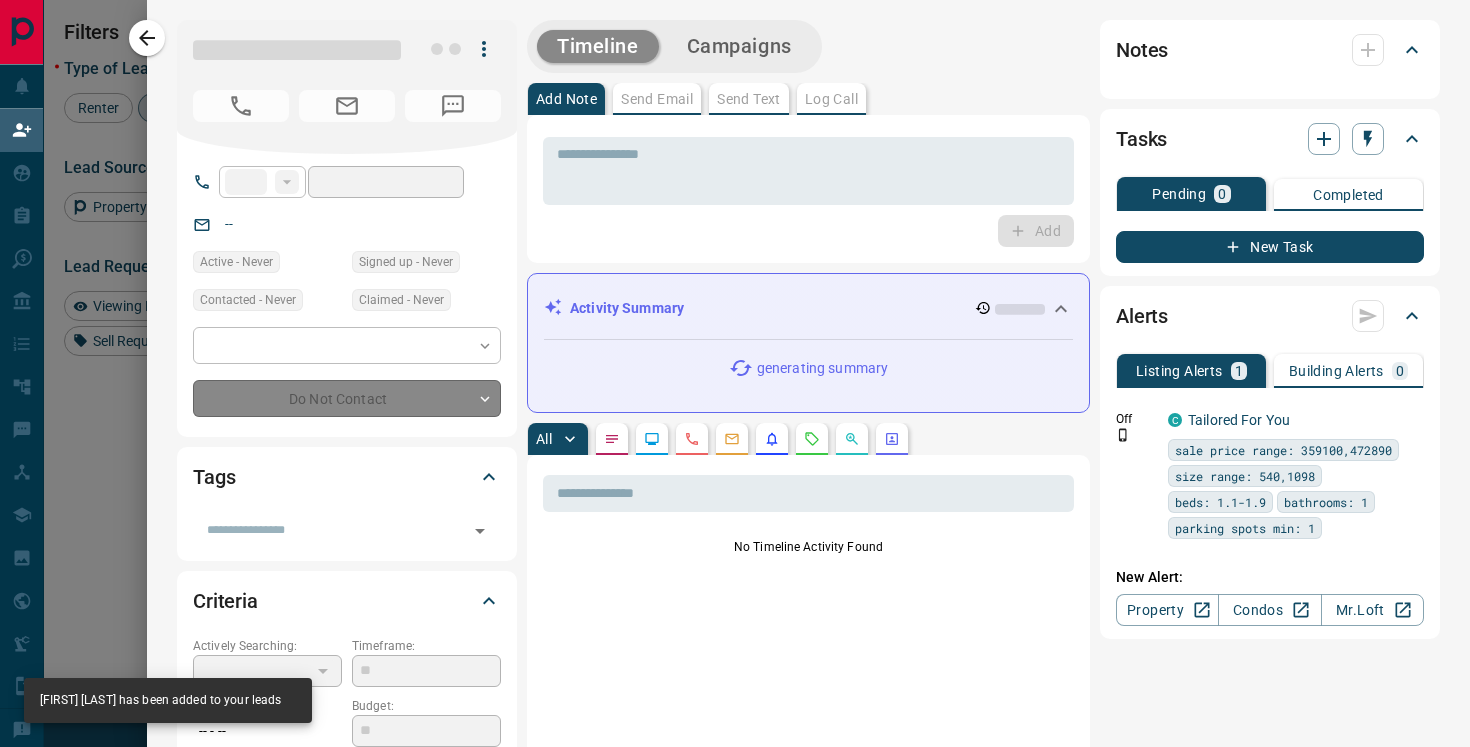 type on "**" 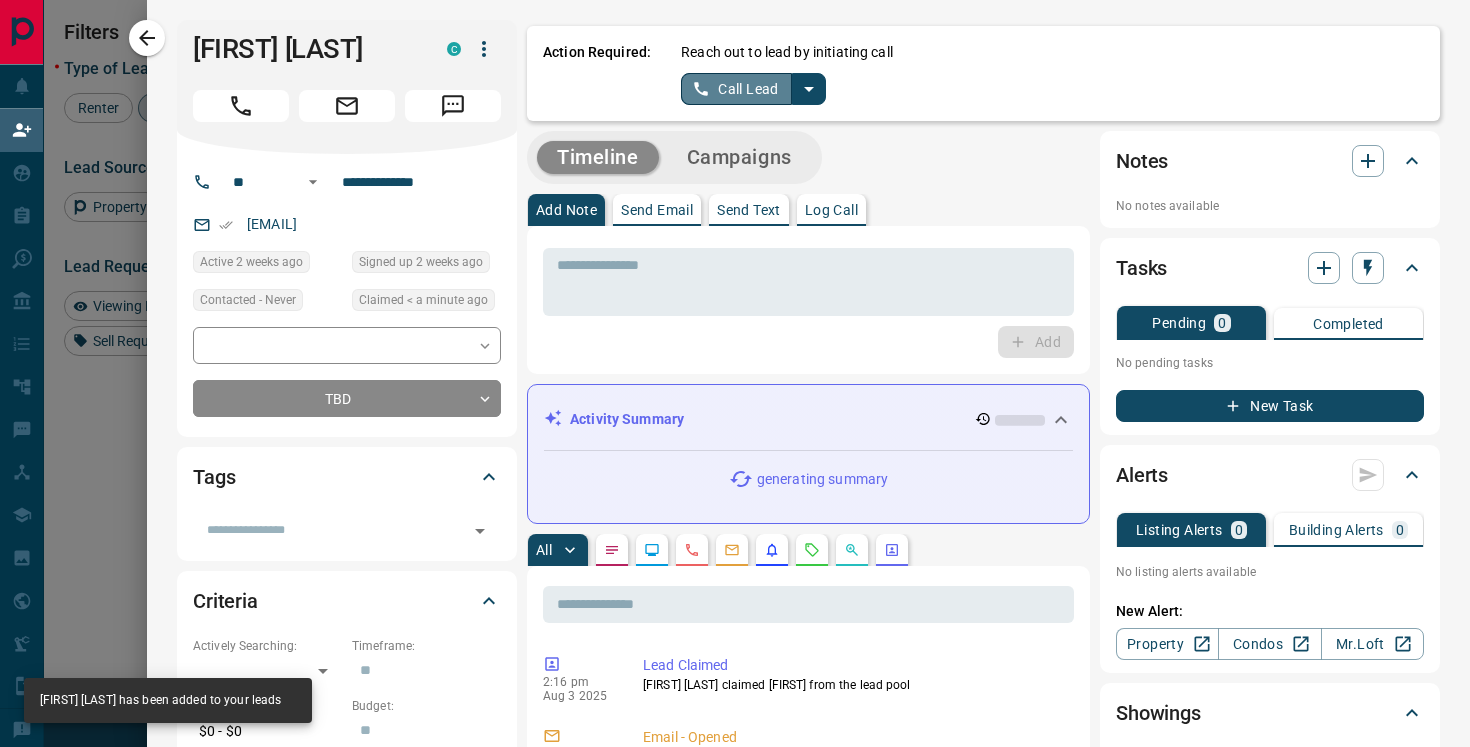 click on "Call Lead" at bounding box center [736, 89] 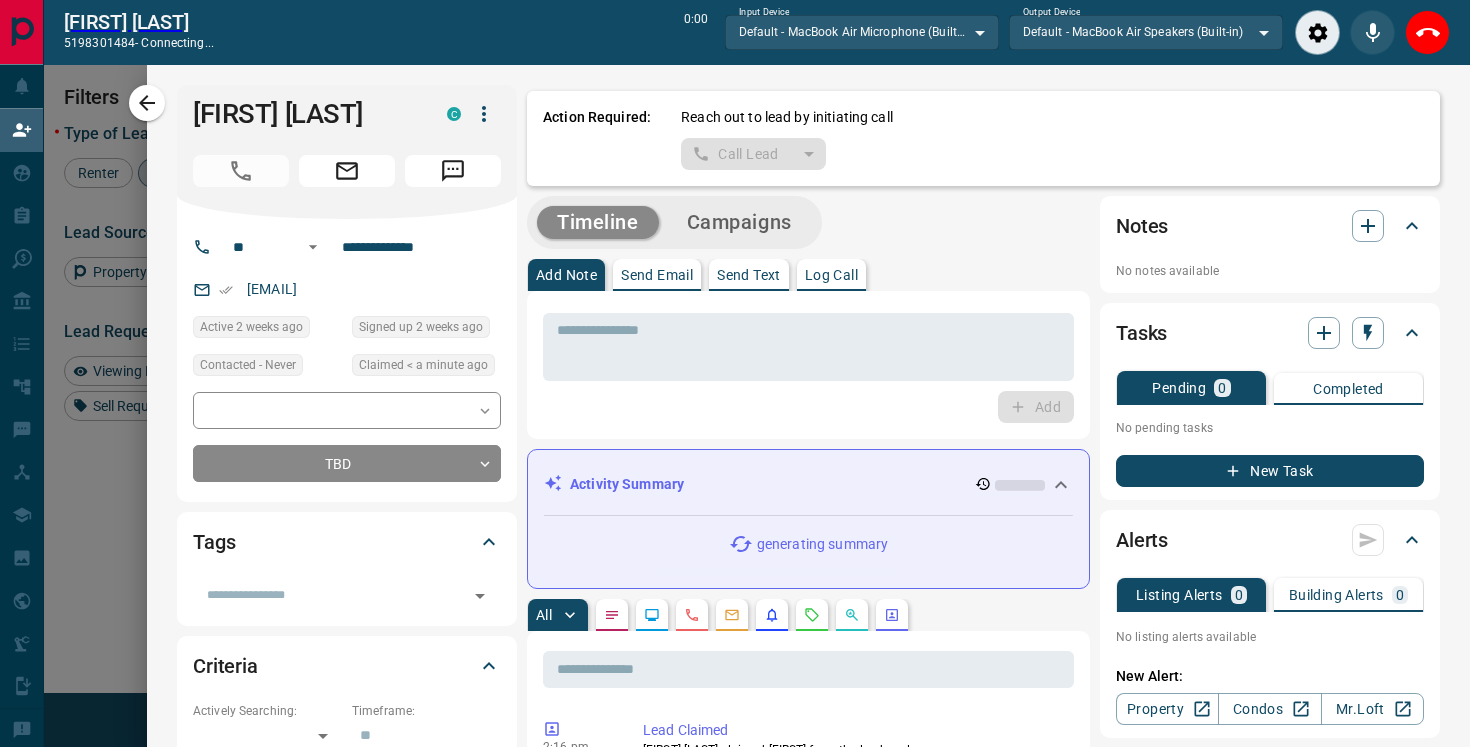 scroll, scrollTop: 515, scrollLeft: 1058, axis: both 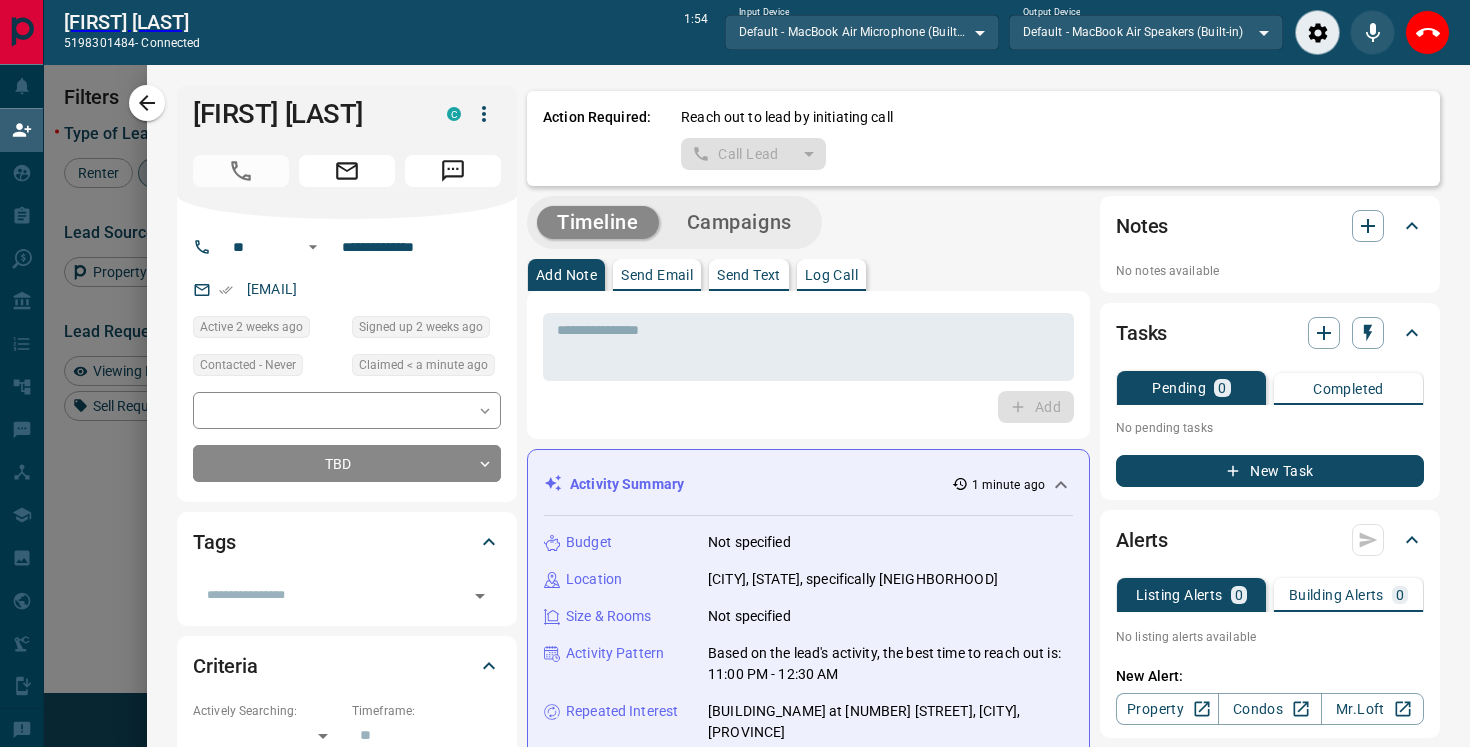 click on "Timeline Campaigns" at bounding box center [808, 222] 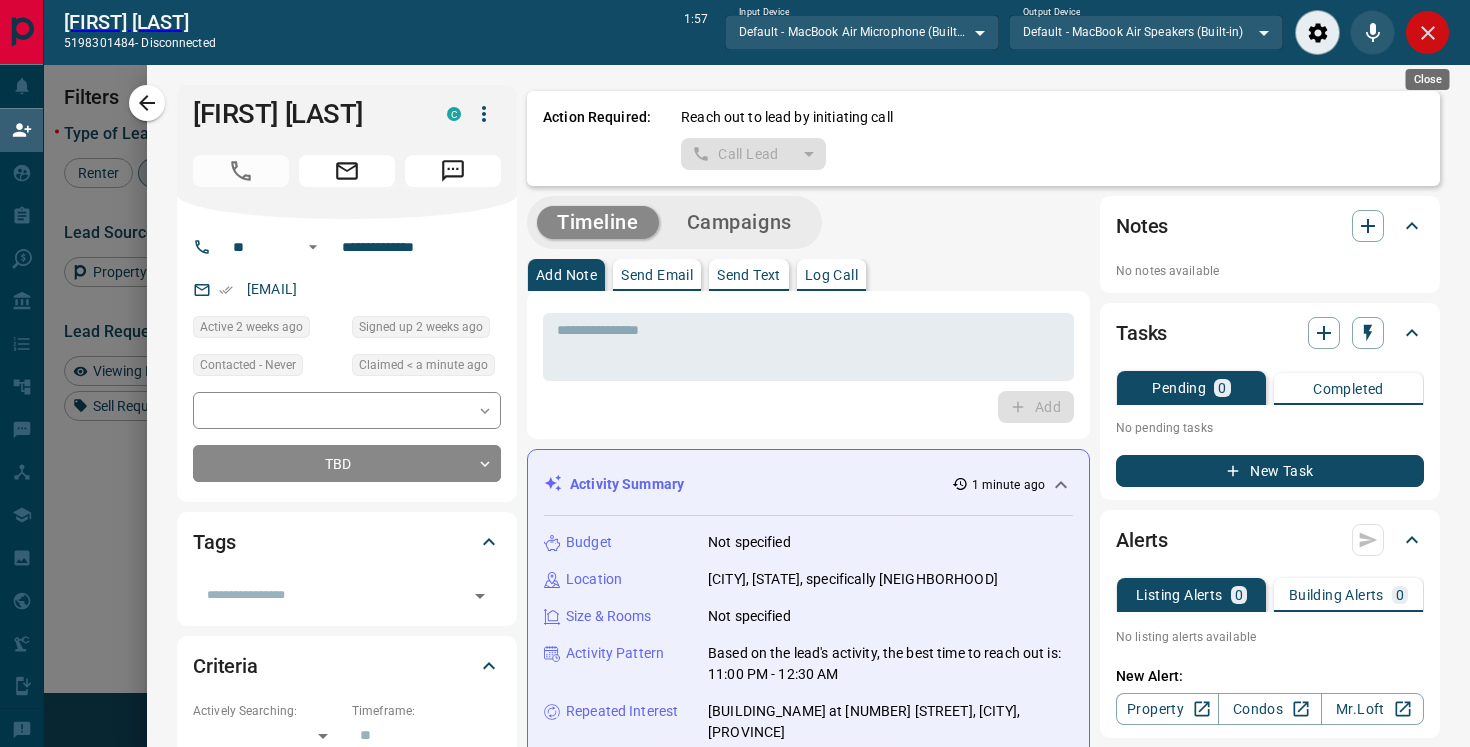 click 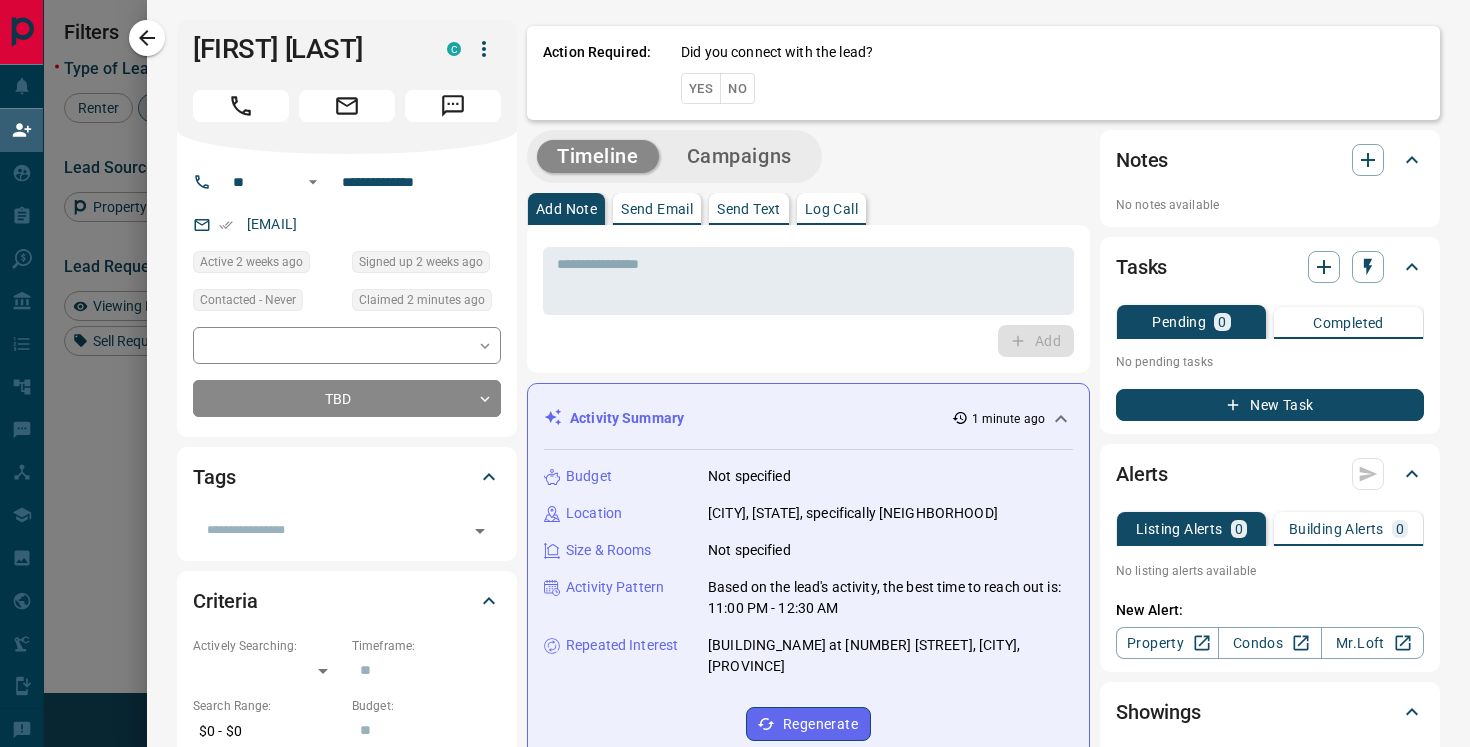 scroll, scrollTop: 1, scrollLeft: 1, axis: both 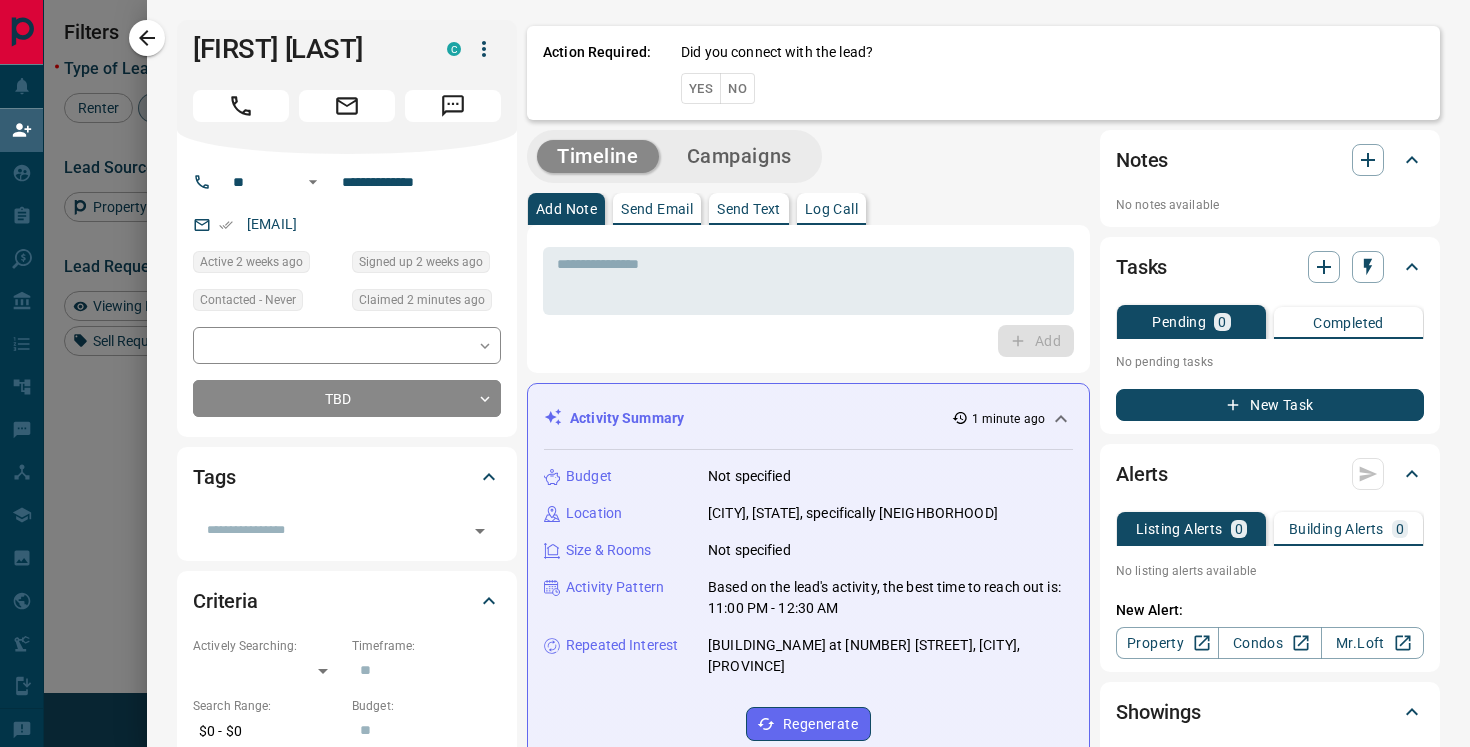 click on "Yes" at bounding box center (701, 88) 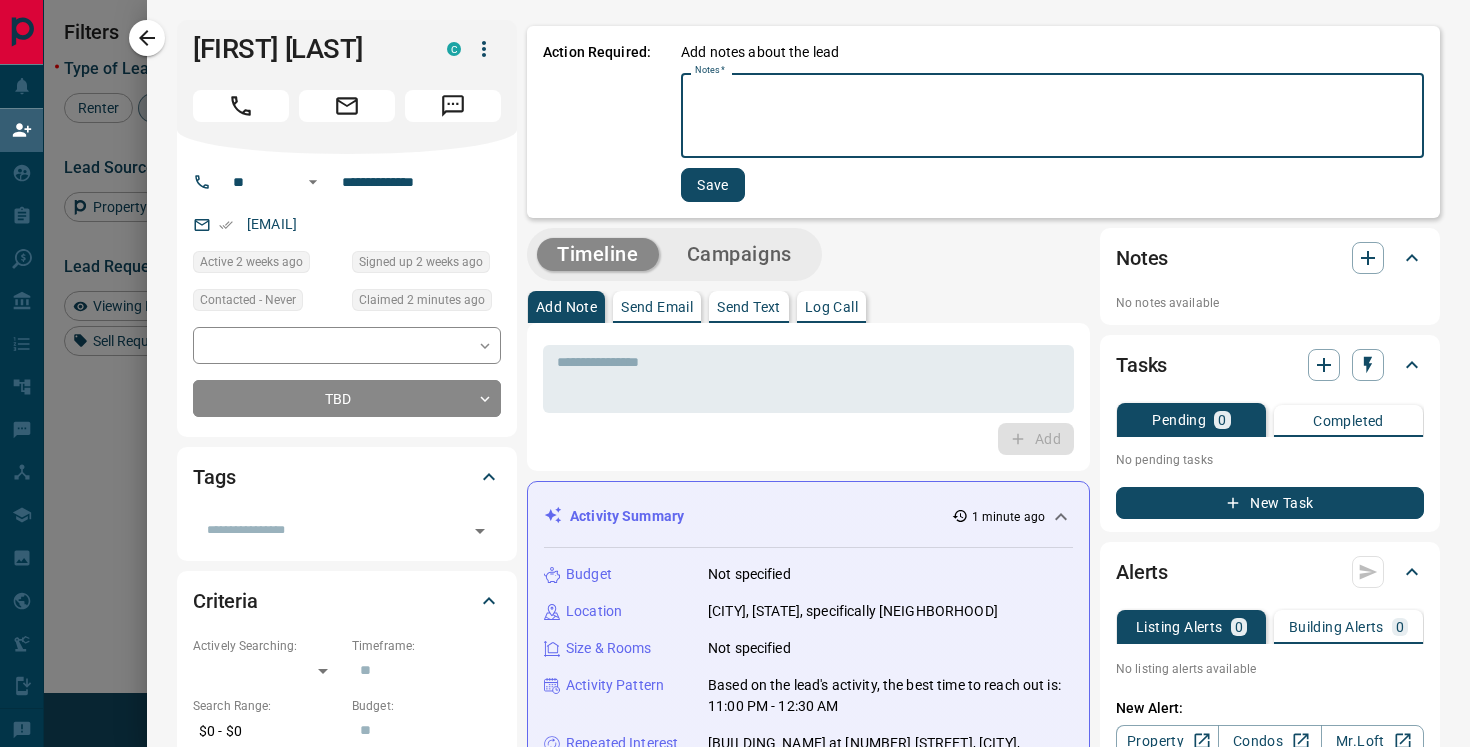 click on "Notes   *" at bounding box center (1052, 116) 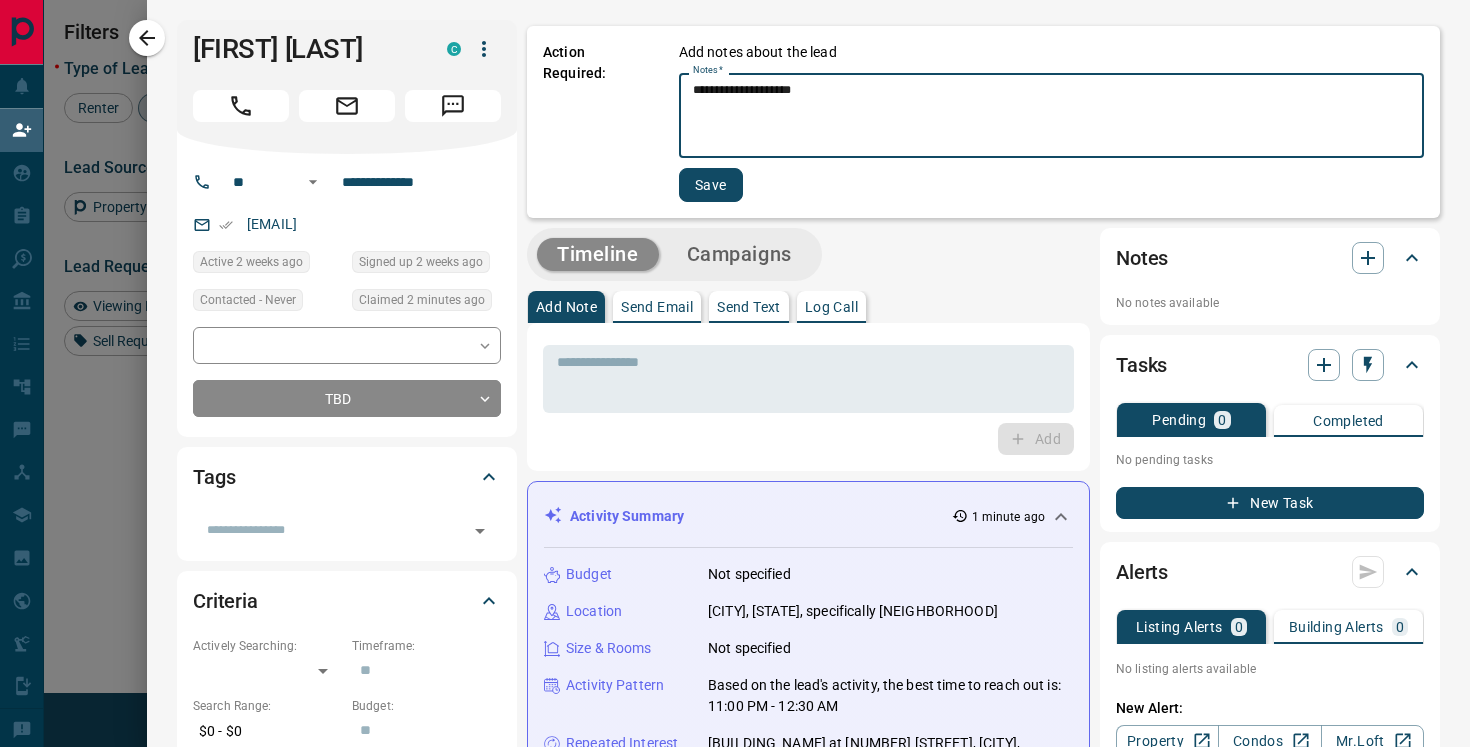 type on "**********" 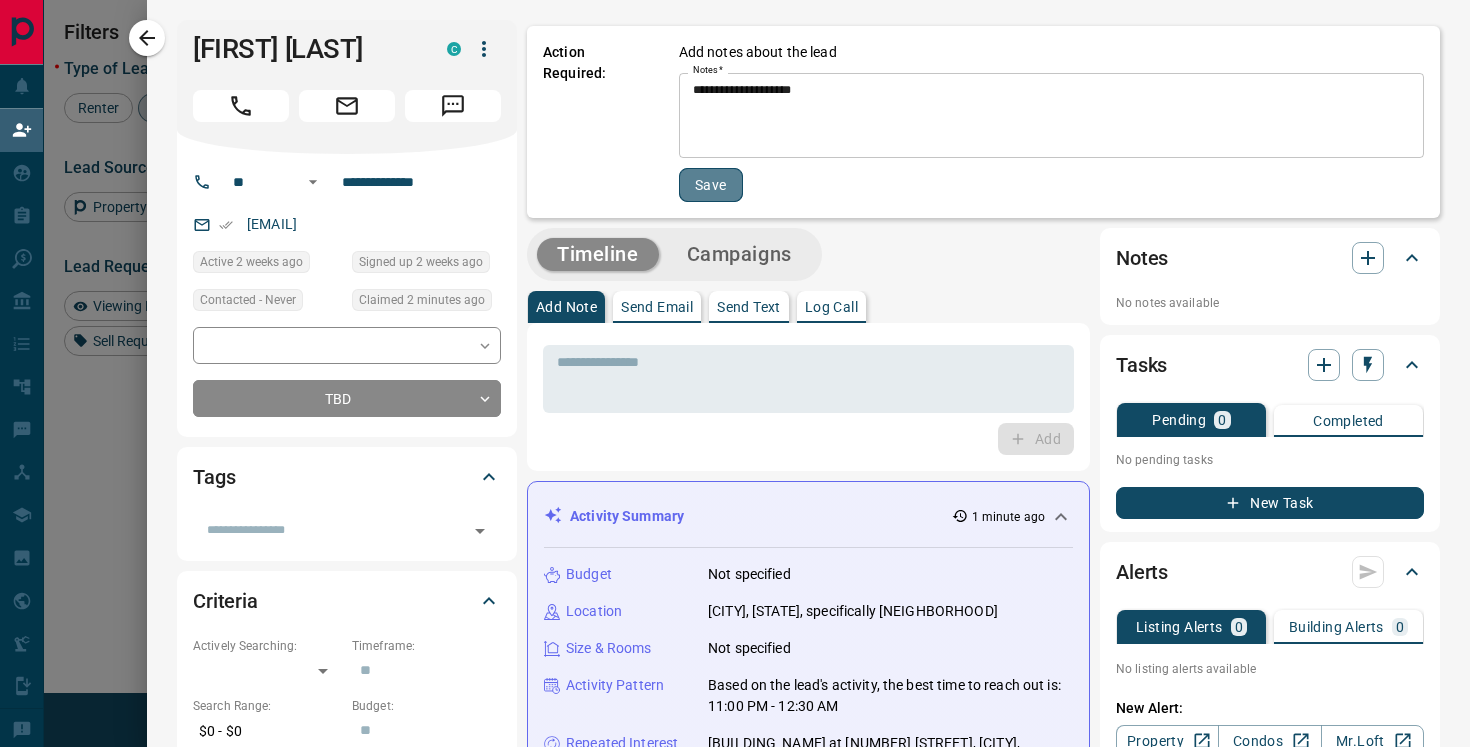 click on "Save" at bounding box center [711, 185] 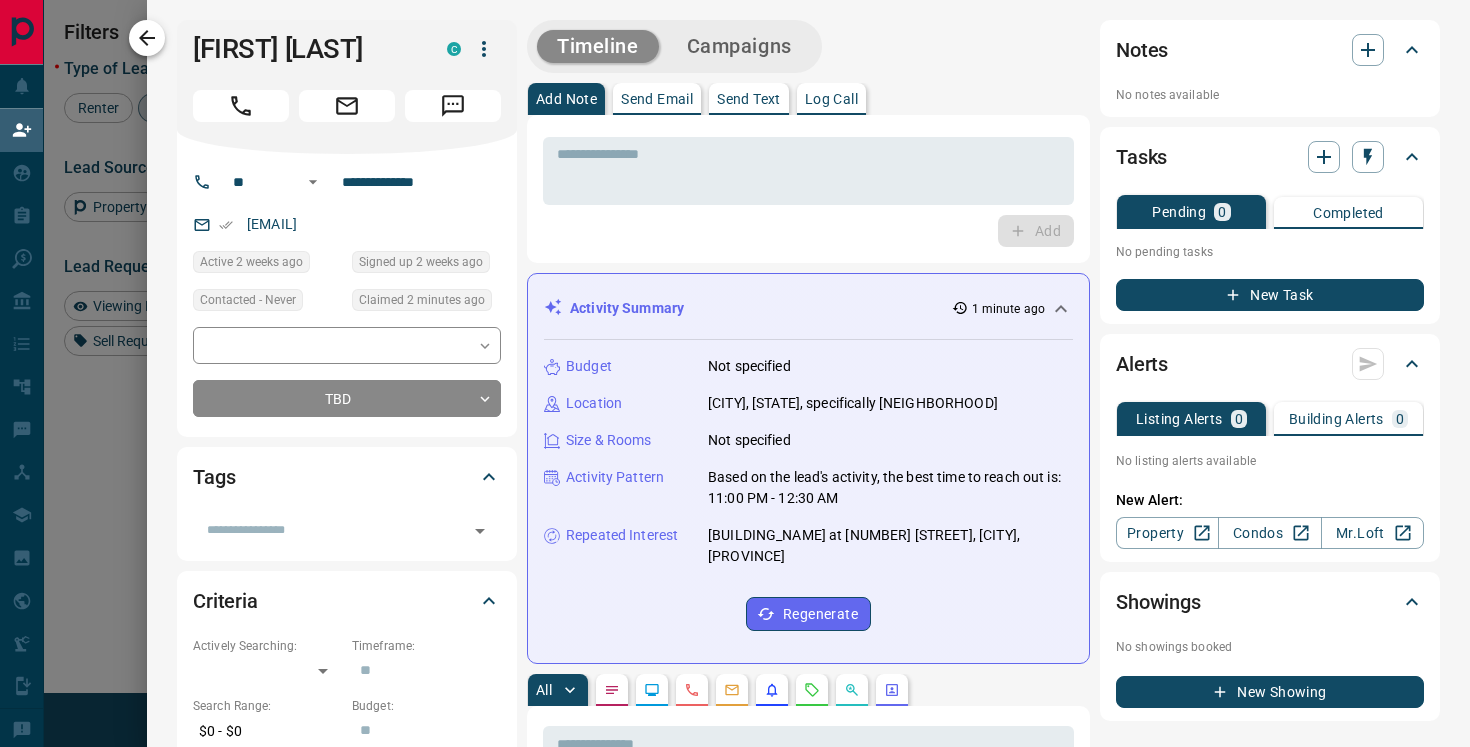 click 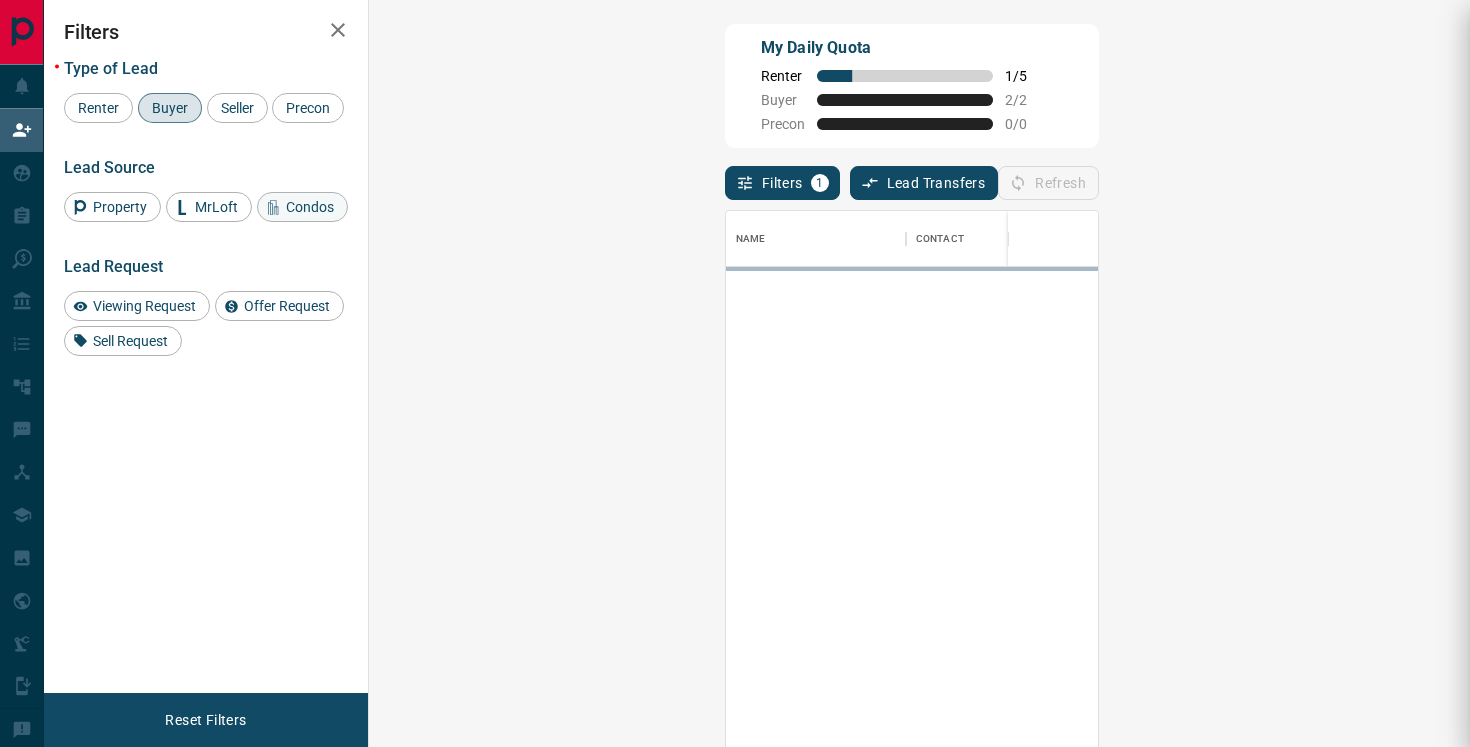scroll, scrollTop: 1, scrollLeft: 1, axis: both 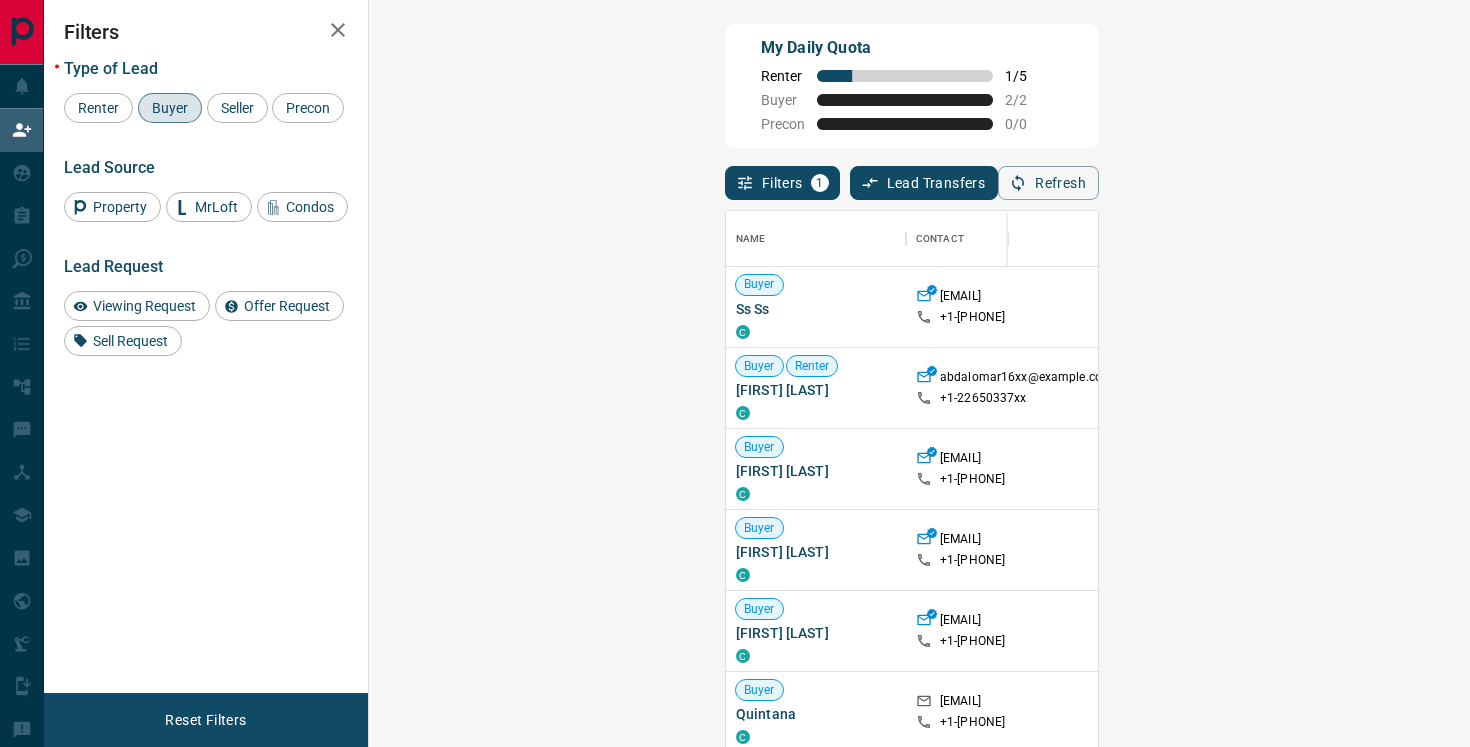 click on "Claim" at bounding box center (1739, 388) 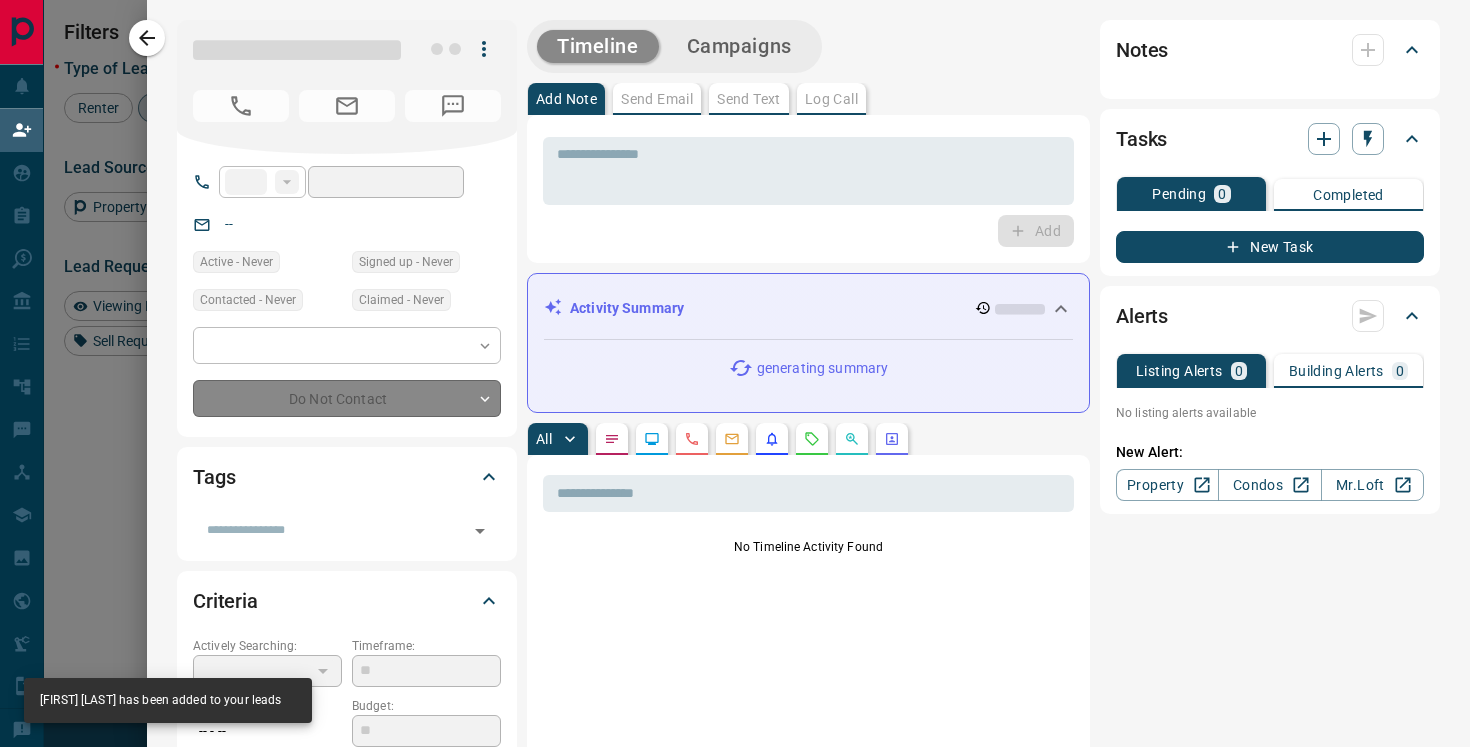 type on "**" 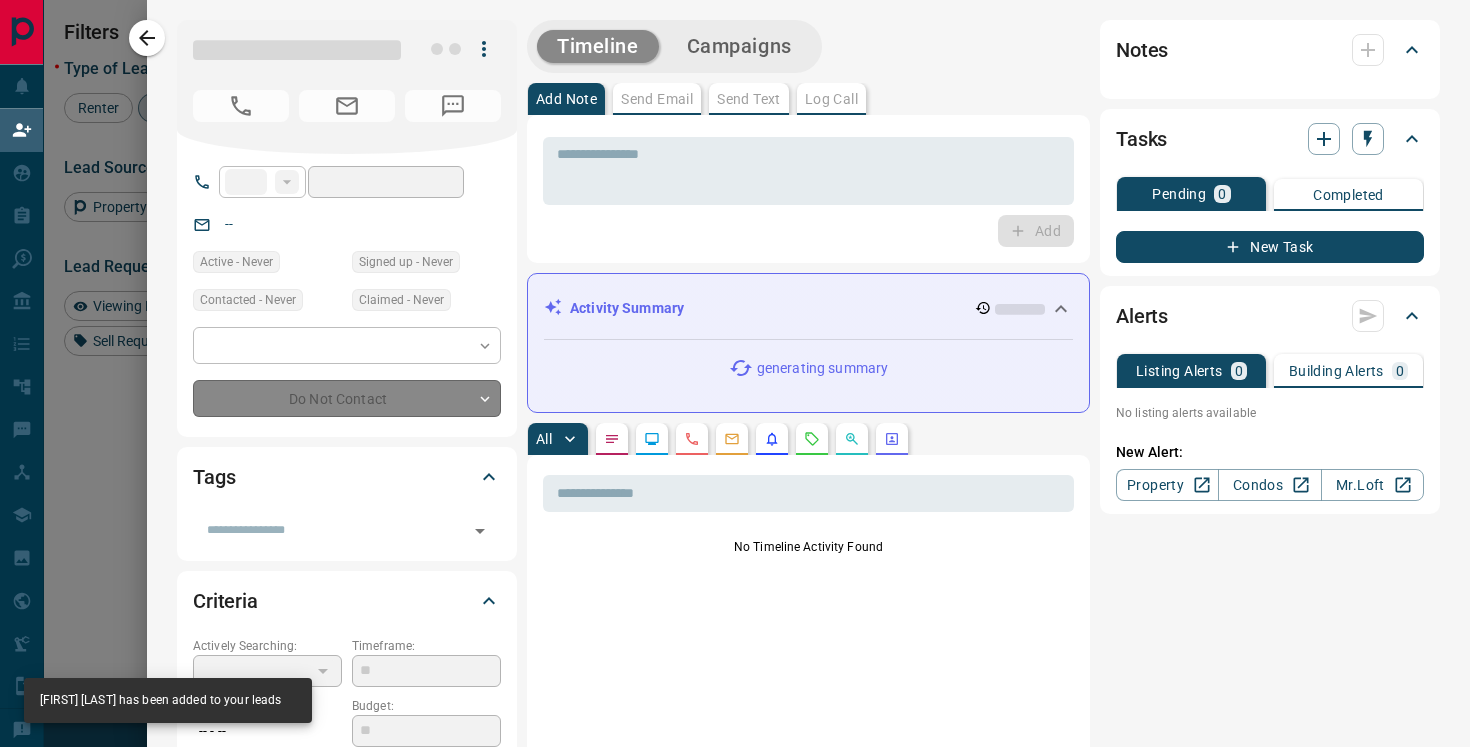 type on "**********" 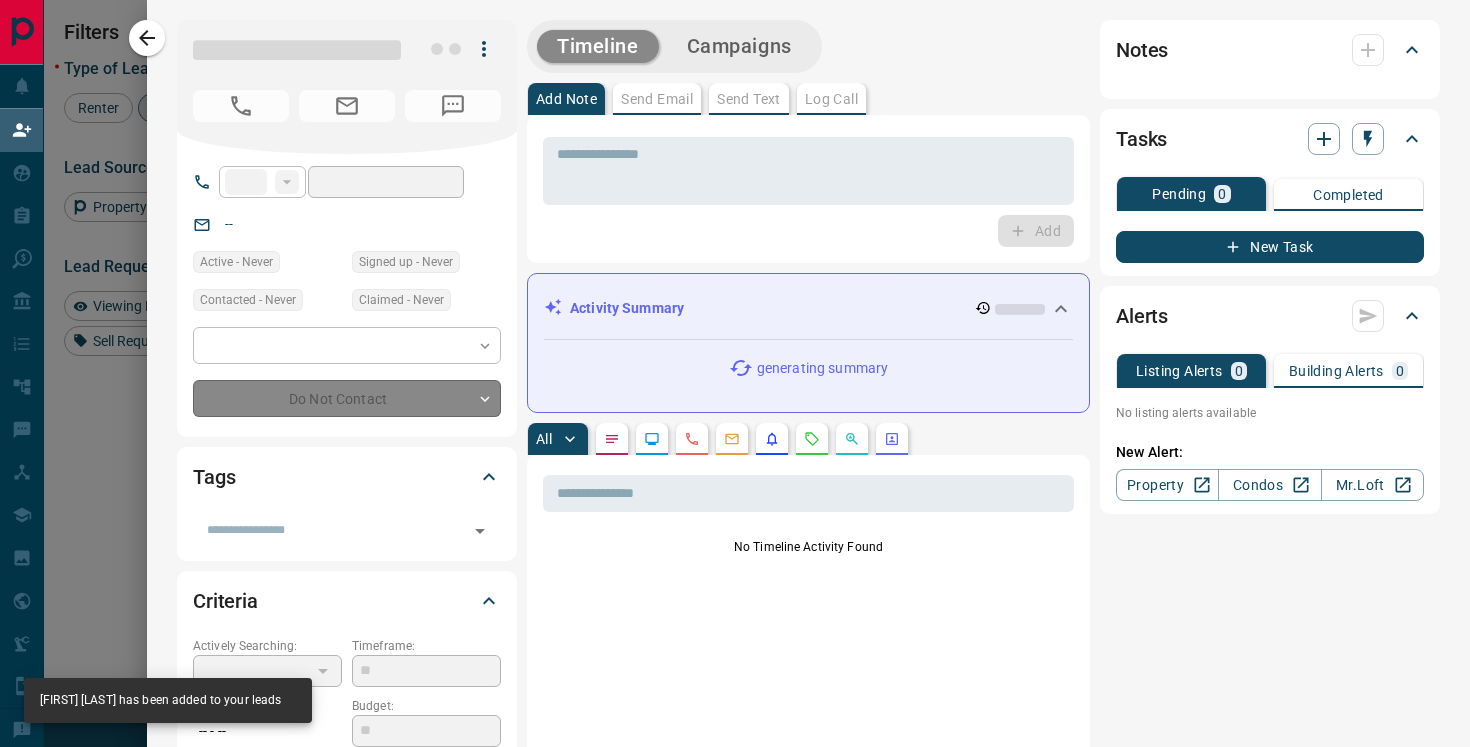 type on "**" 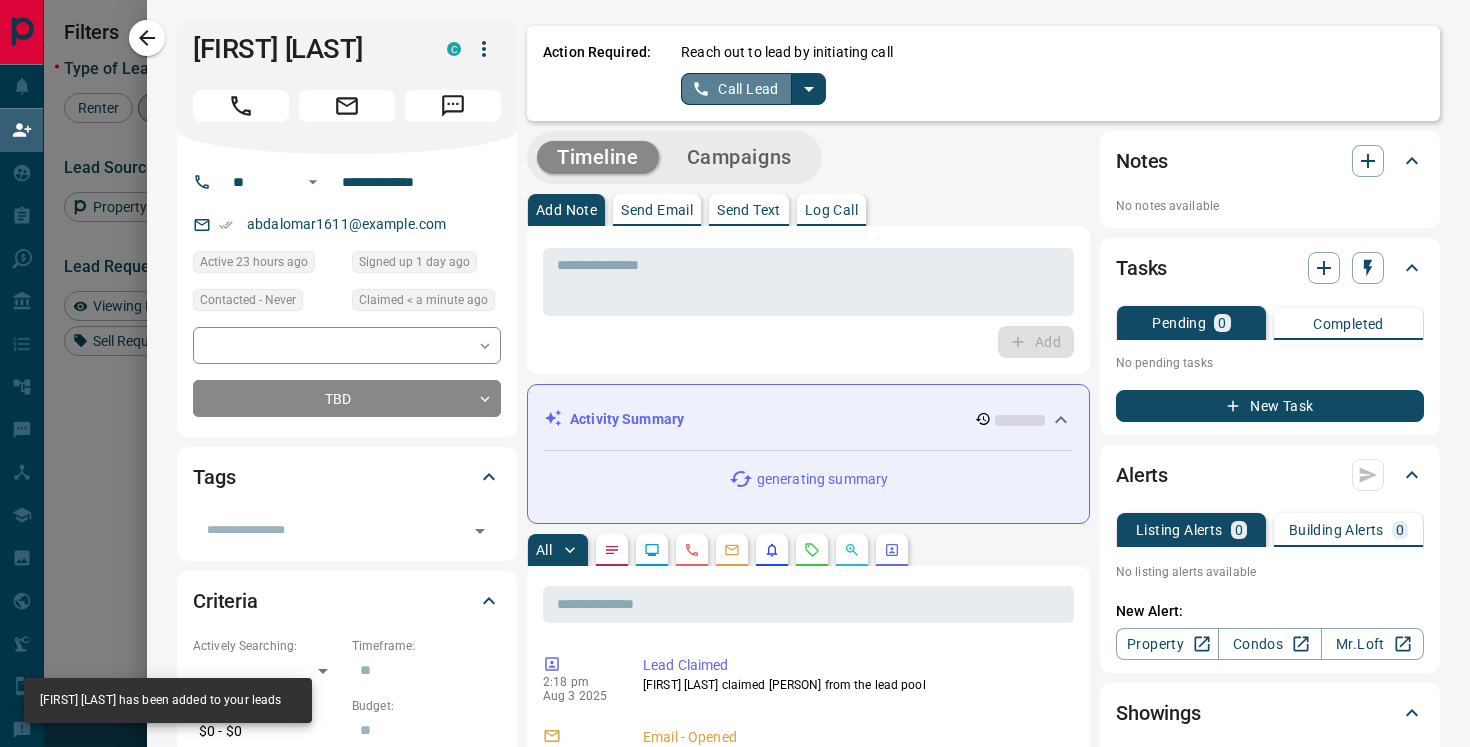 click on "Call Lead" at bounding box center [736, 89] 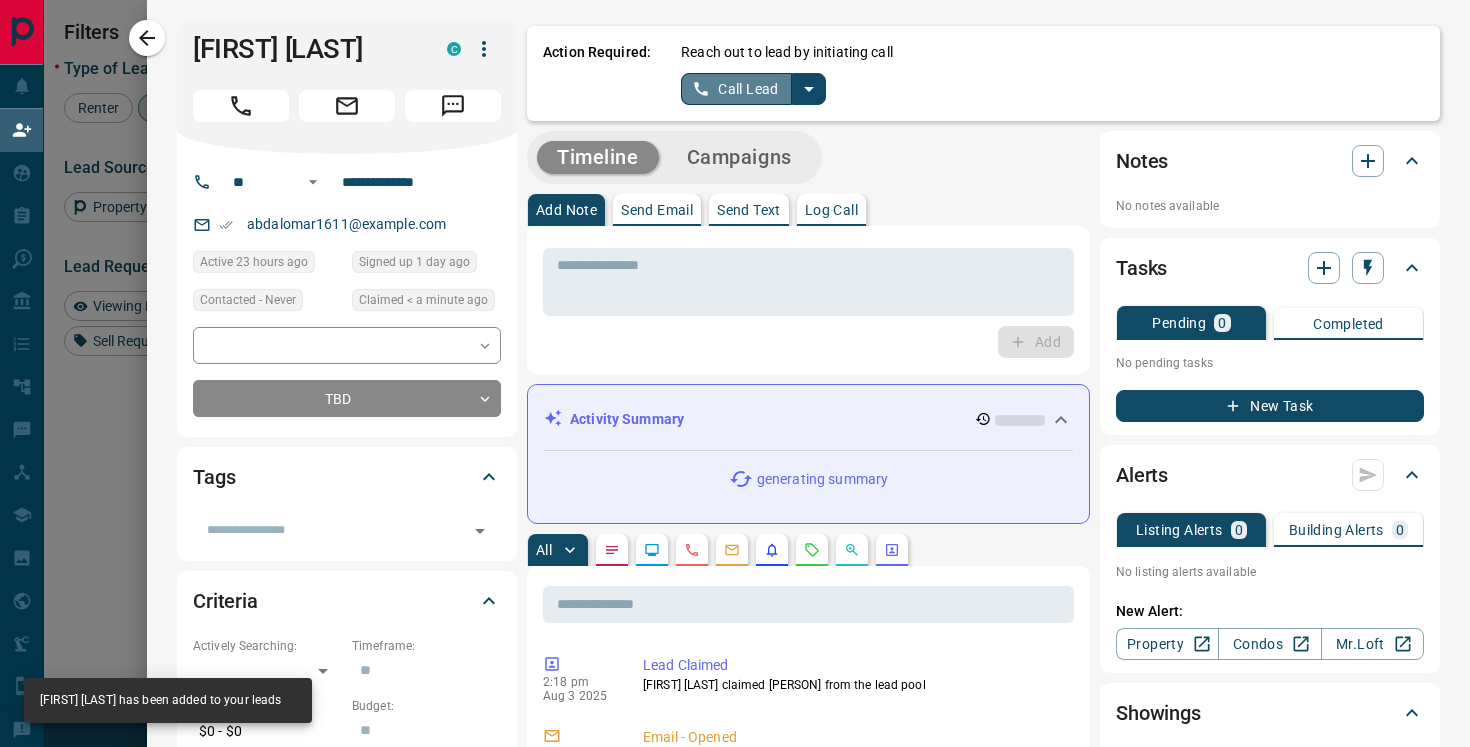 scroll, scrollTop: 515, scrollLeft: 1058, axis: both 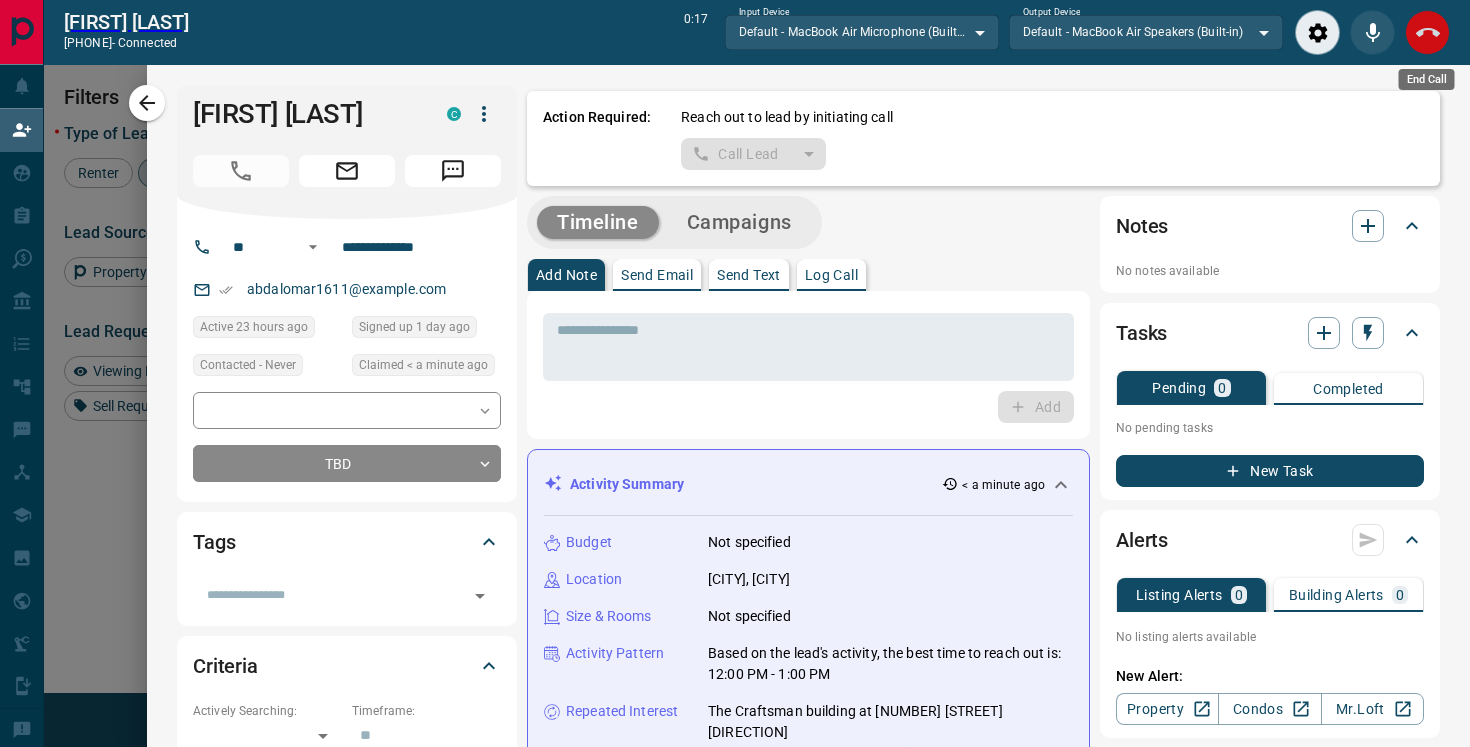 click 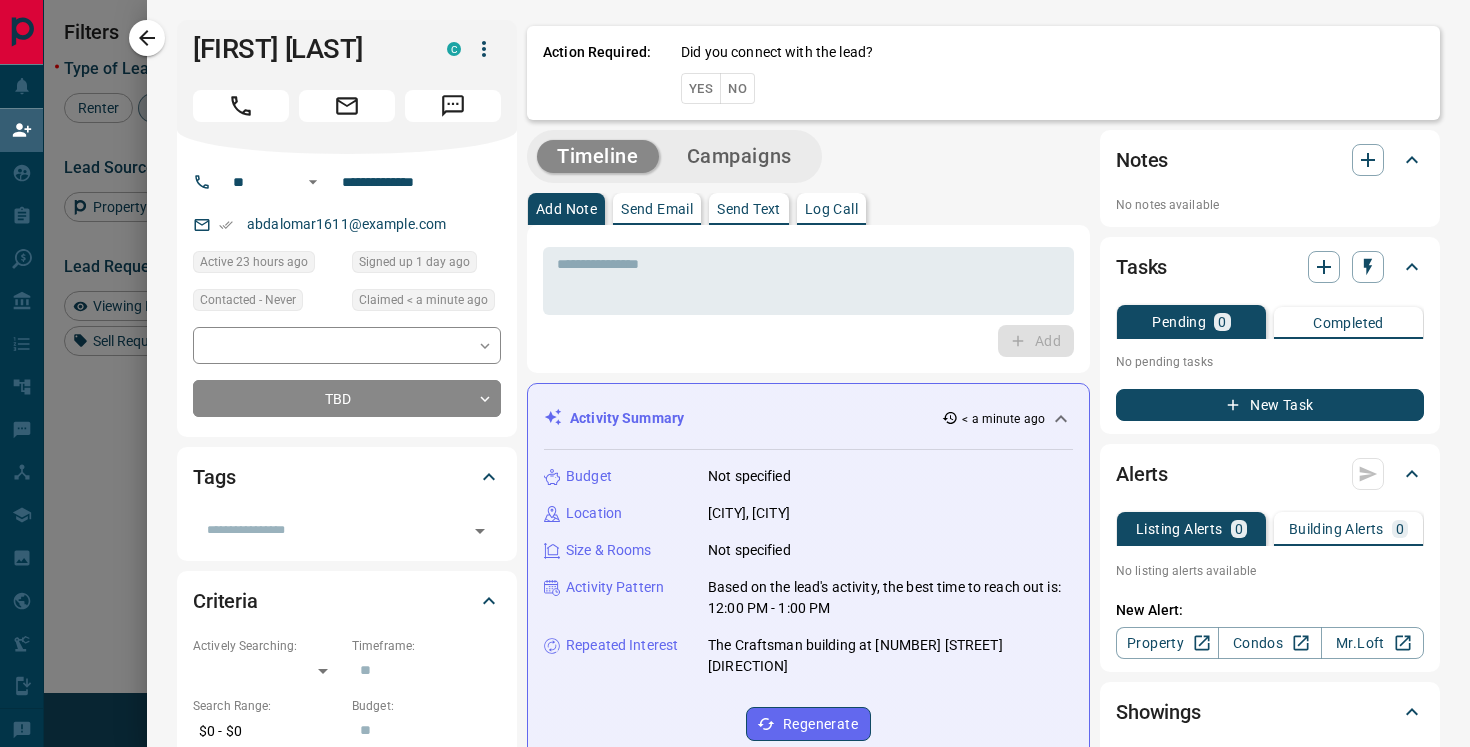 scroll, scrollTop: 1, scrollLeft: 1, axis: both 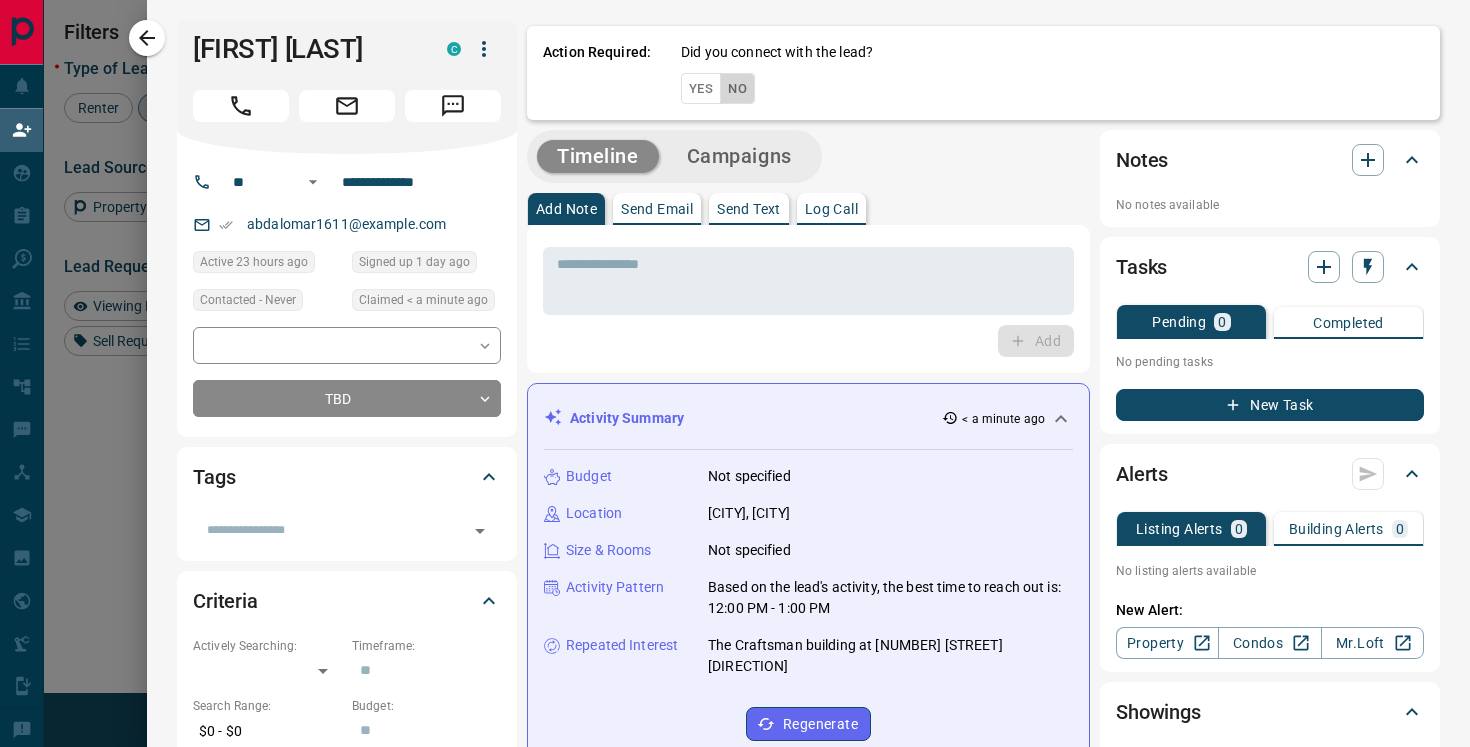 click on "No" at bounding box center (737, 88) 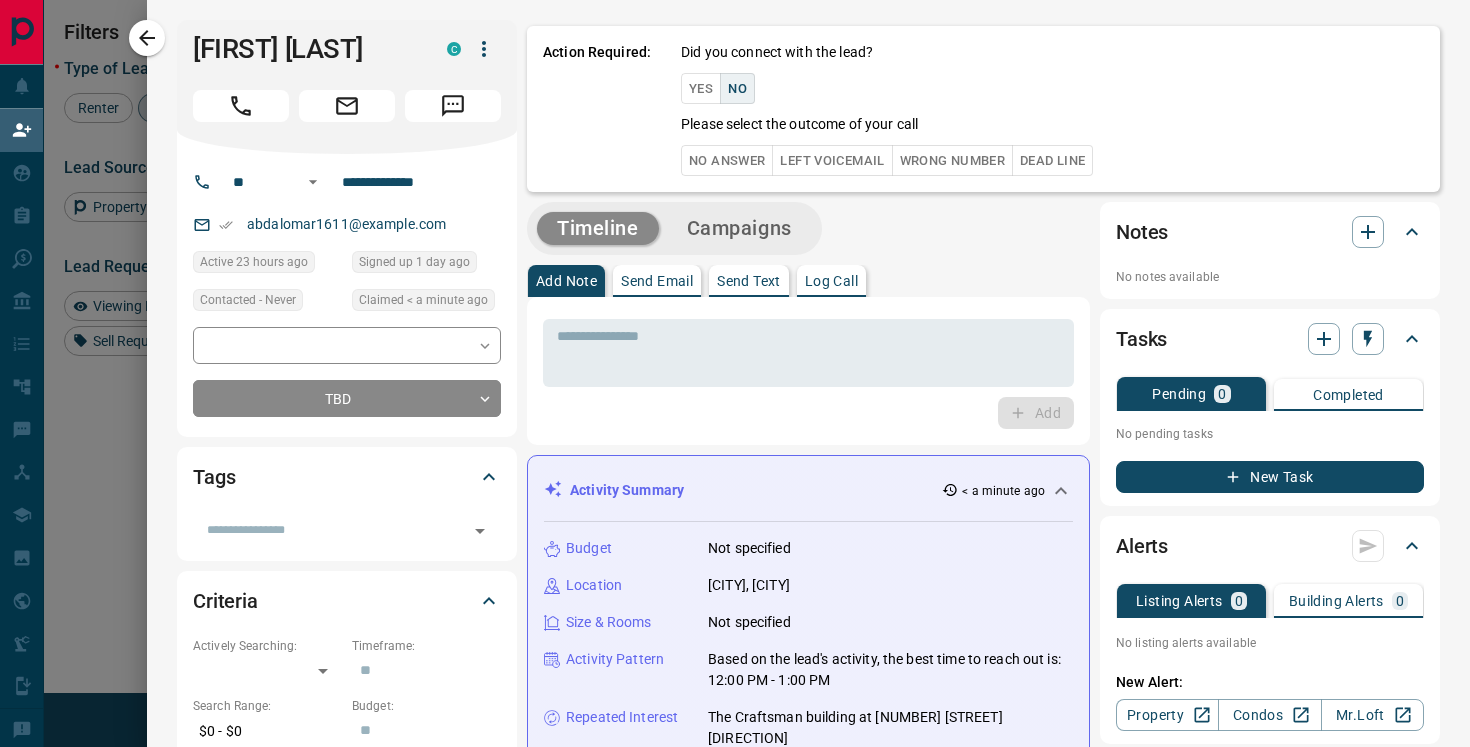 click on "No Answer" at bounding box center (727, 160) 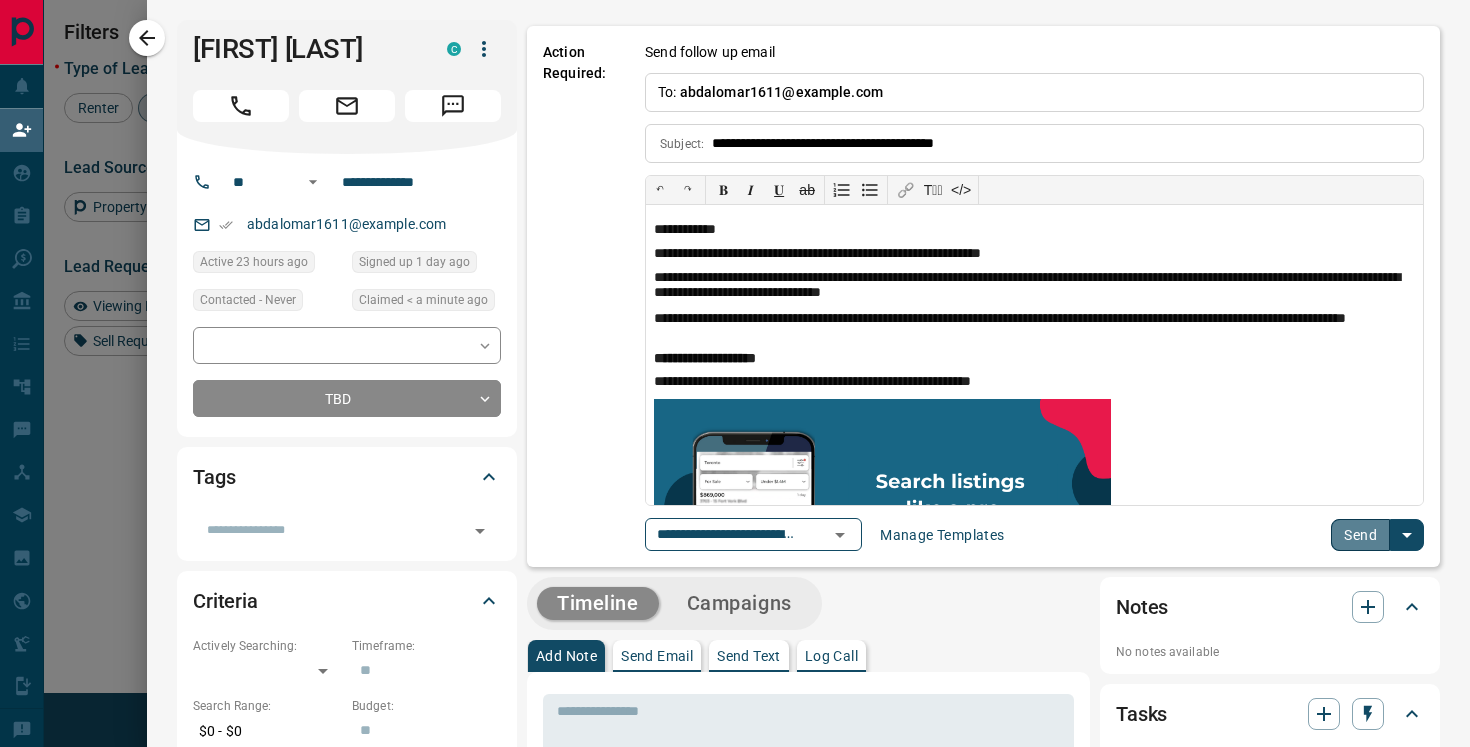 click on "Send" at bounding box center [1360, 535] 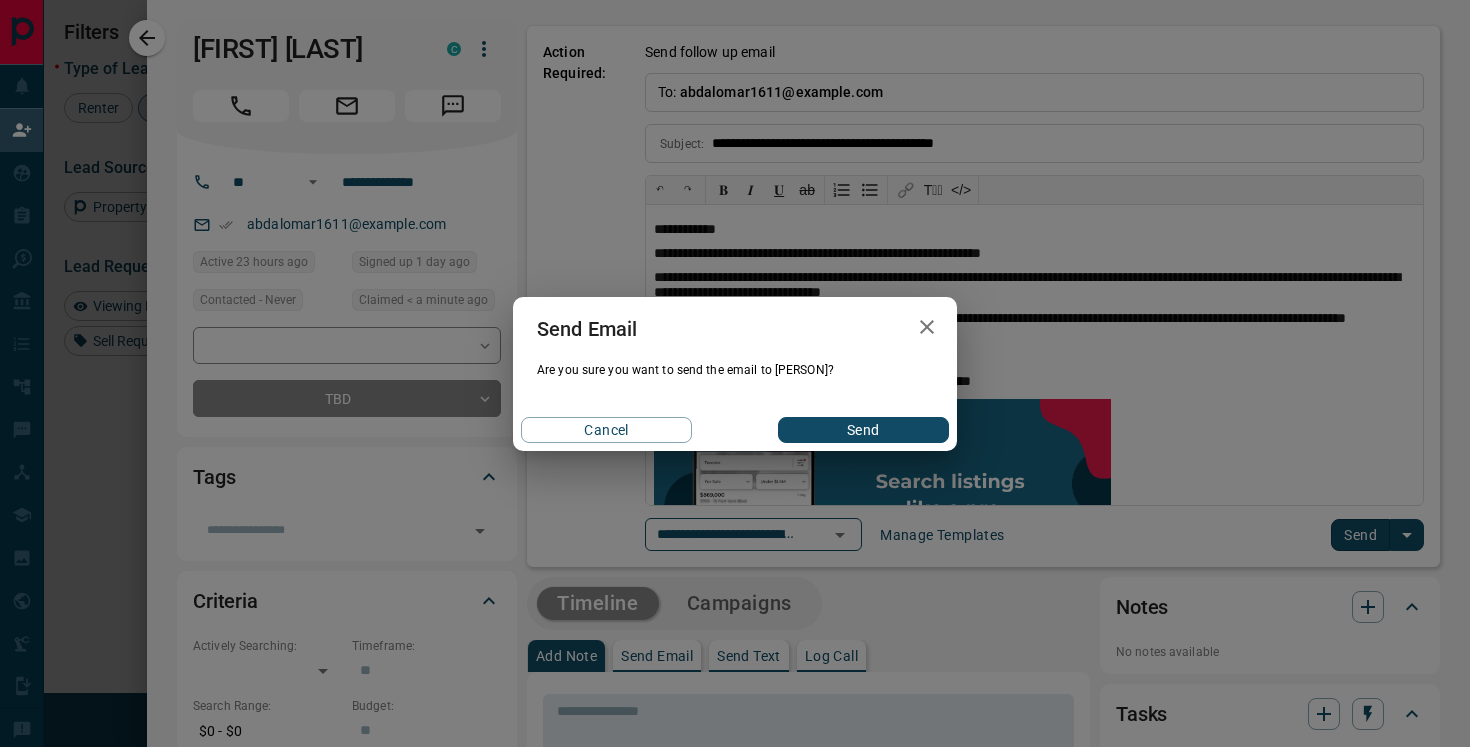 click on "Send" at bounding box center (863, 430) 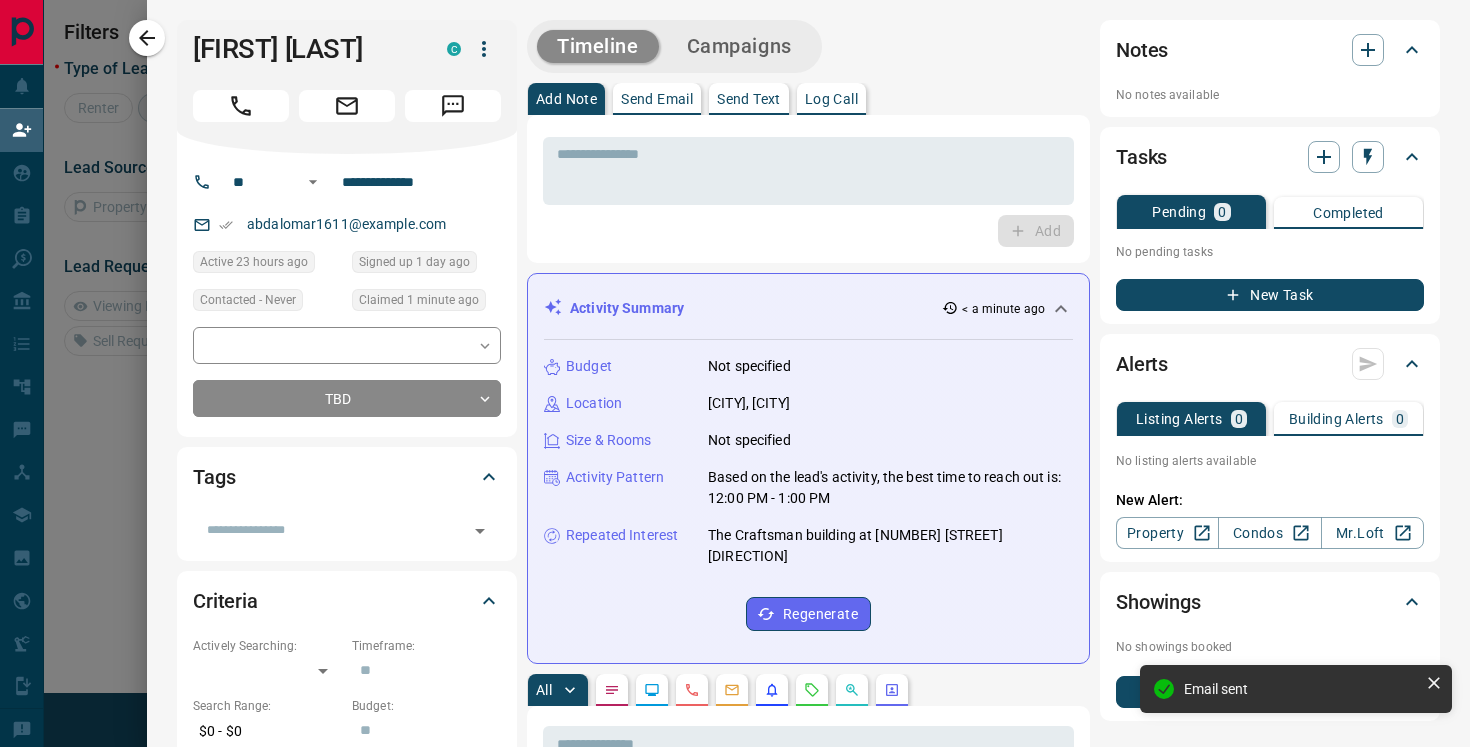 scroll, scrollTop: 0, scrollLeft: 0, axis: both 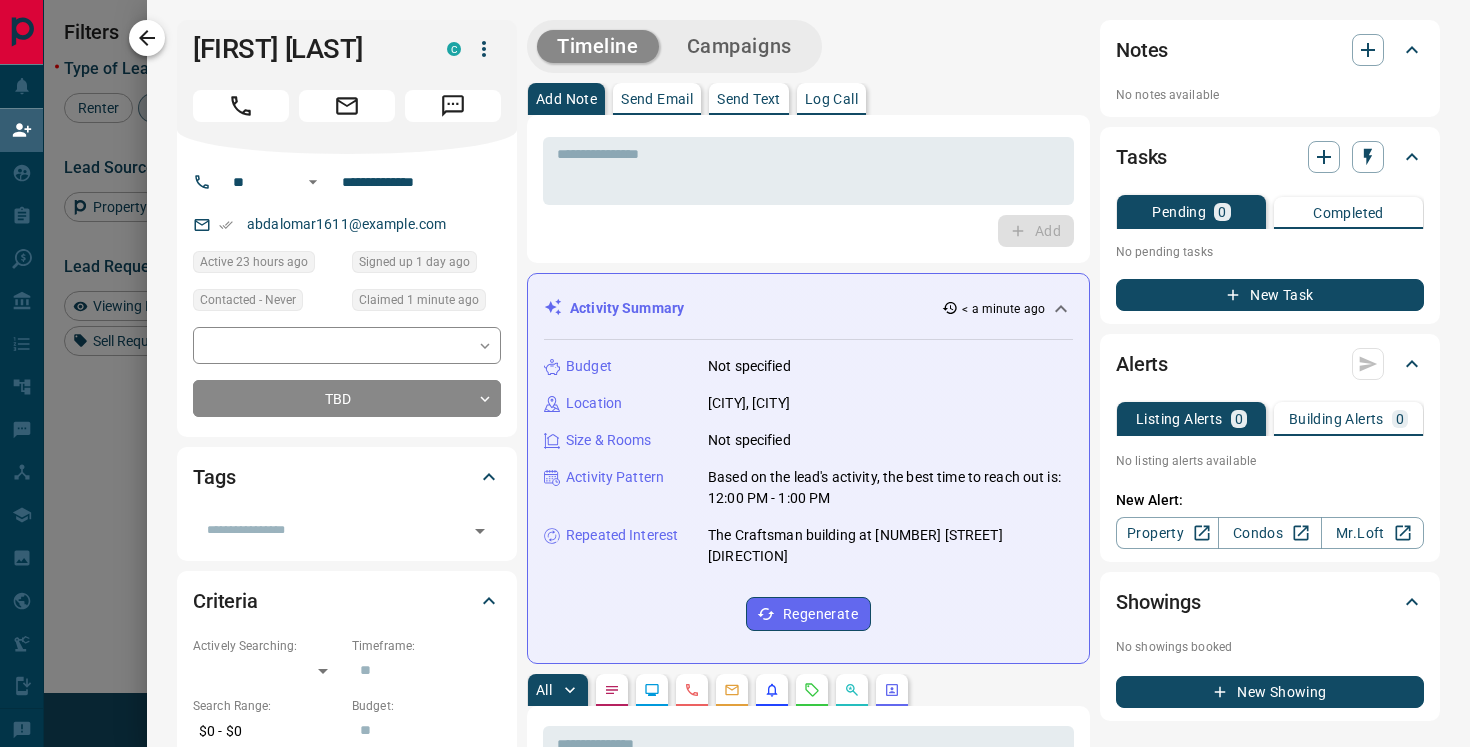 click 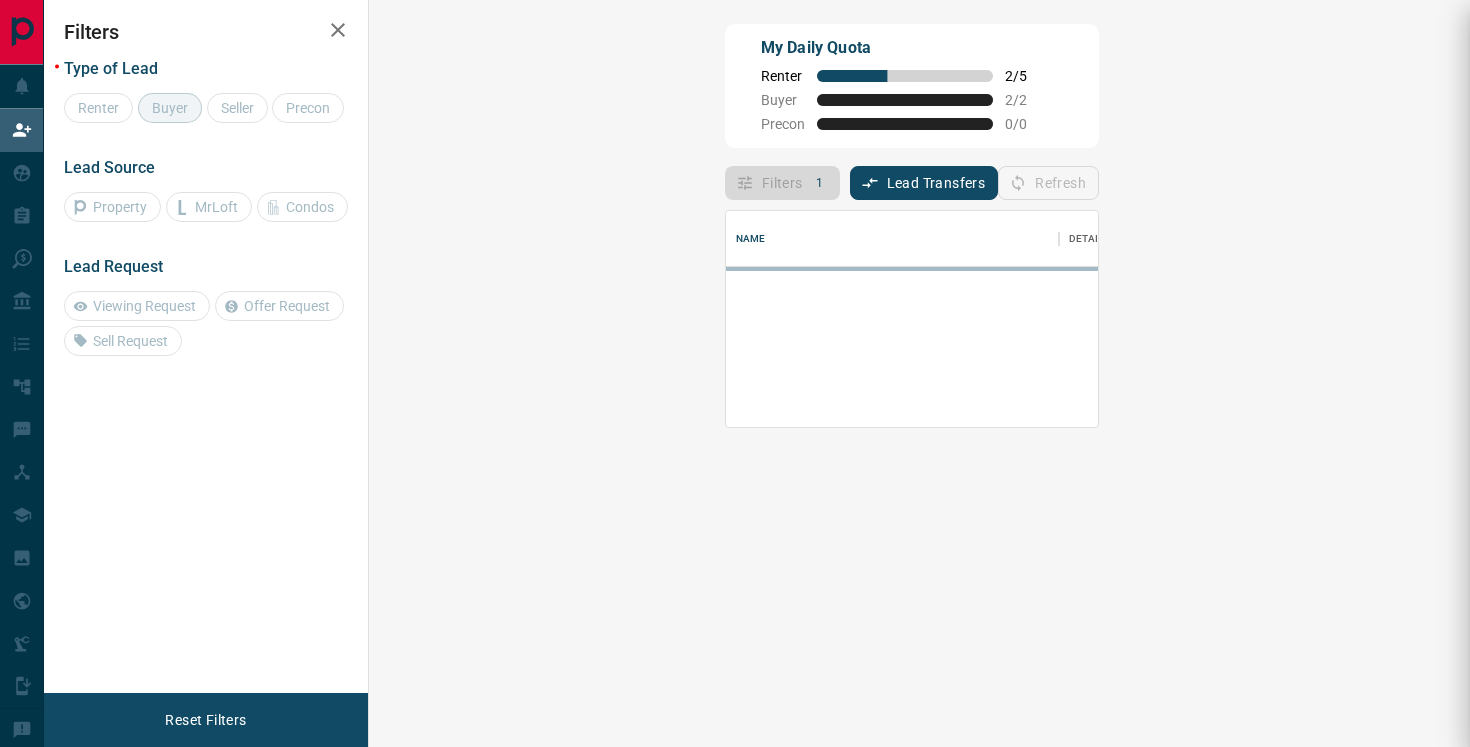 scroll, scrollTop: 0, scrollLeft: 0, axis: both 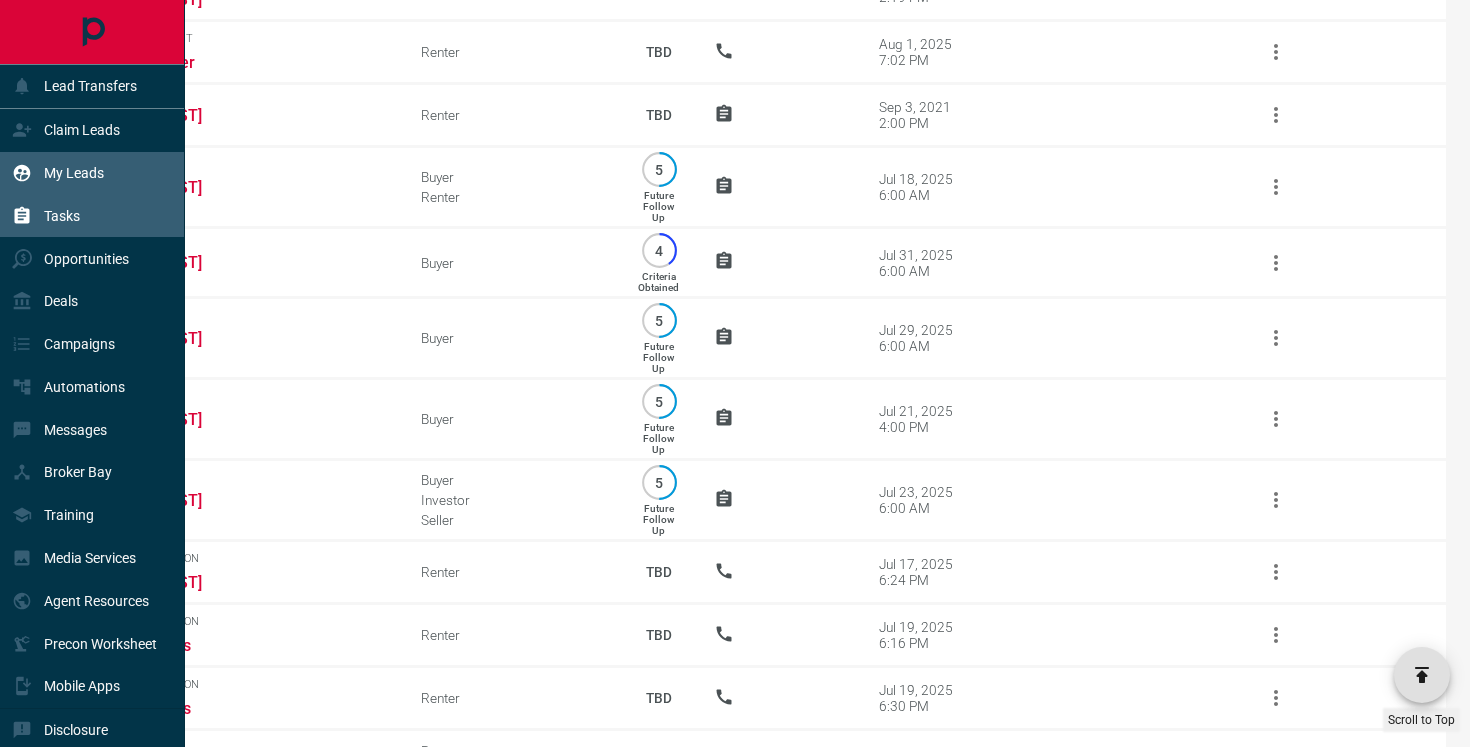 click 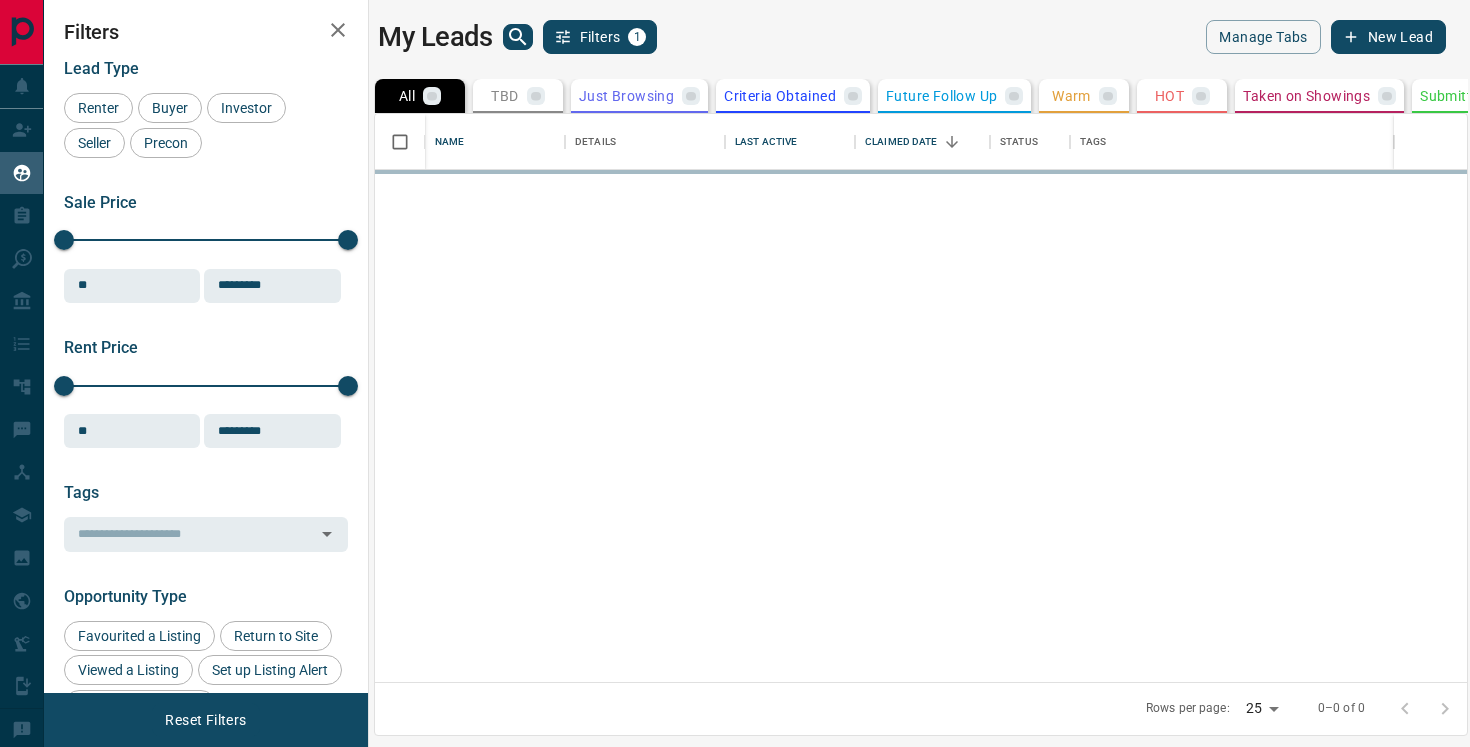 scroll, scrollTop: 0, scrollLeft: 0, axis: both 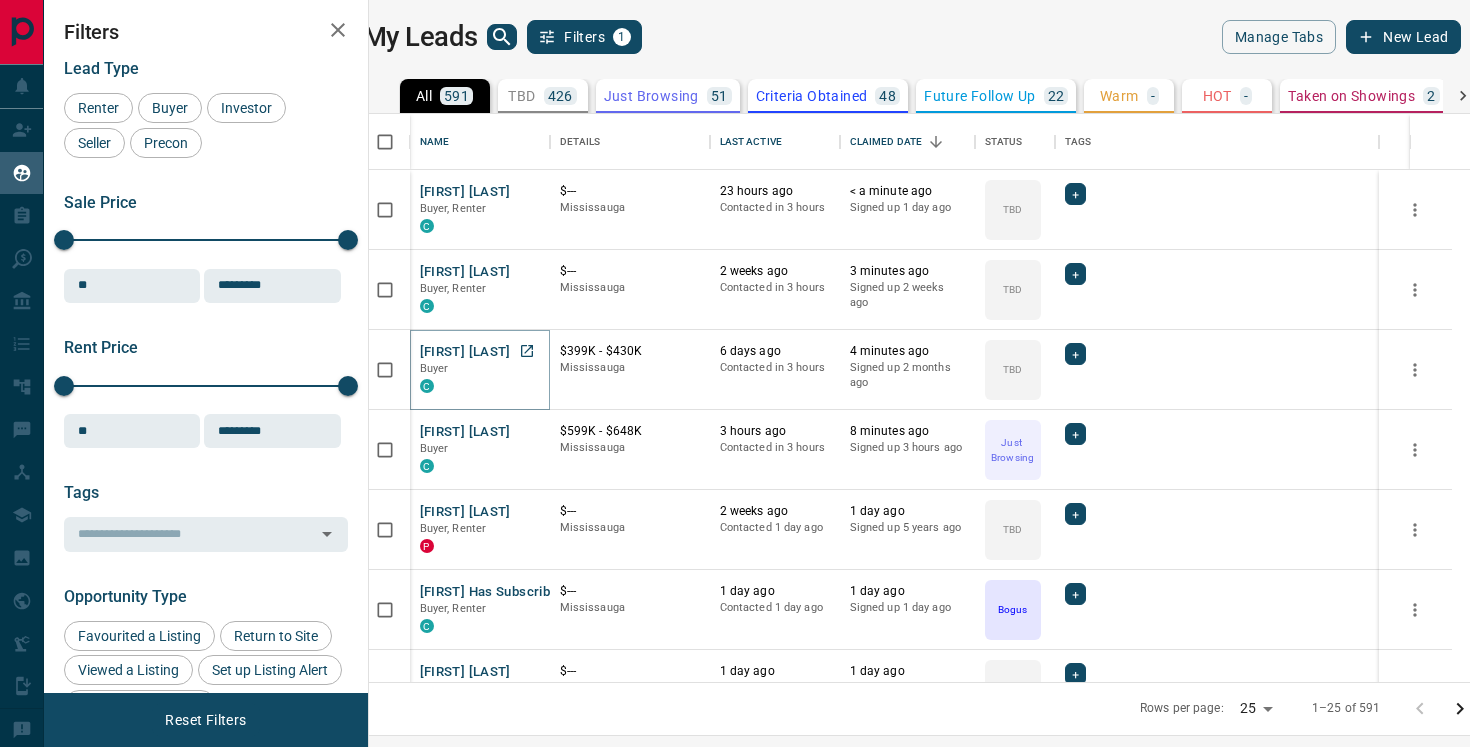 click on "[FIRST] [LAST]" at bounding box center [465, 352] 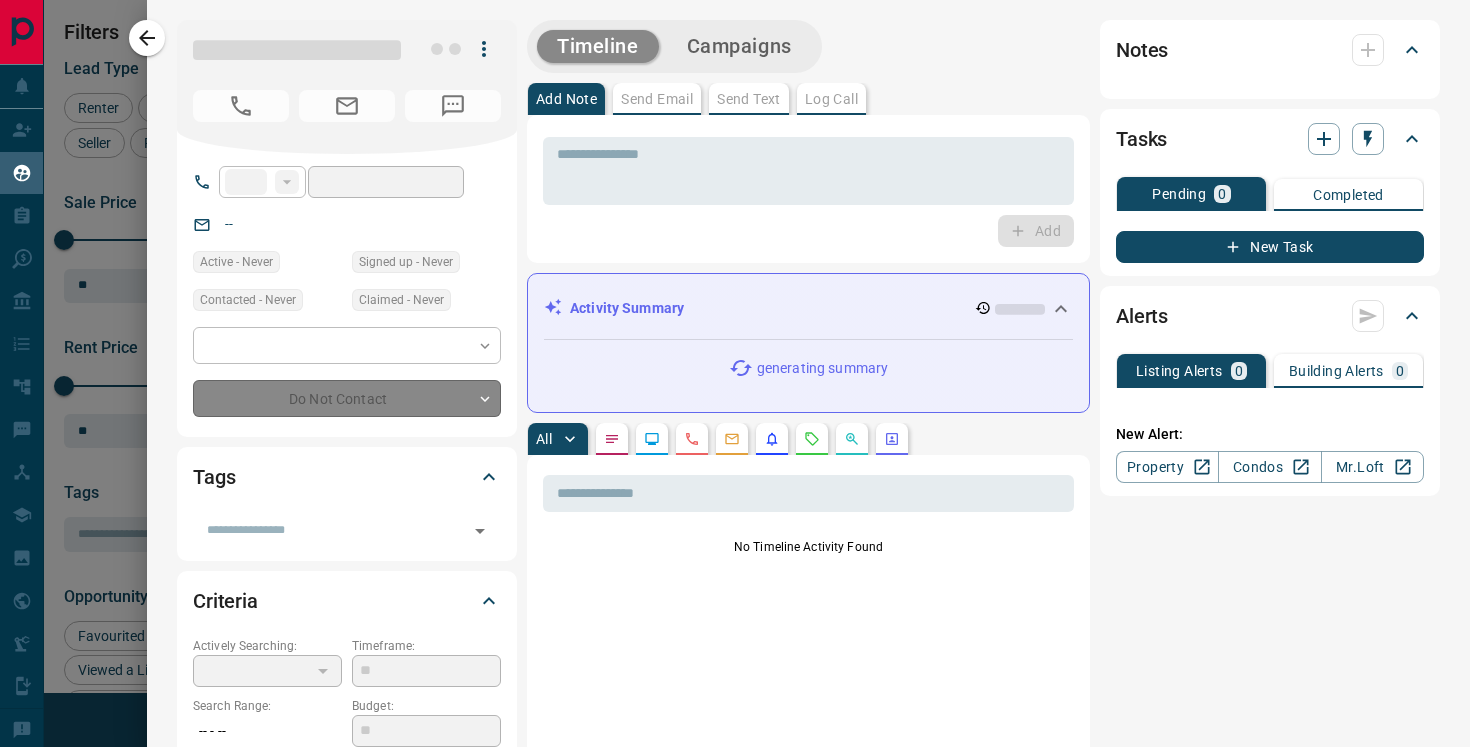 type on "**" 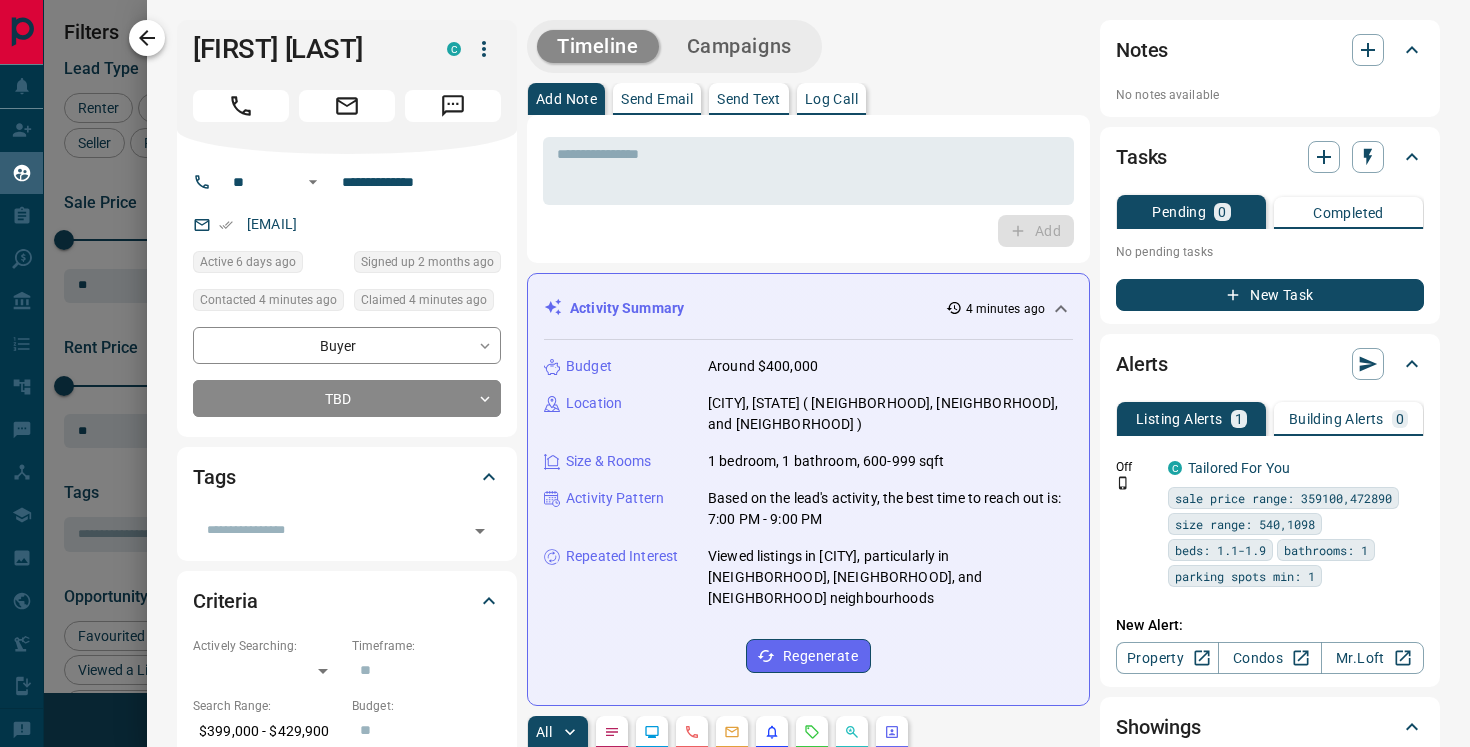 click 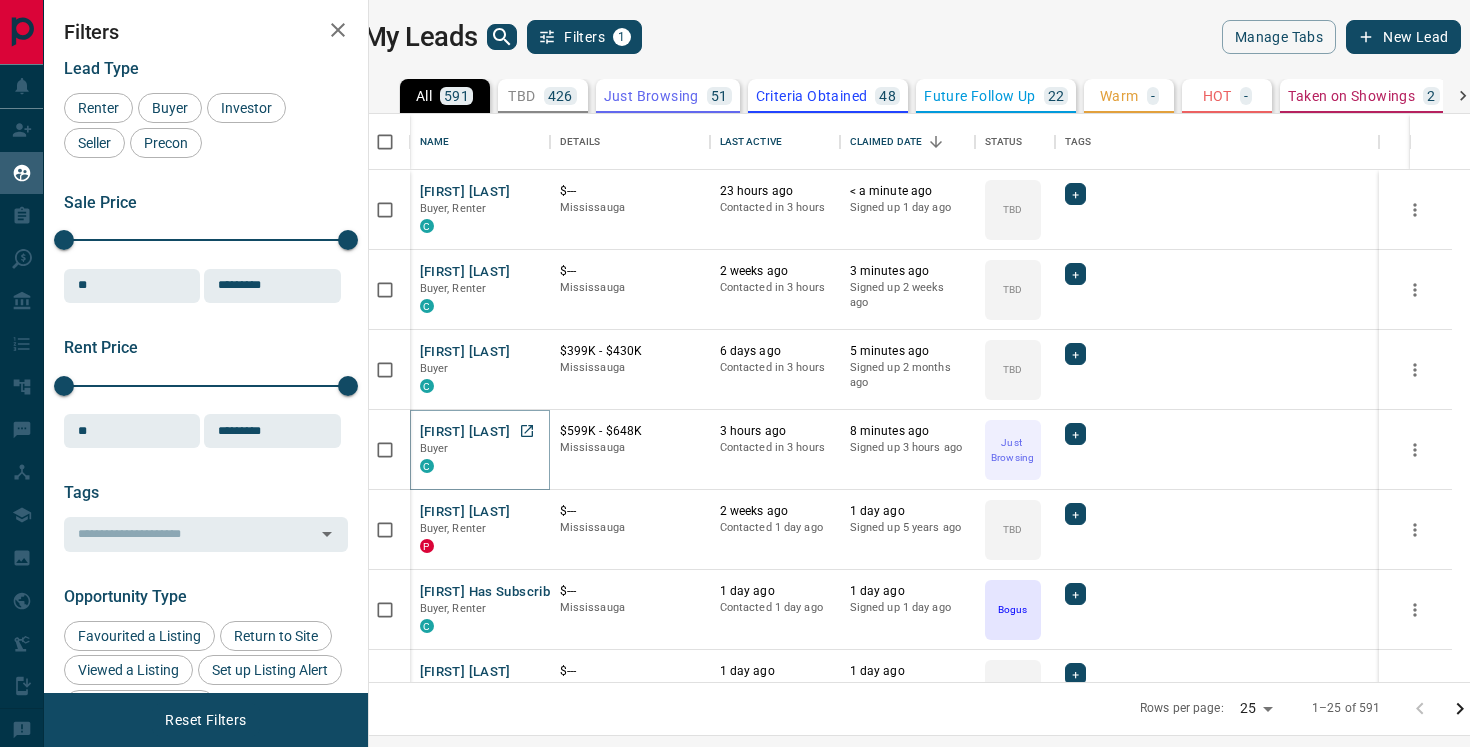 click on "[FIRST] [LAST]" at bounding box center (465, 432) 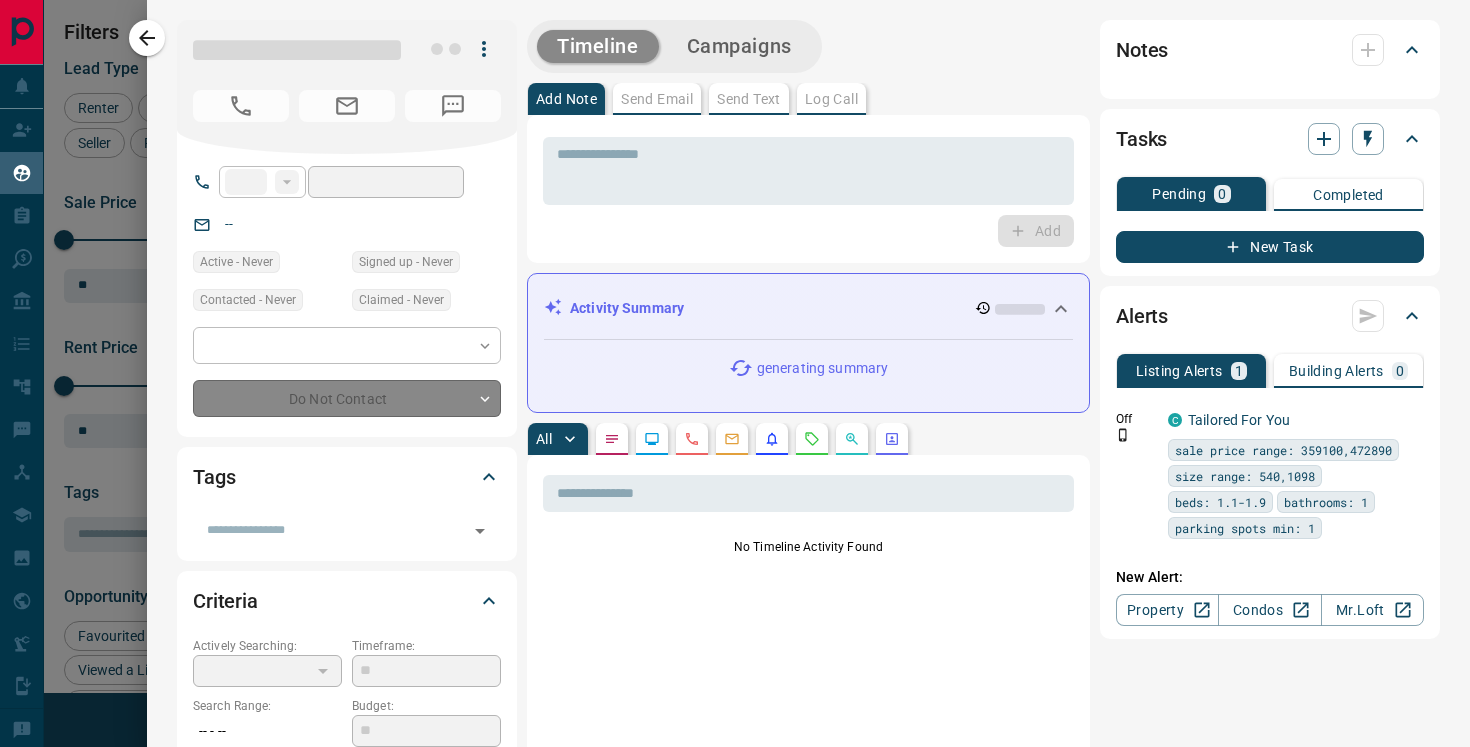 type on "**" 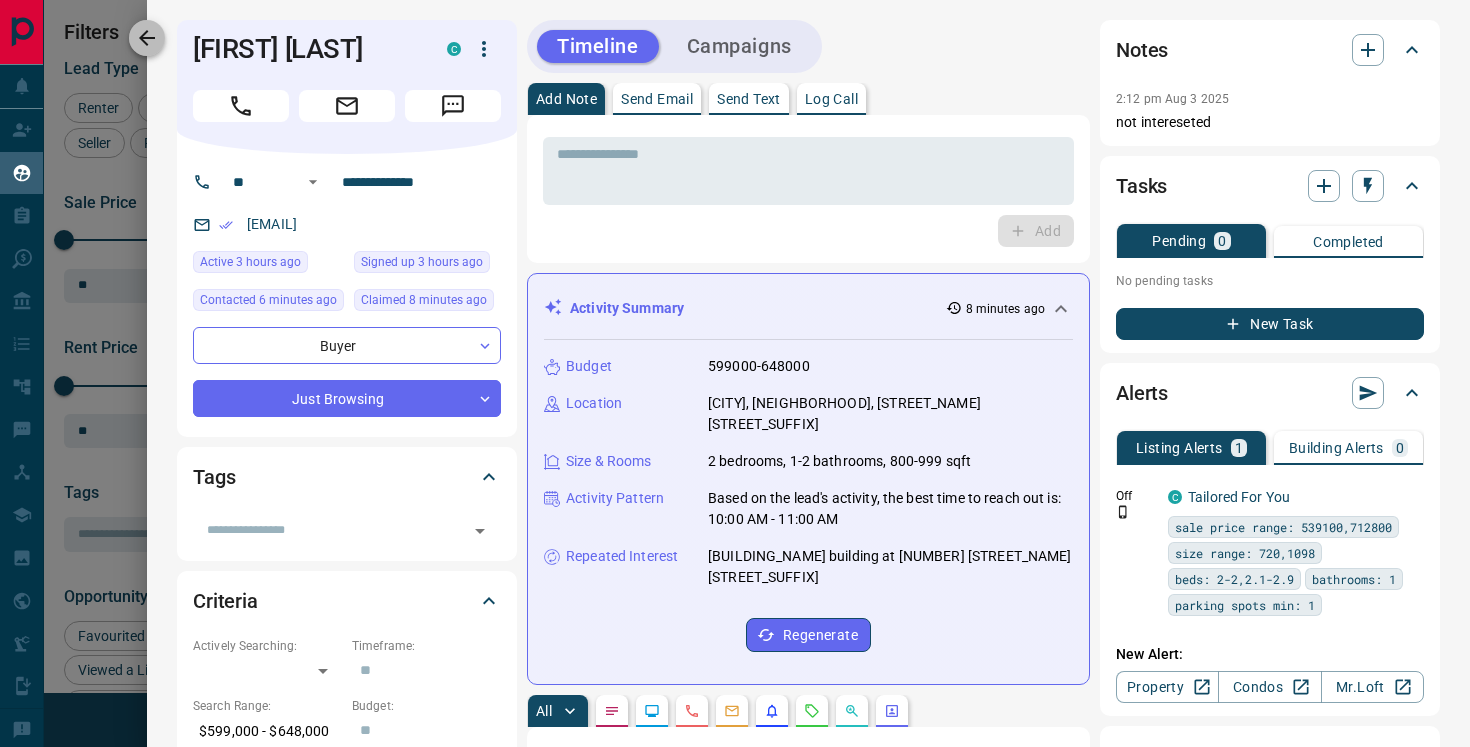 click 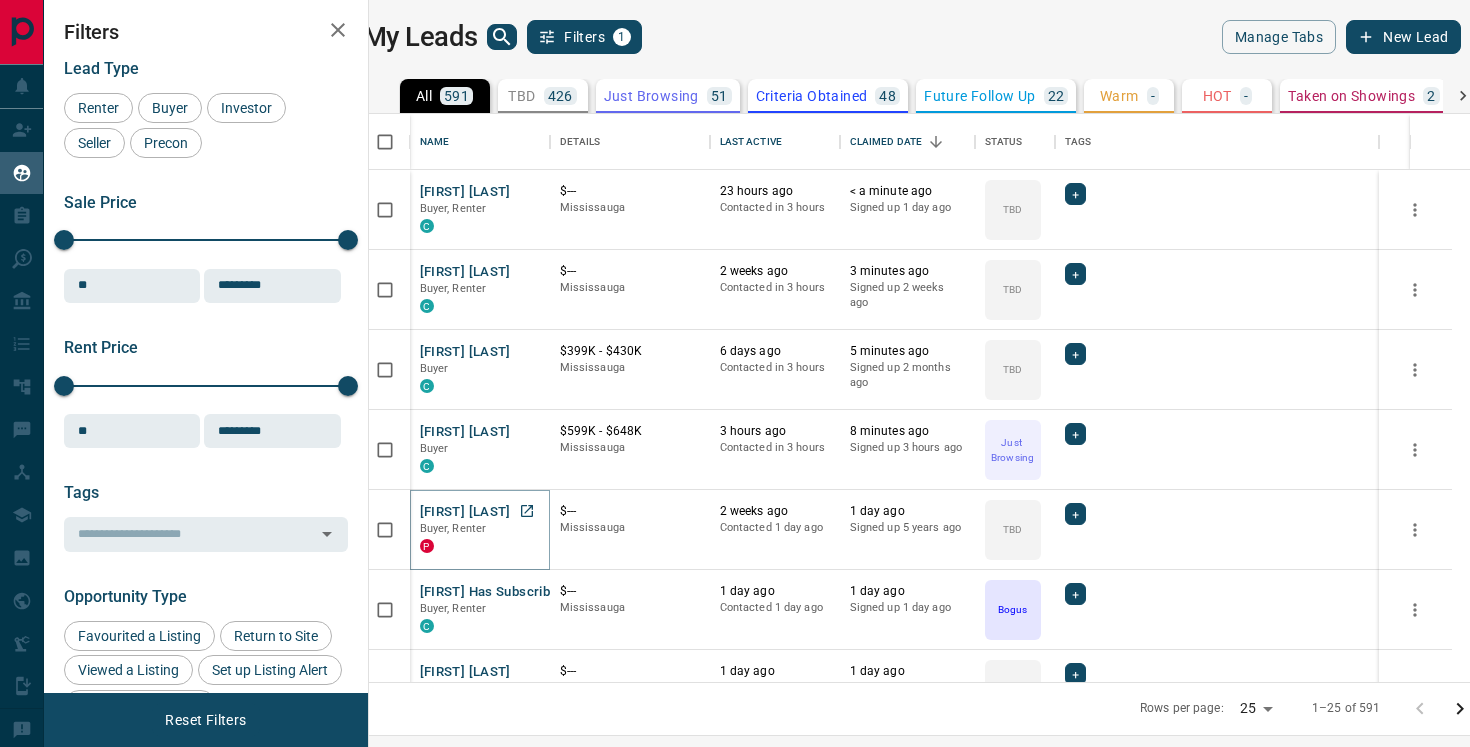 click on "[FIRST] [LAST]" at bounding box center [465, 512] 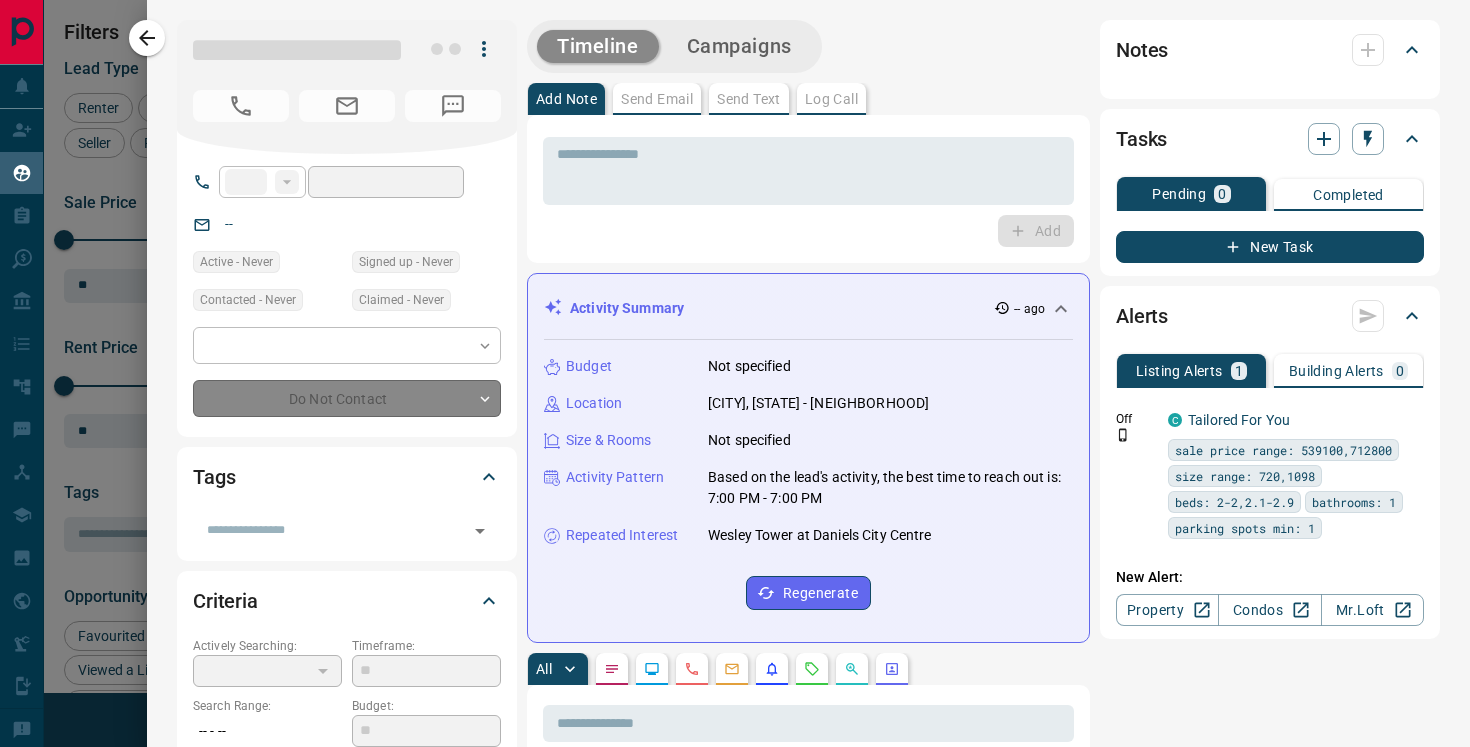 type on "**" 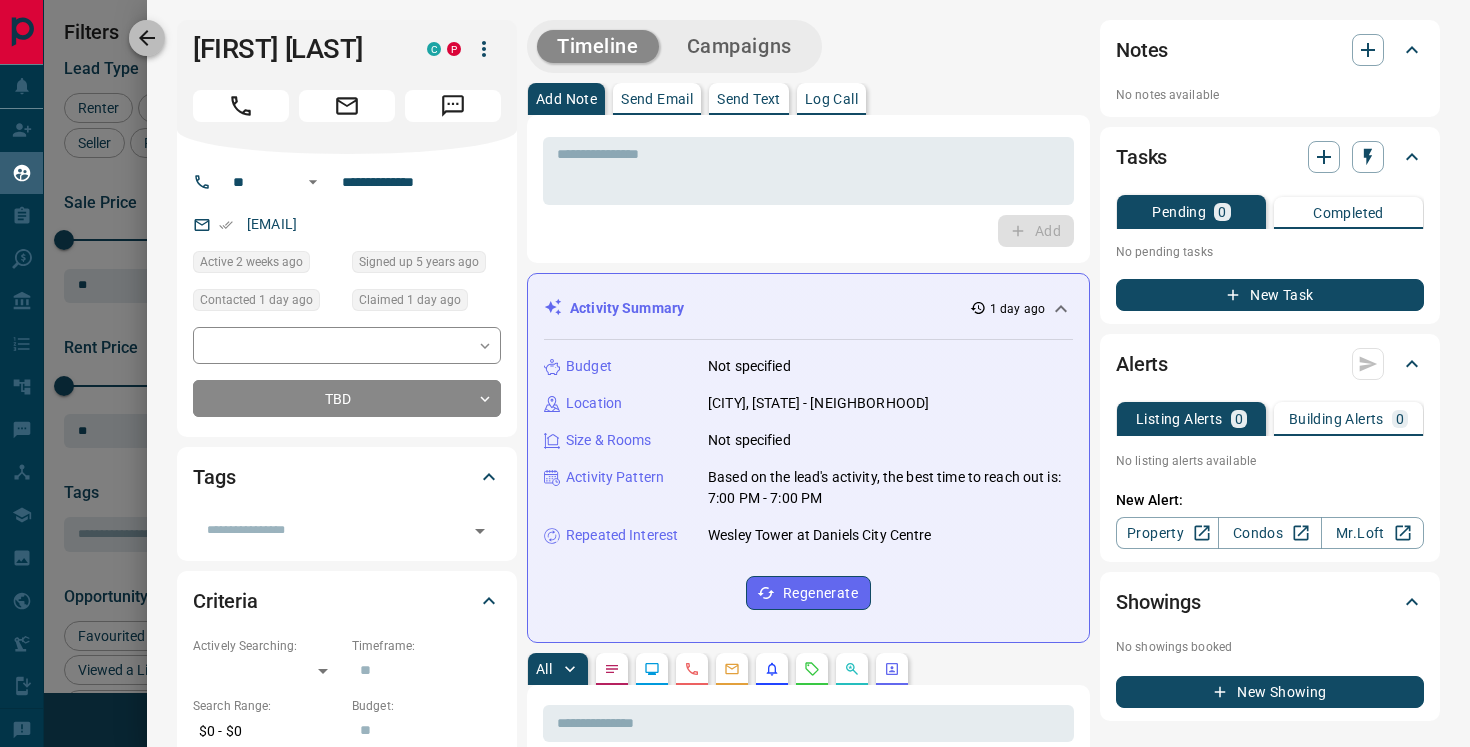 click 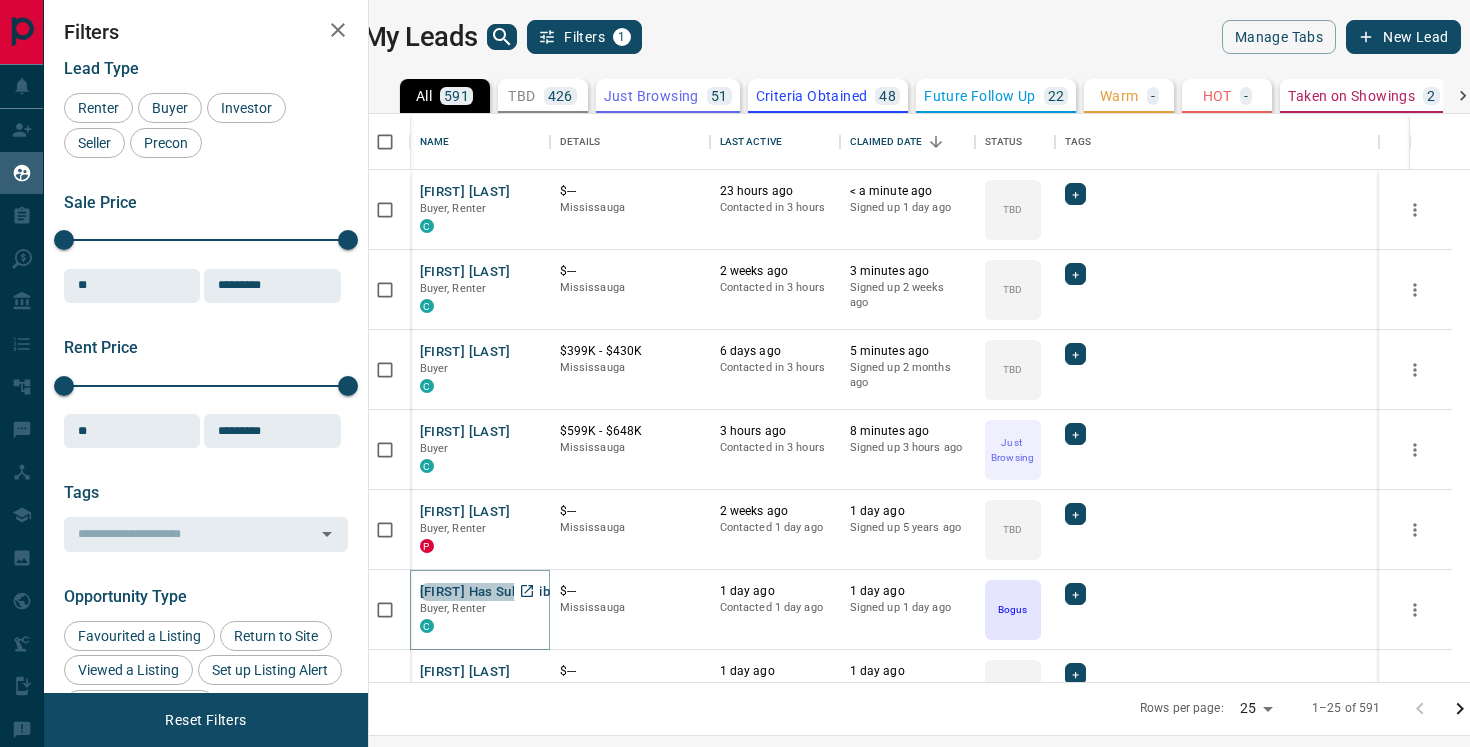 click on "[FIRST] has Subscribed to receive Event Emails" at bounding box center (568, 592) 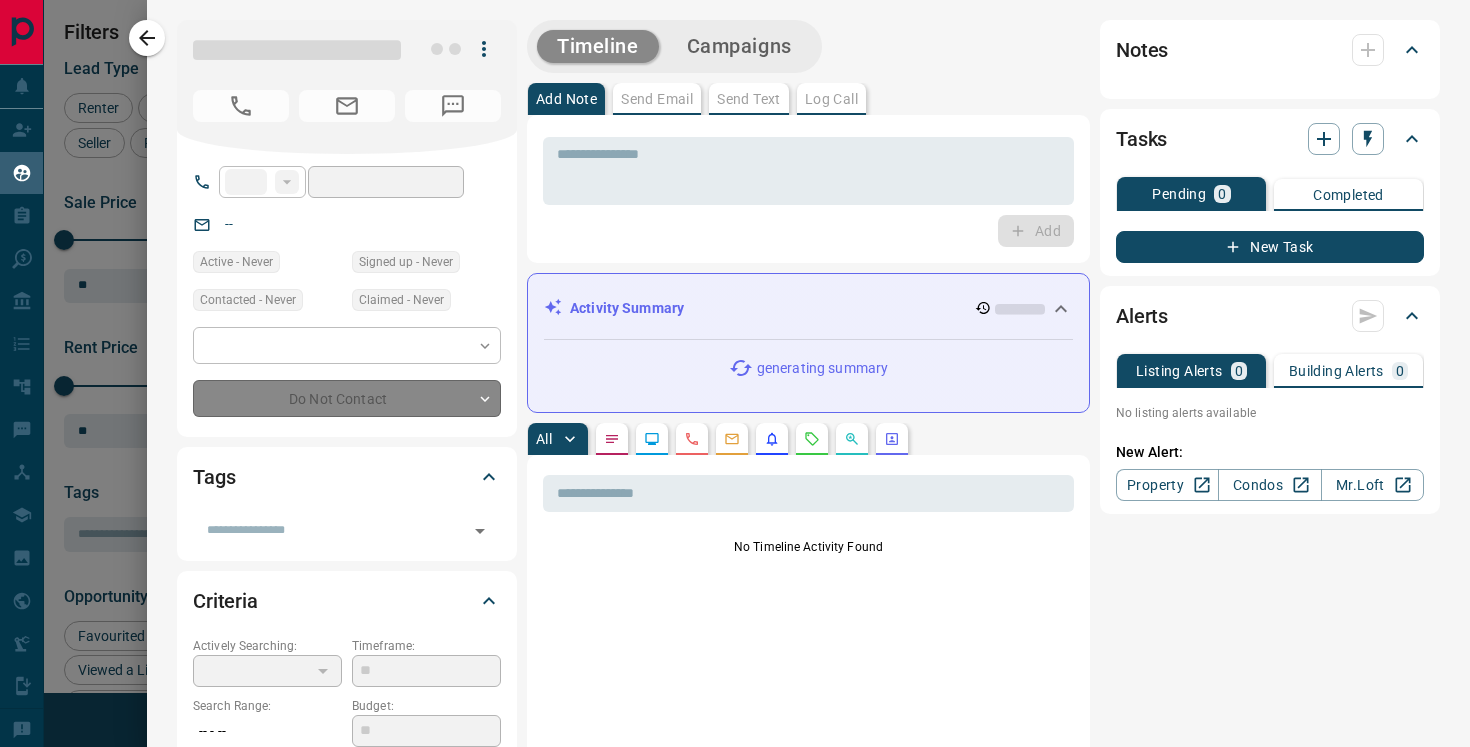 type on "**" 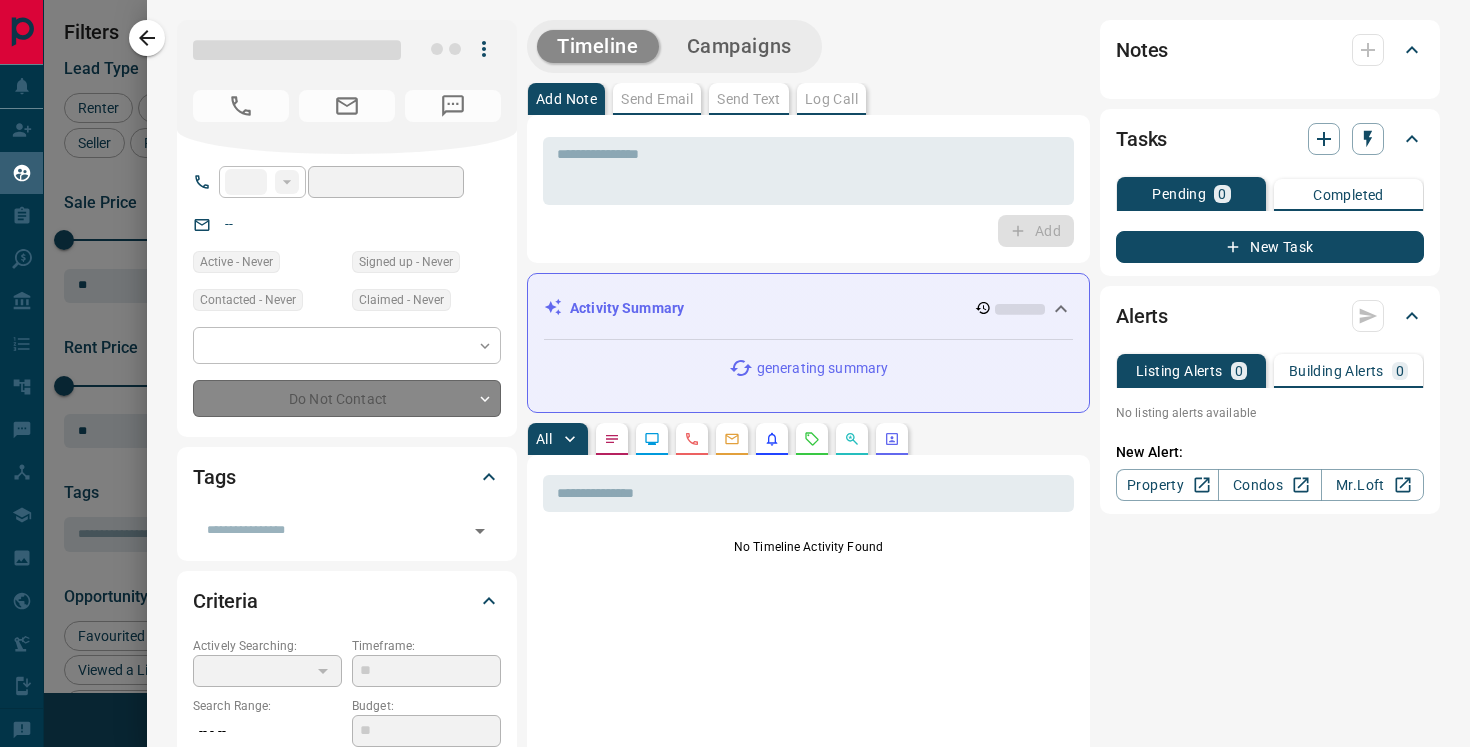 type on "**********" 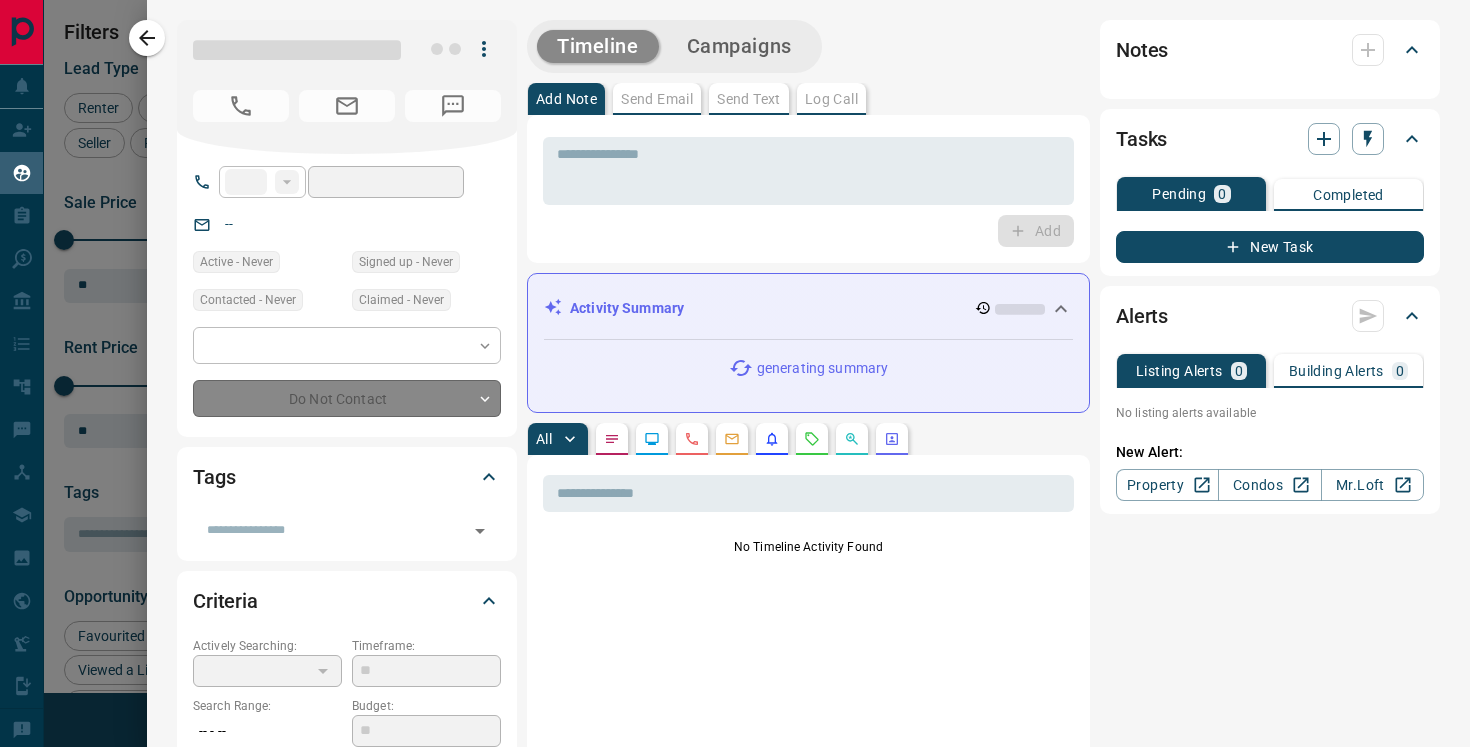 type on "*" 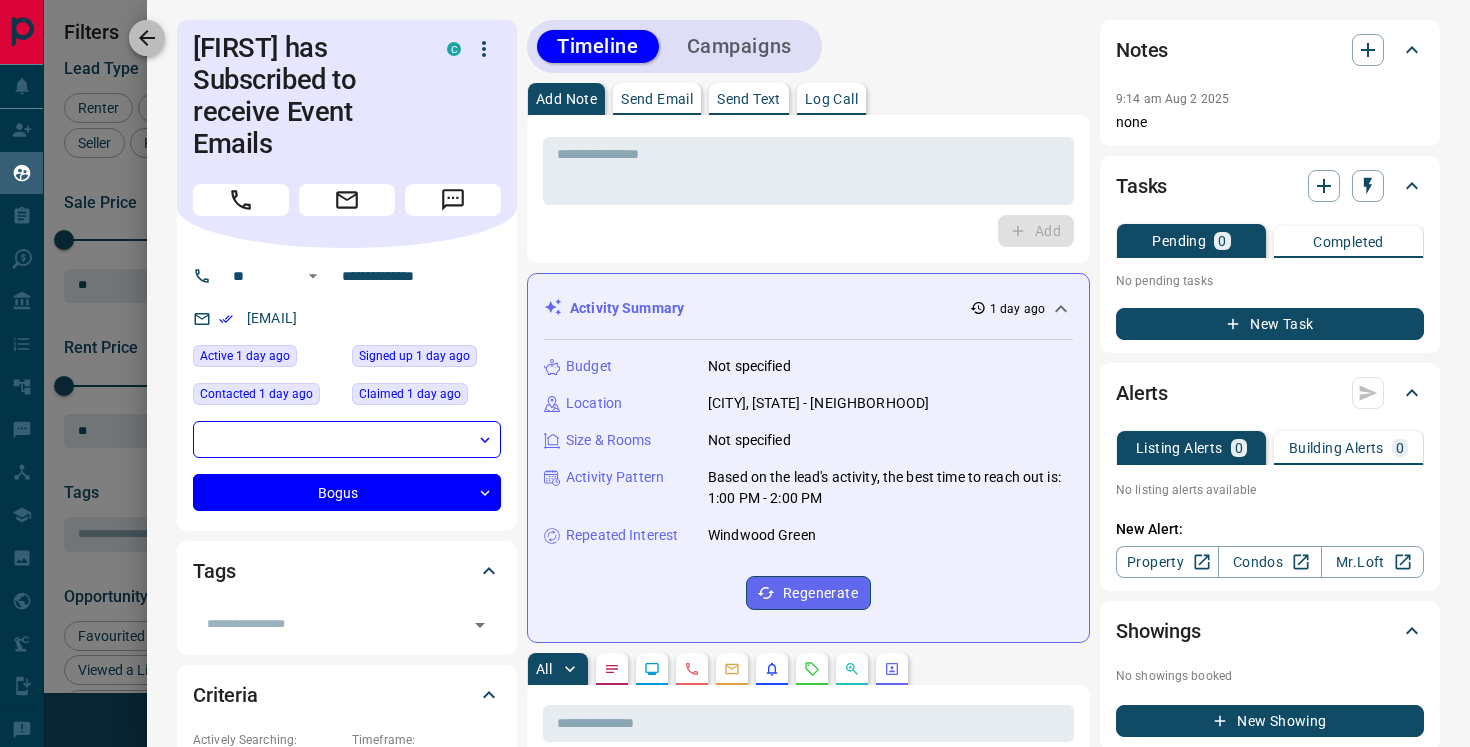 click 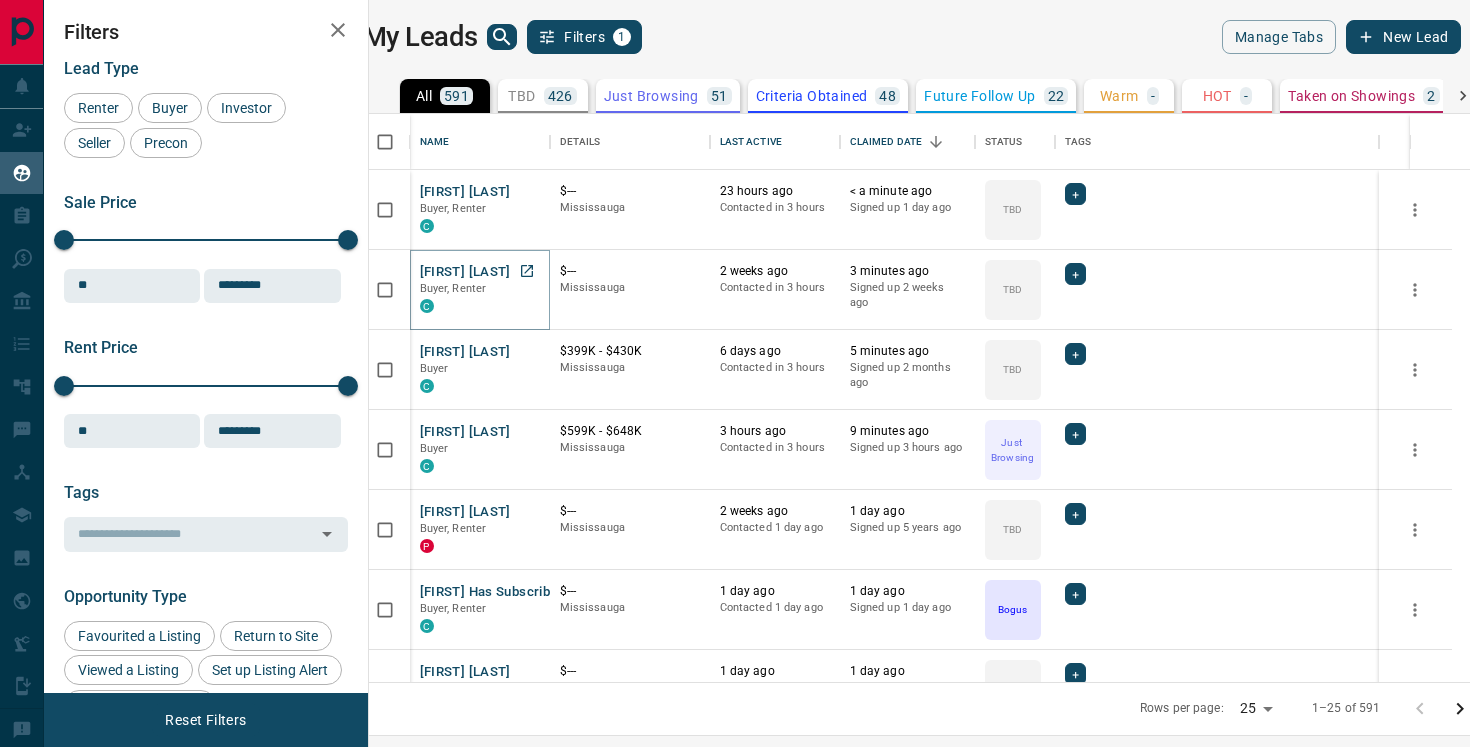 click on "[FIRST] [LAST]" at bounding box center (465, 272) 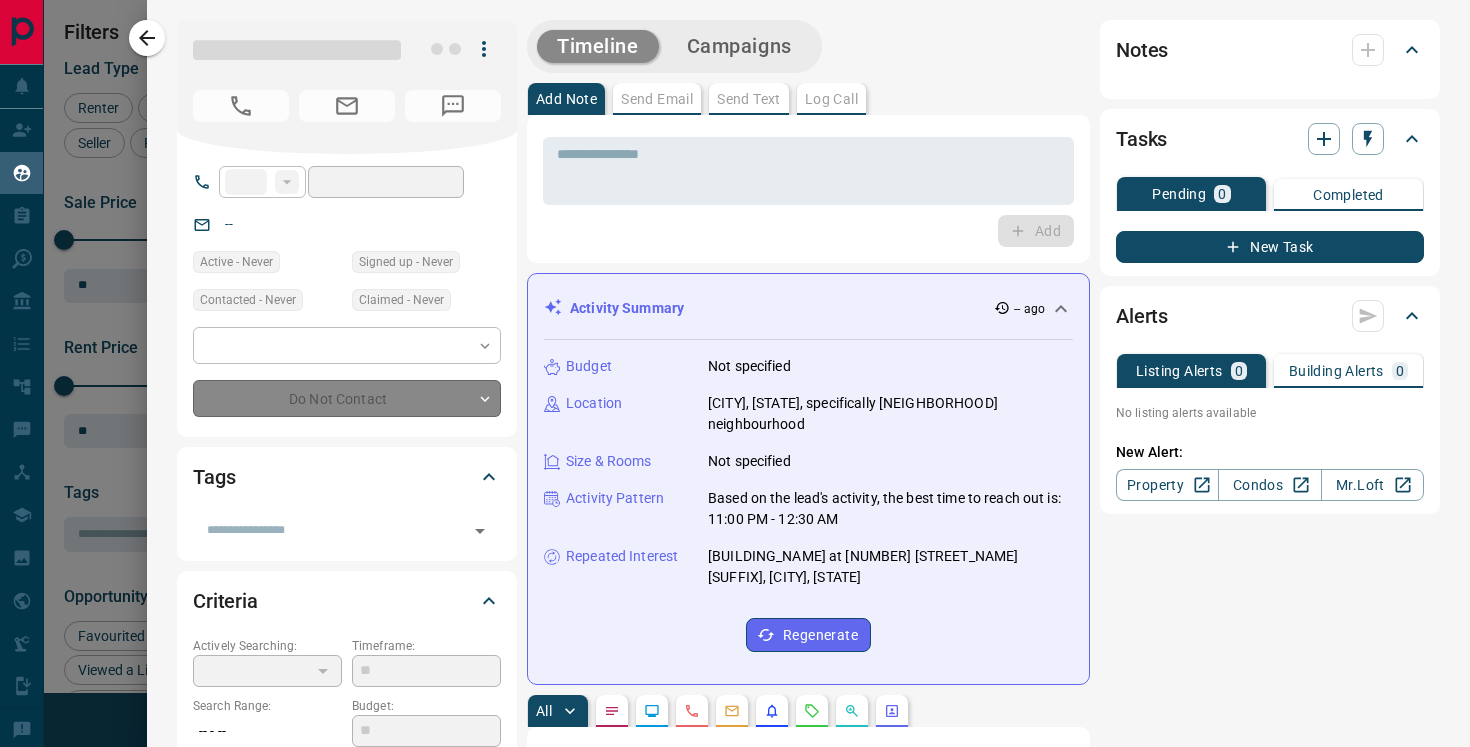 type on "**" 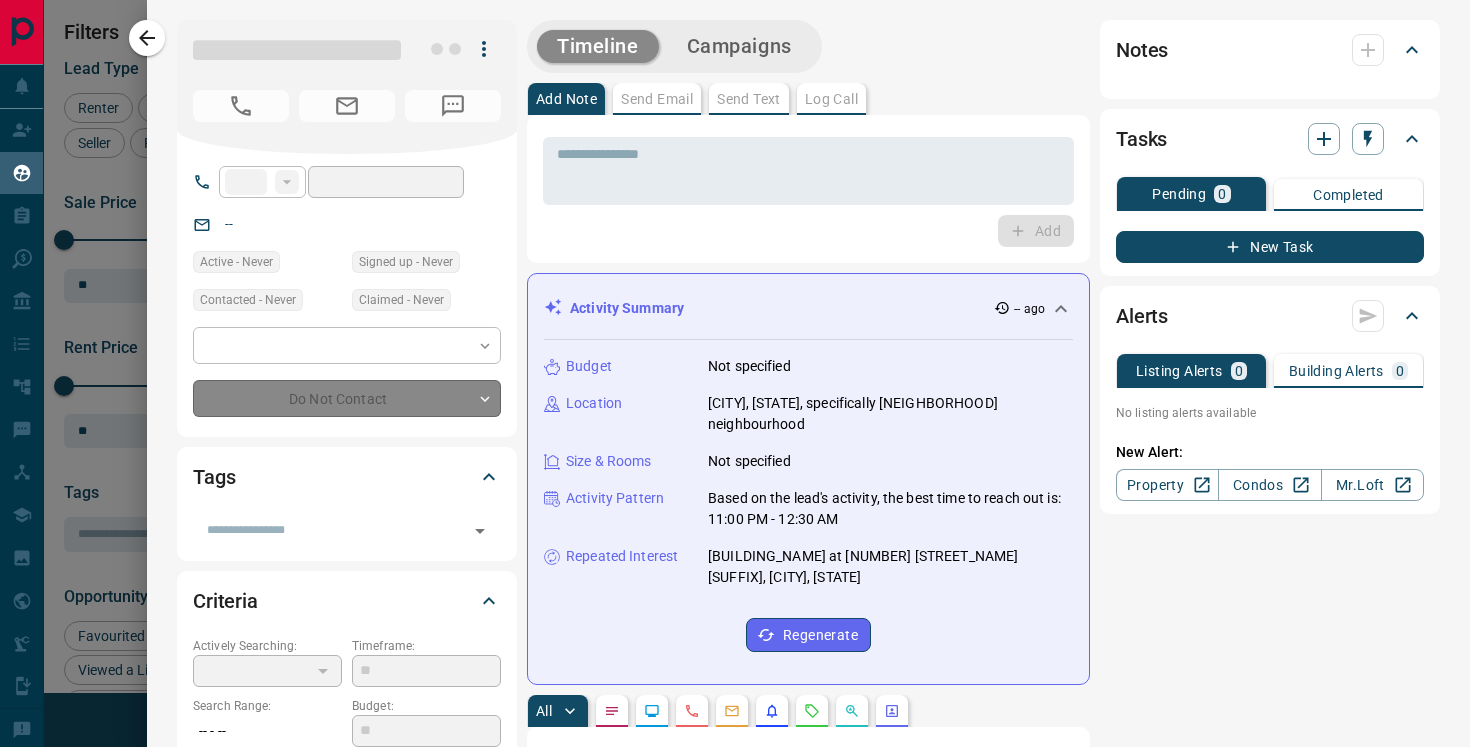 type on "**********" 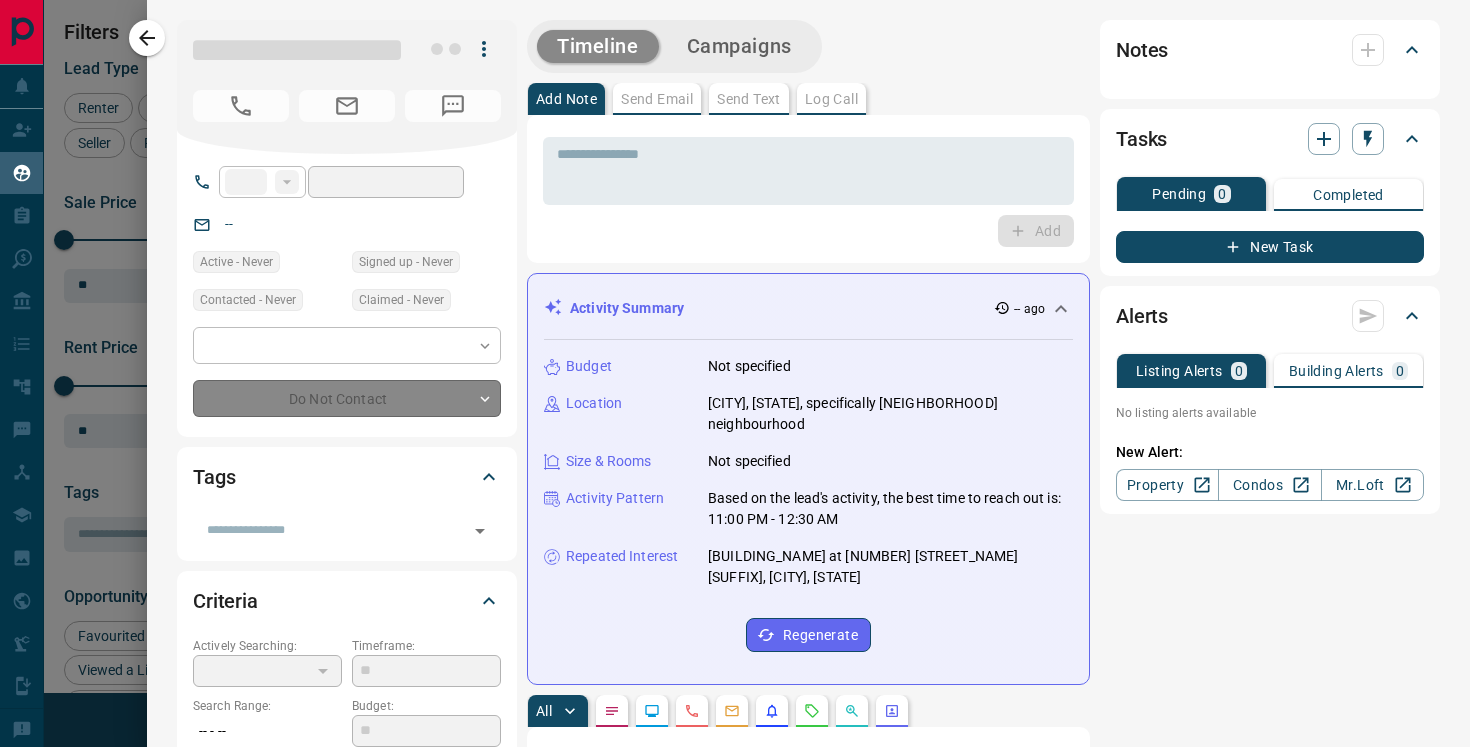 type on "**" 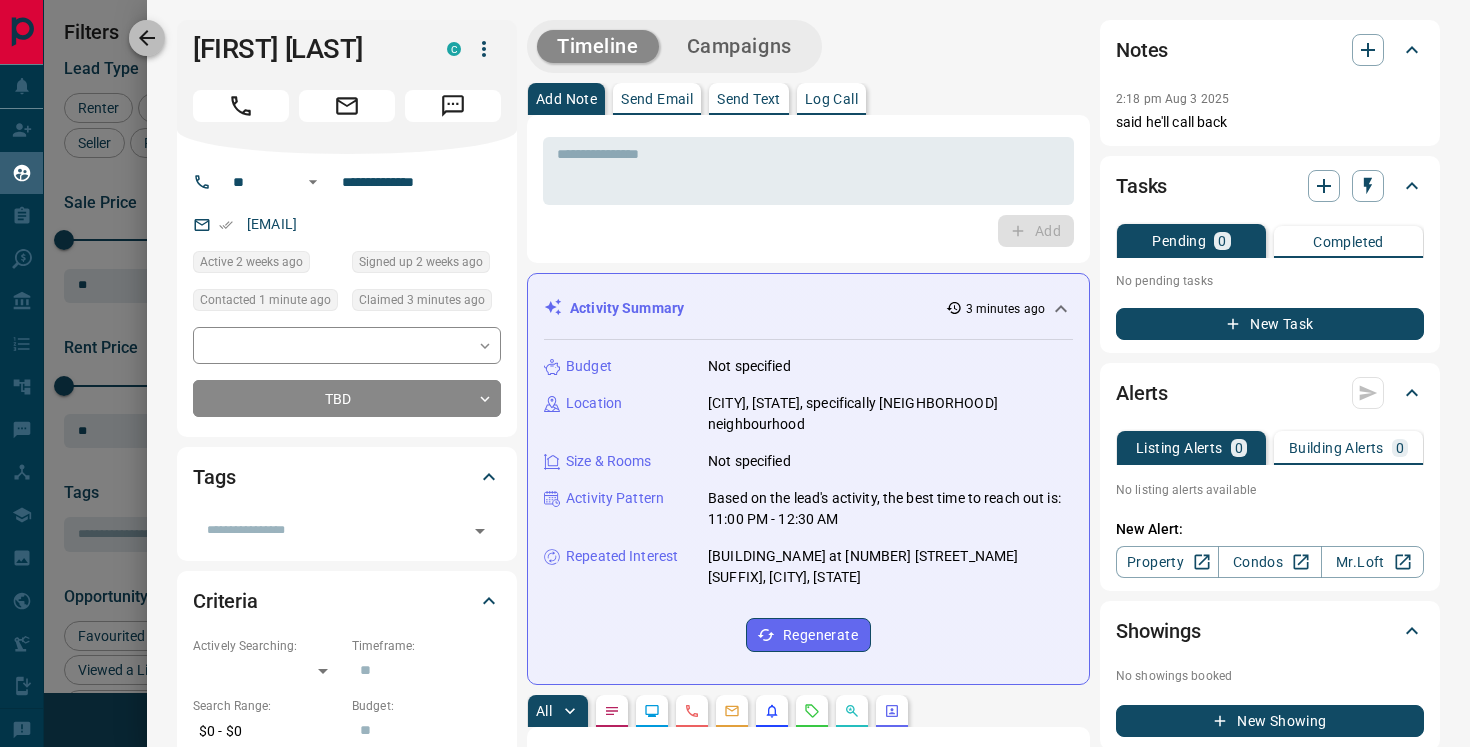 click 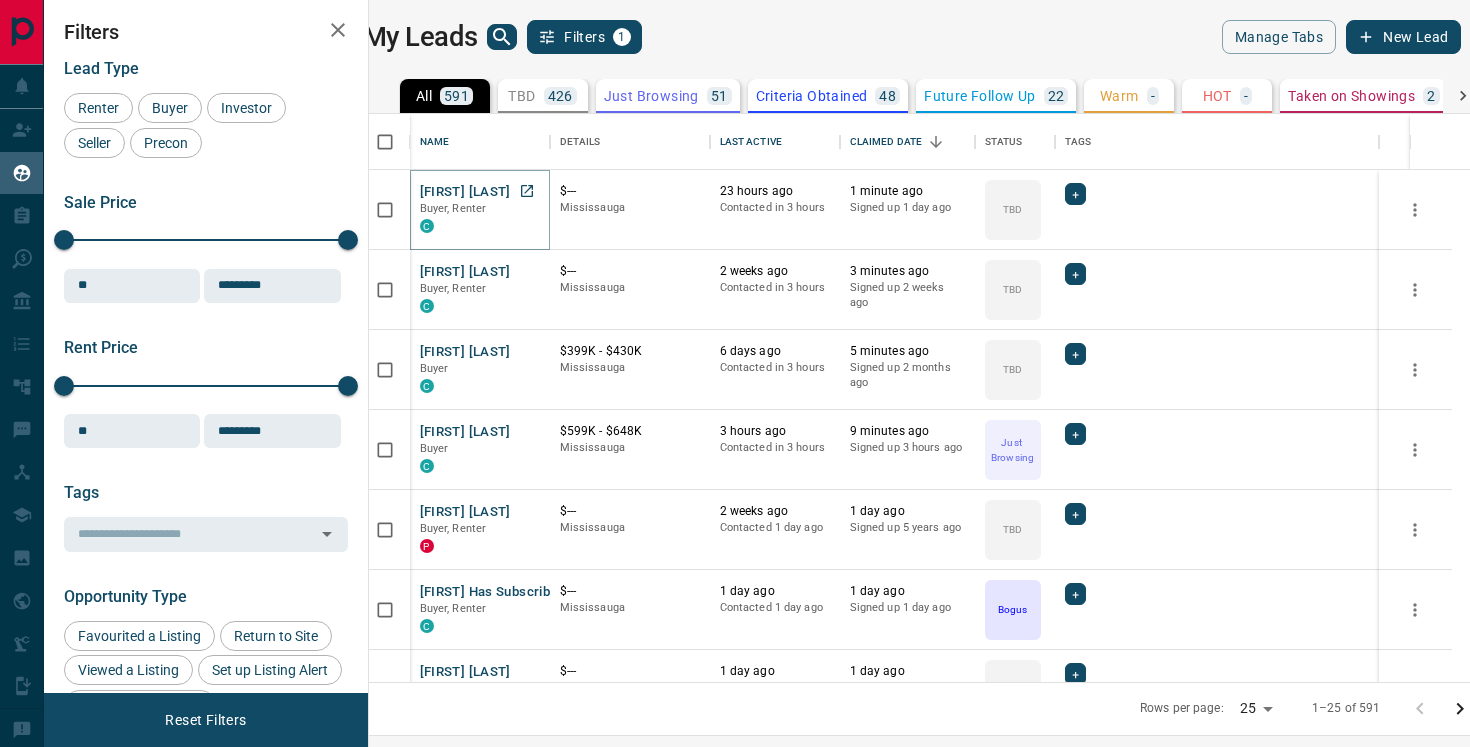 click on "[FIRST] [LAST]" at bounding box center (465, 192) 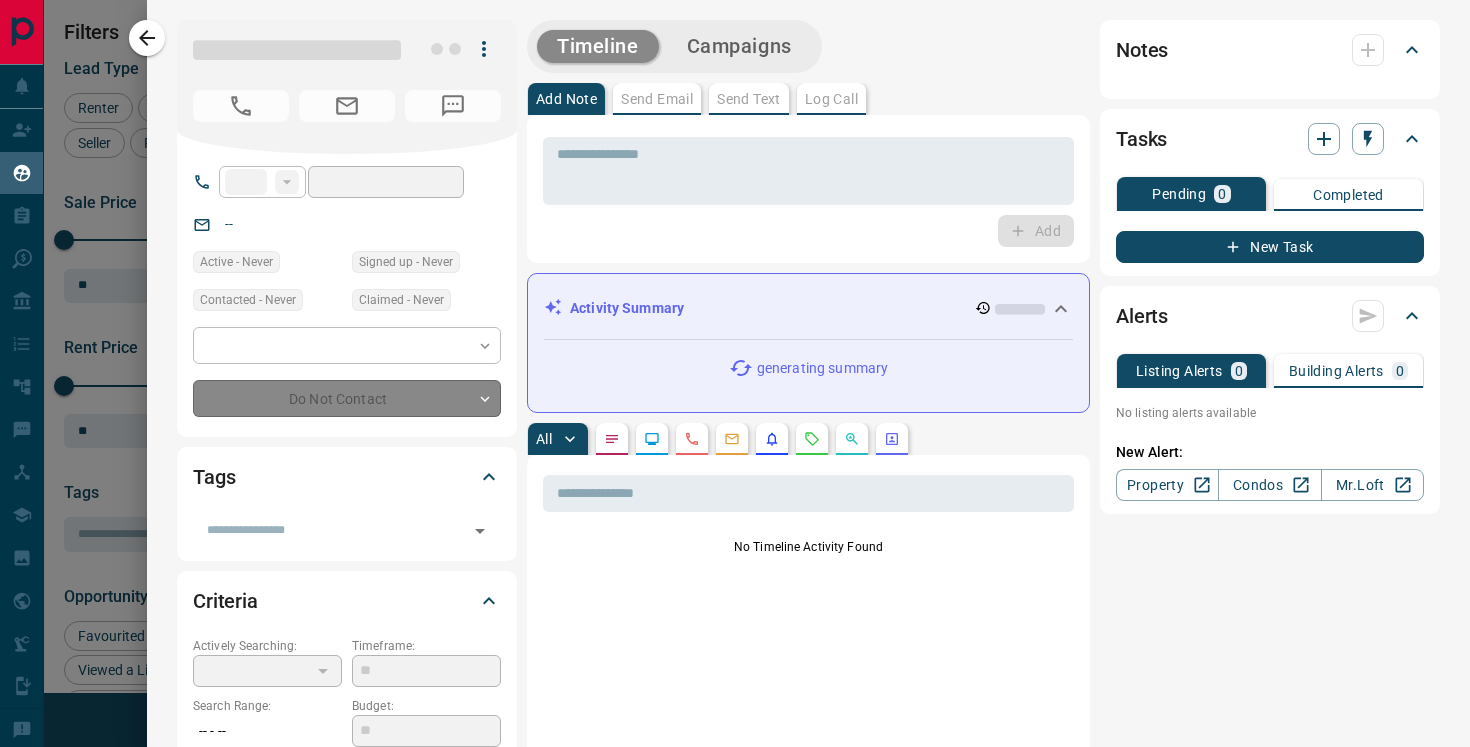 type on "**" 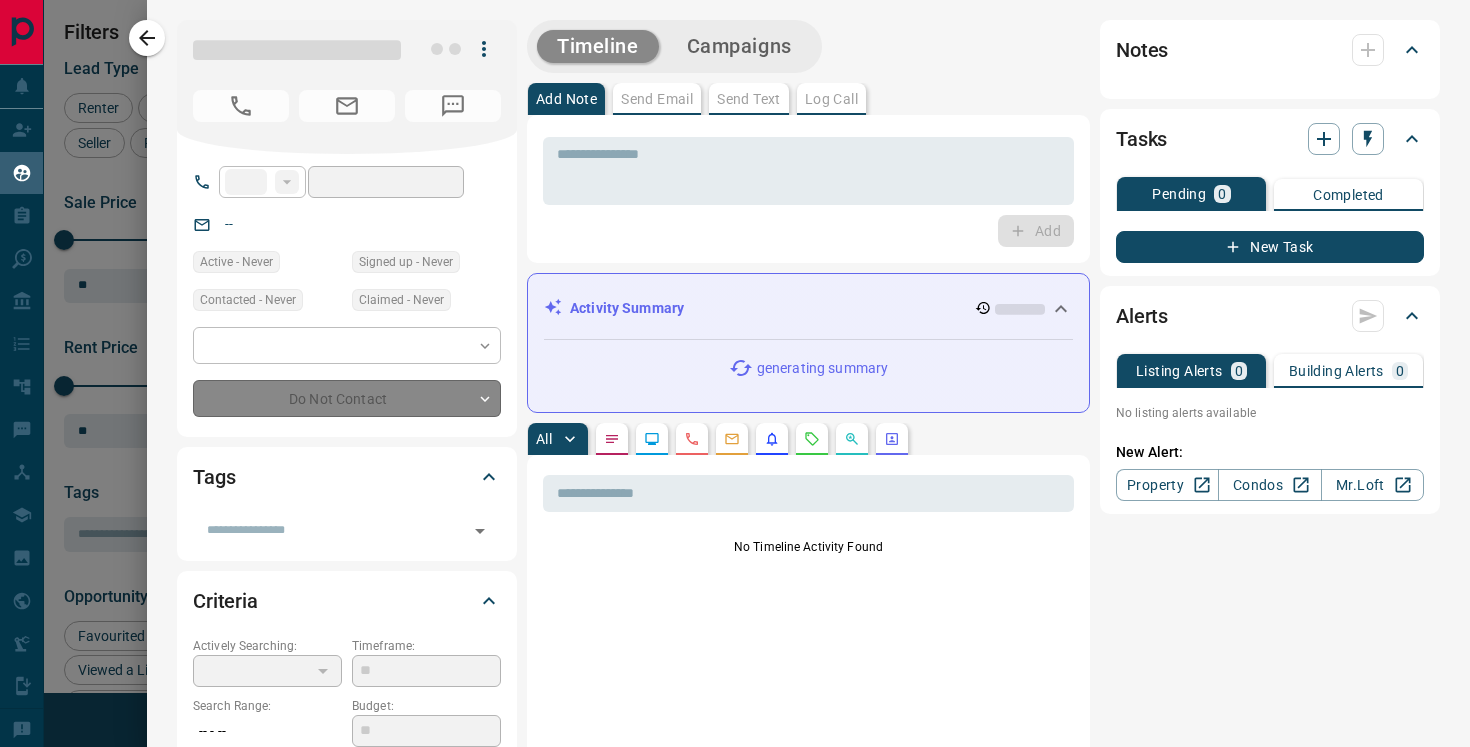 type on "**********" 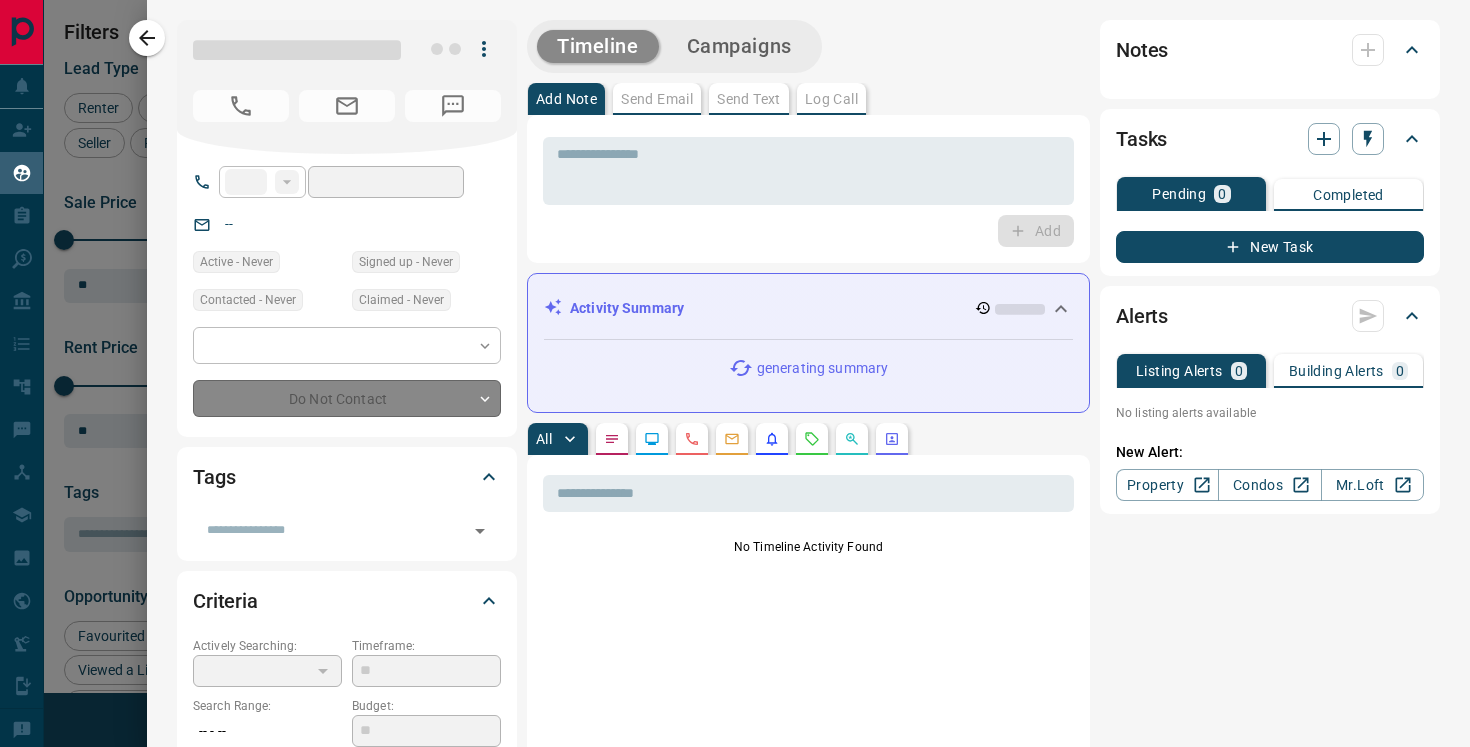 type on "**" 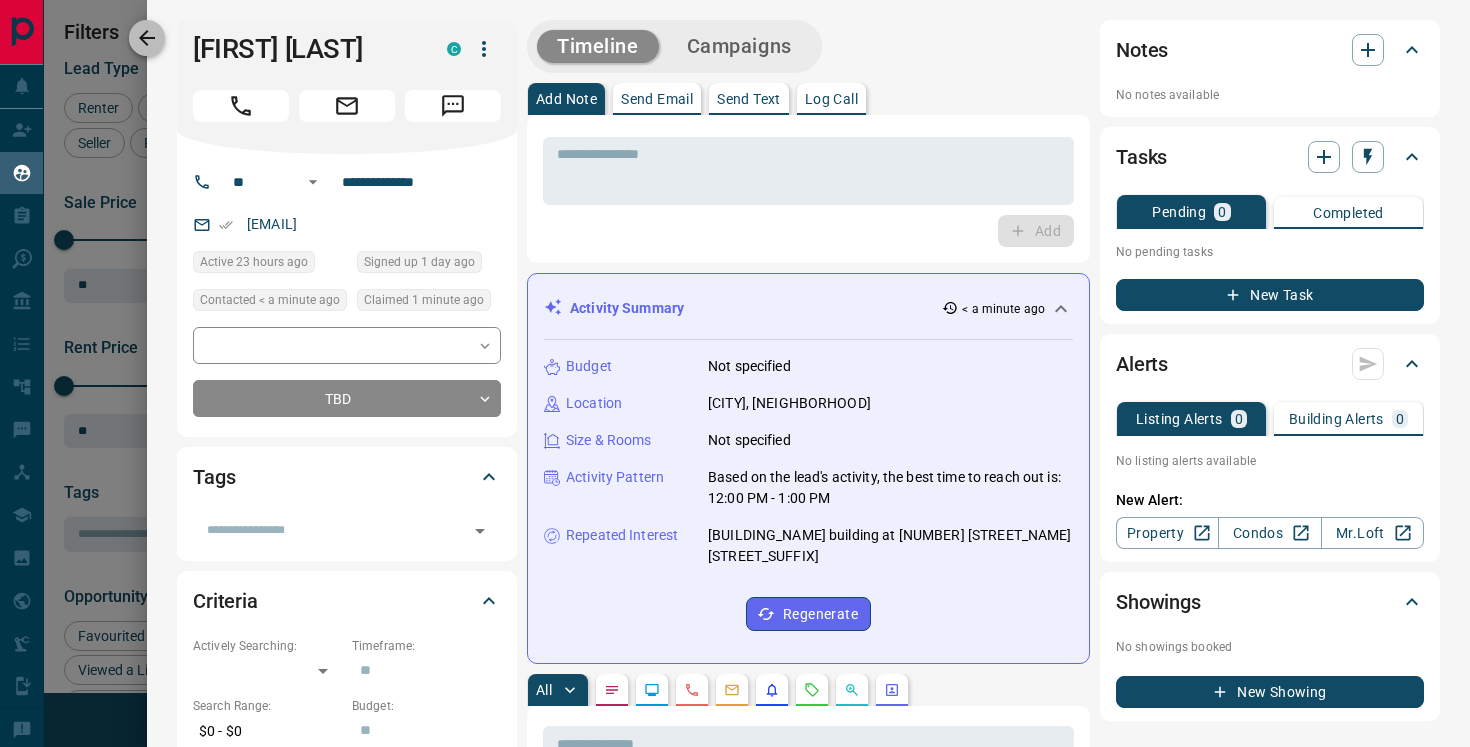 click 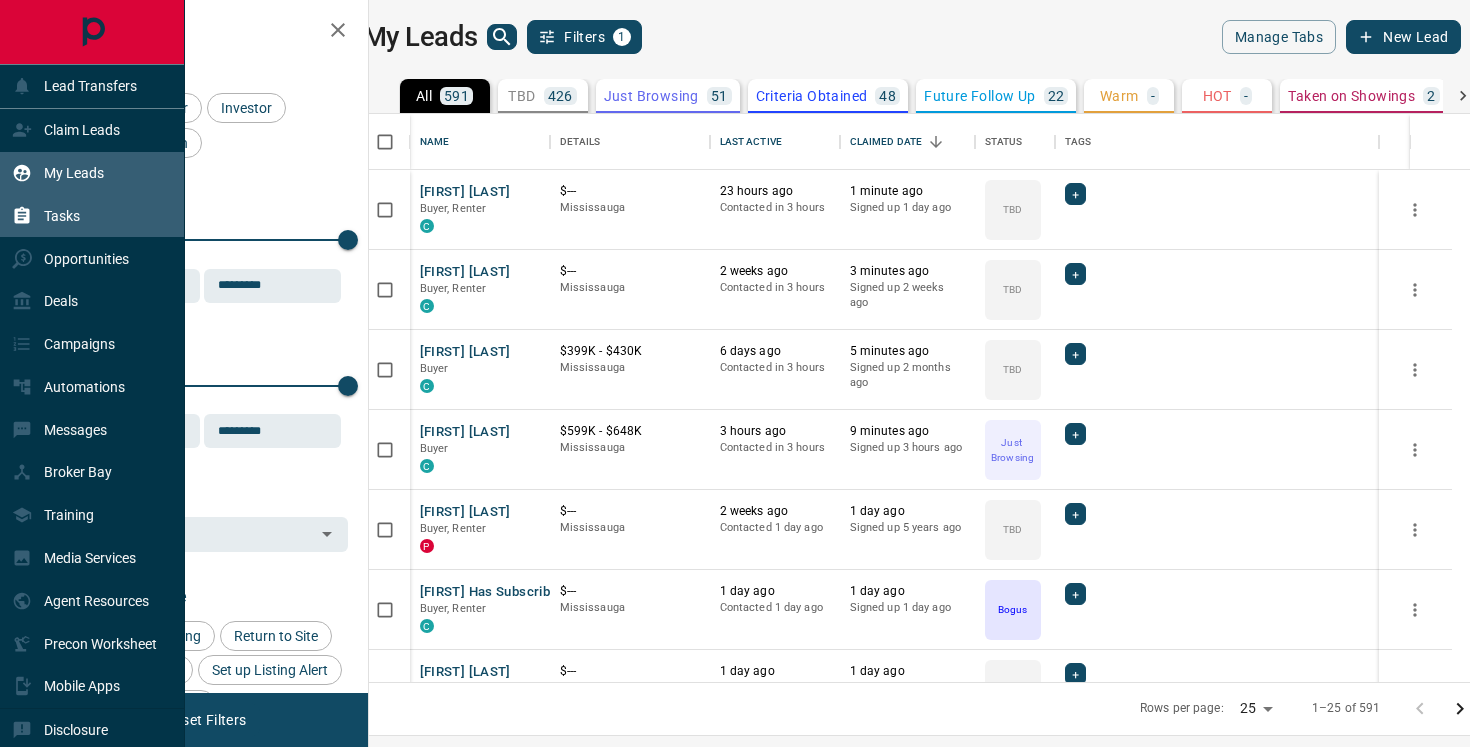 click on "Tasks" at bounding box center [62, 216] 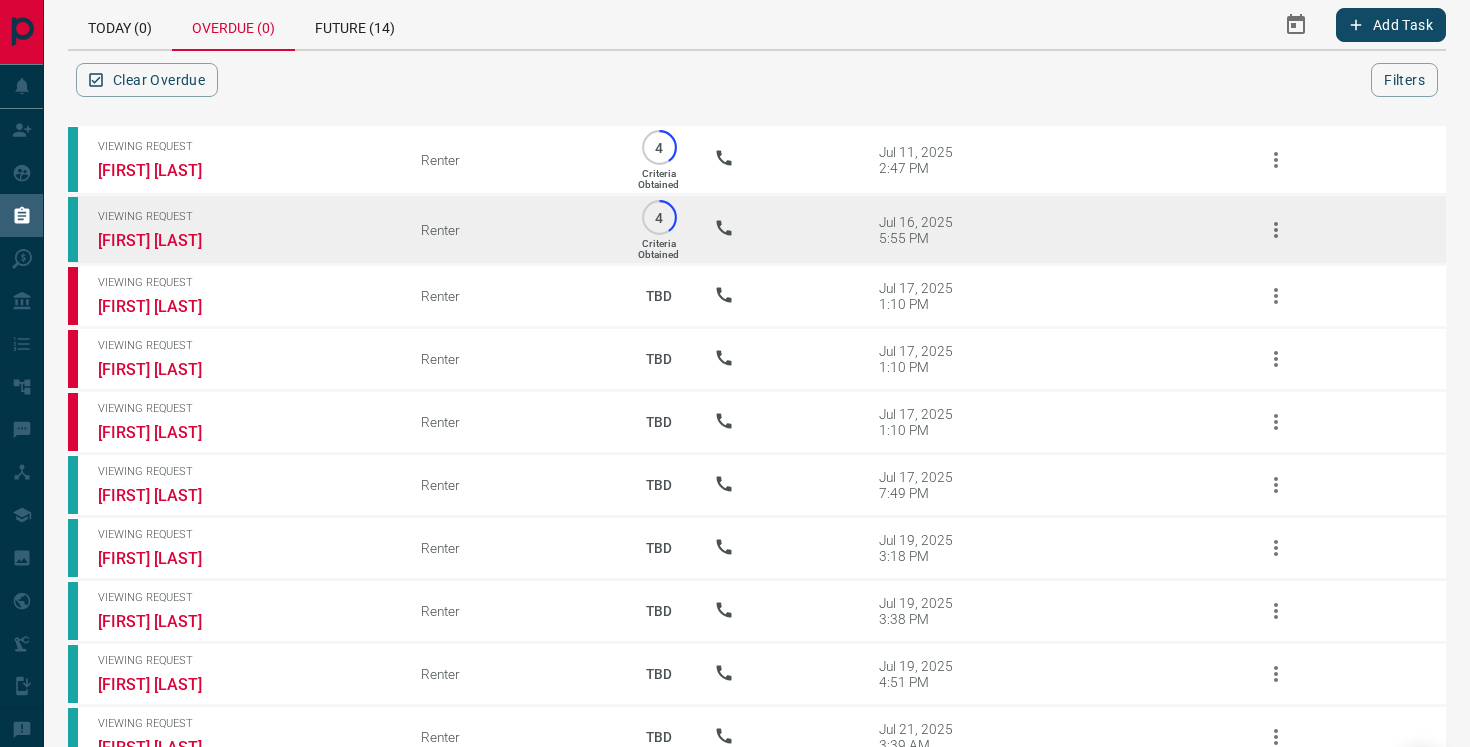 scroll, scrollTop: 0, scrollLeft: 0, axis: both 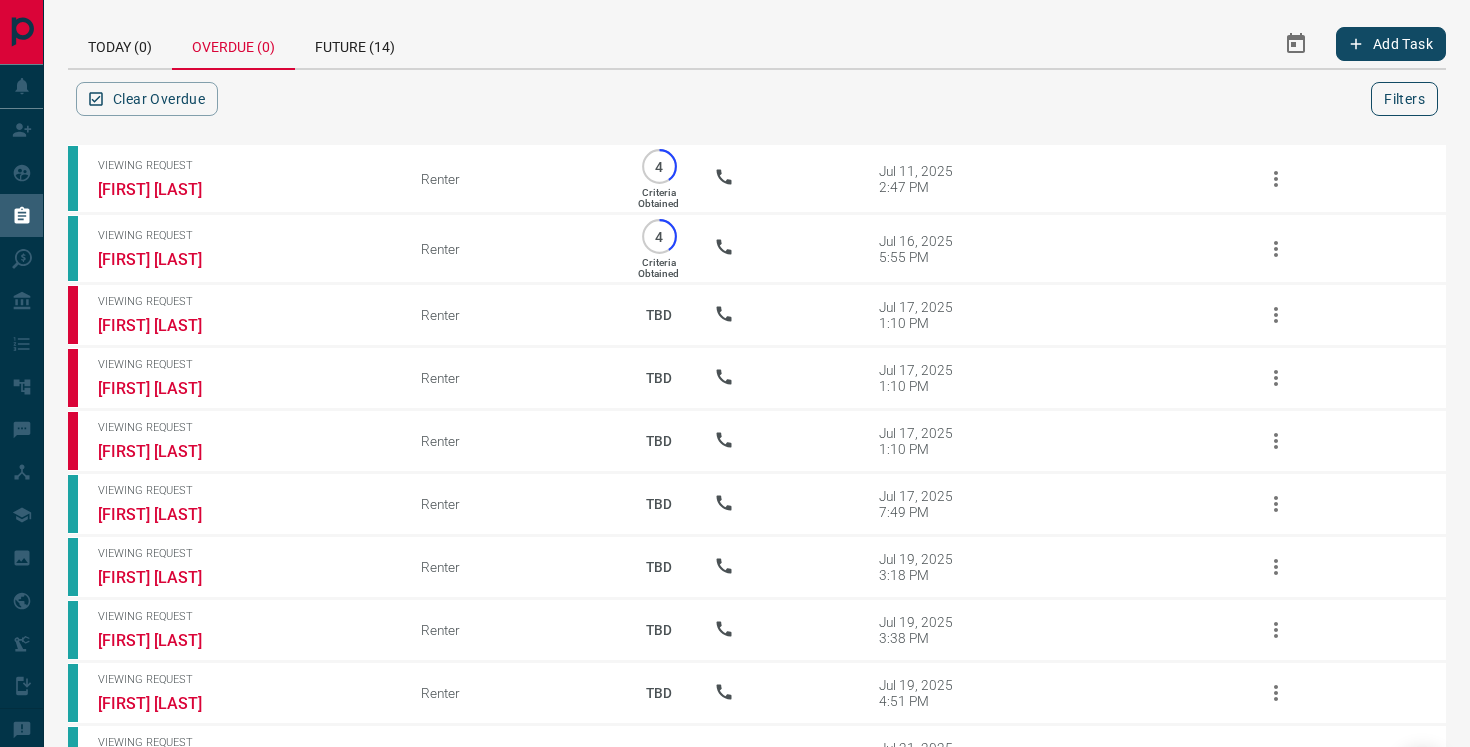 click on "Filters" at bounding box center [1404, 99] 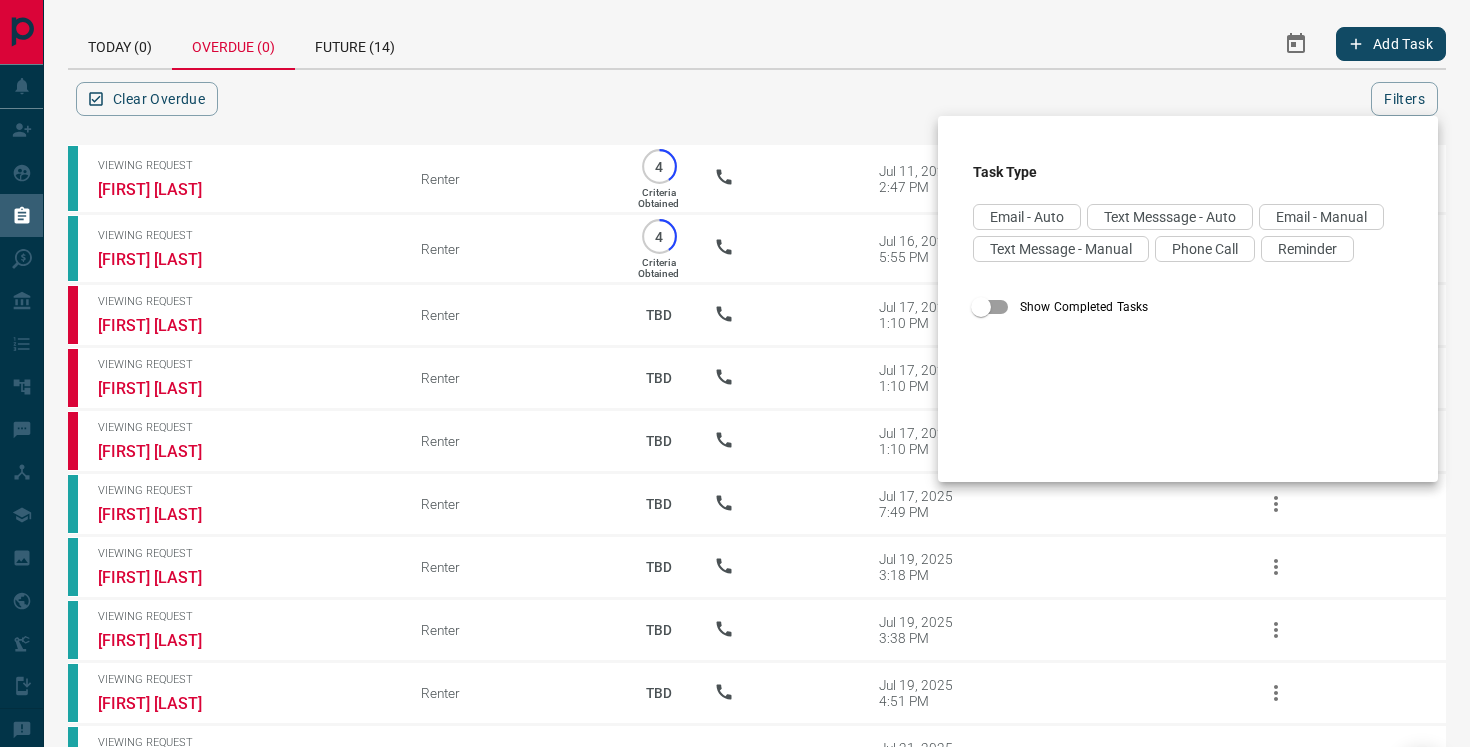 click at bounding box center (735, 373) 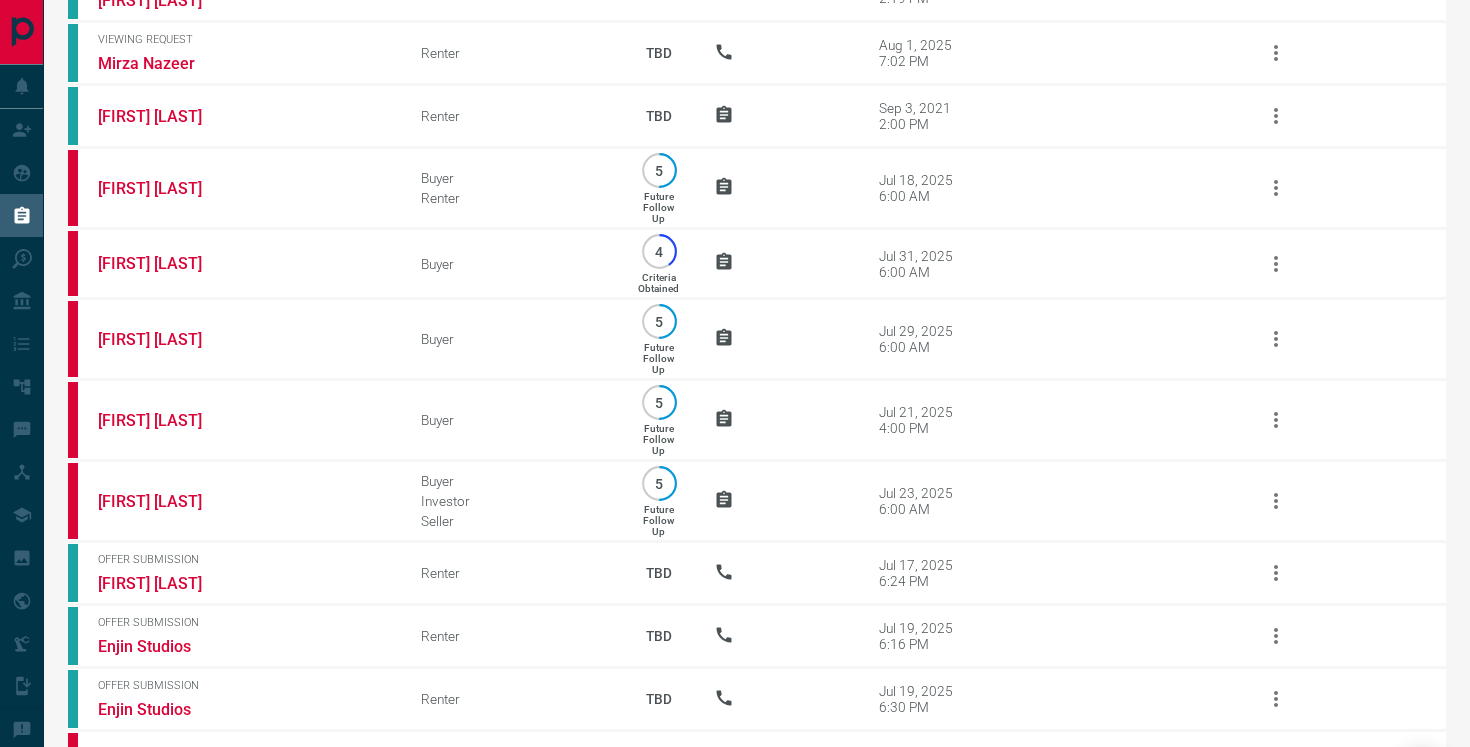 scroll, scrollTop: 1353, scrollLeft: 0, axis: vertical 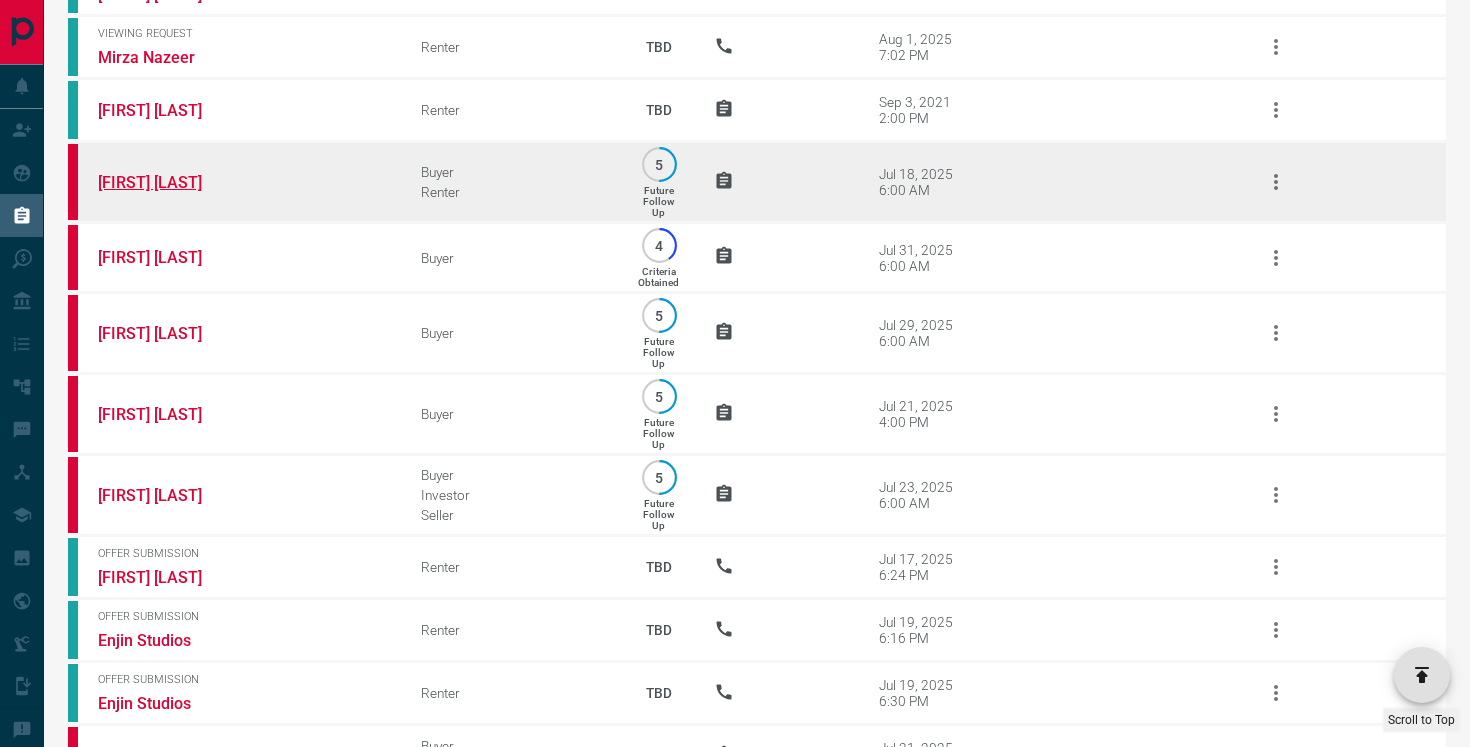 click on "[FIRST] [LAST]" at bounding box center [173, 182] 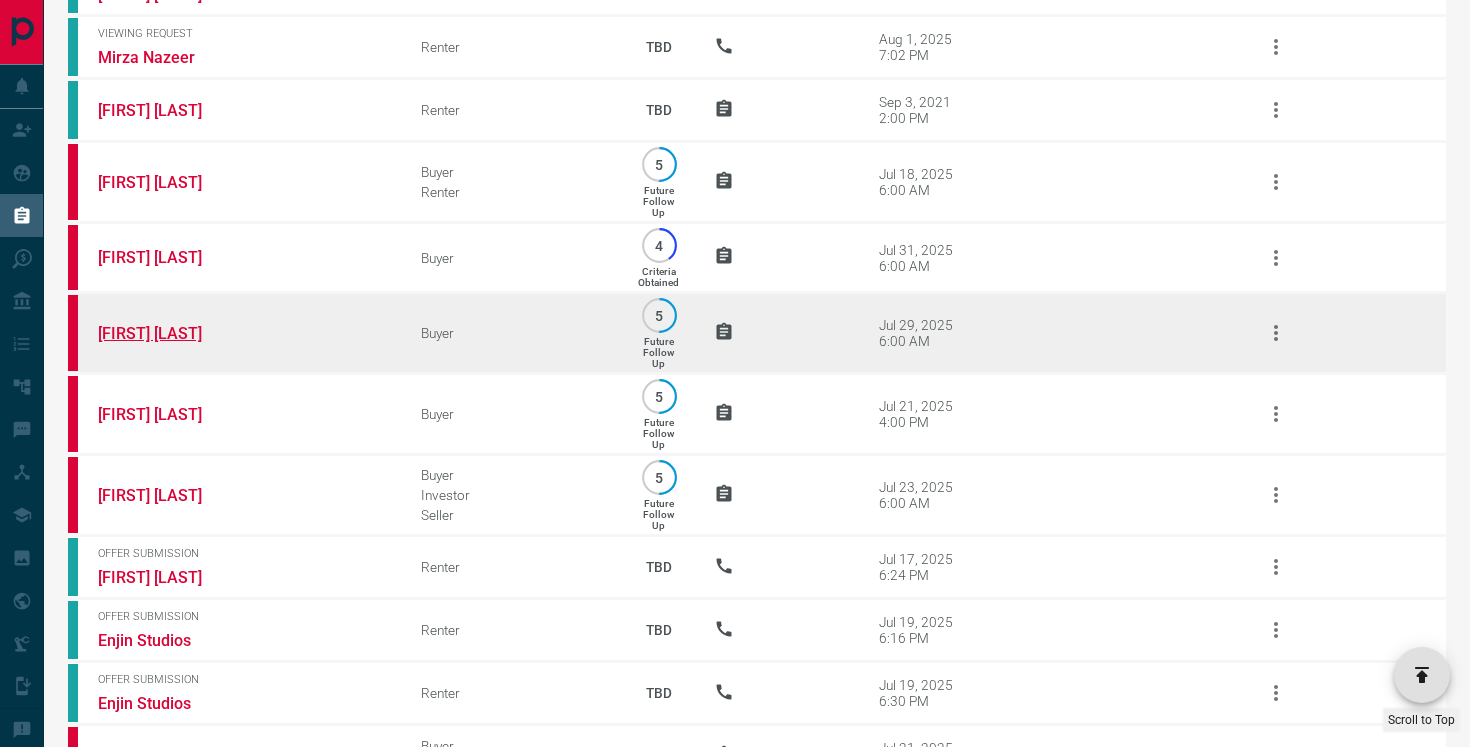 click on "[FIRST] [LAST]" at bounding box center (173, 333) 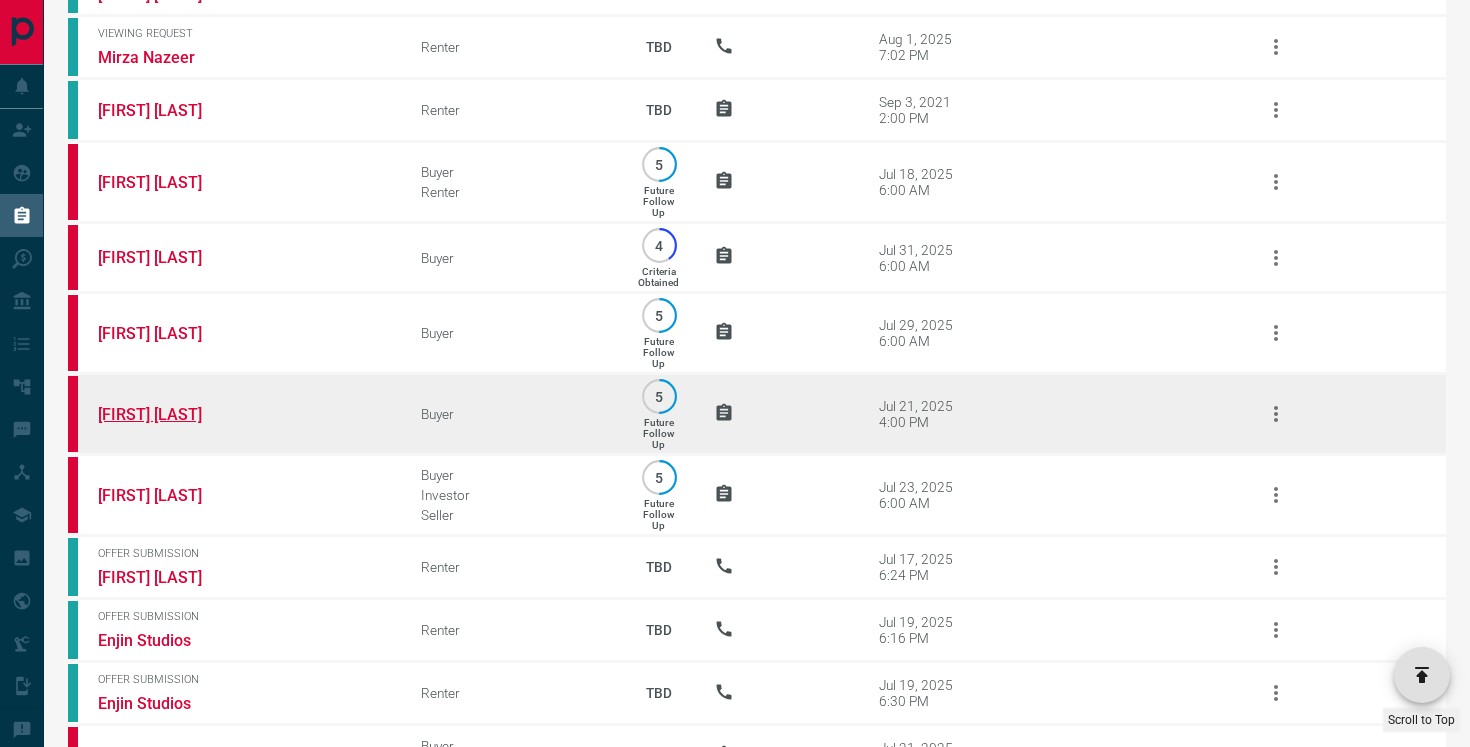 click on "[FIRST] [LAST]" at bounding box center [173, 414] 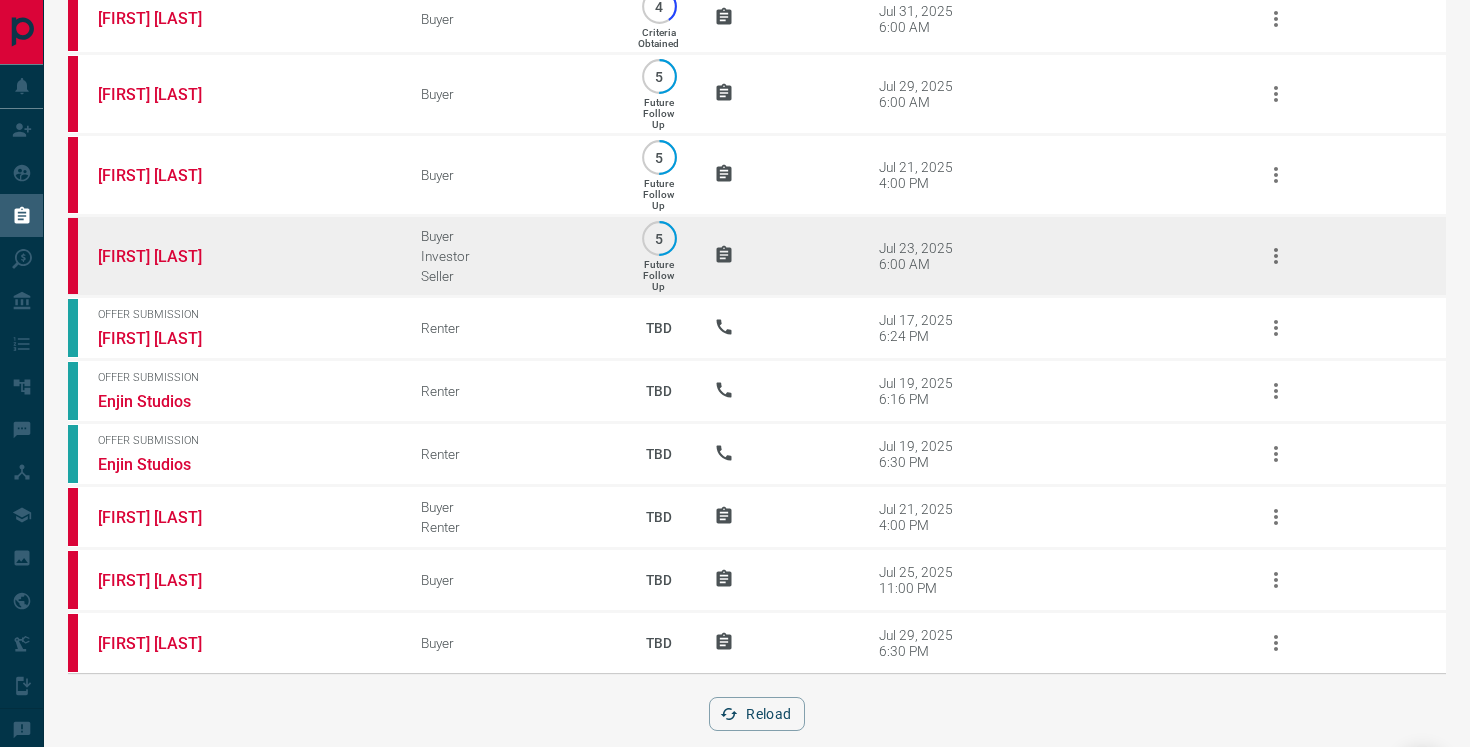 scroll, scrollTop: 1619, scrollLeft: 0, axis: vertical 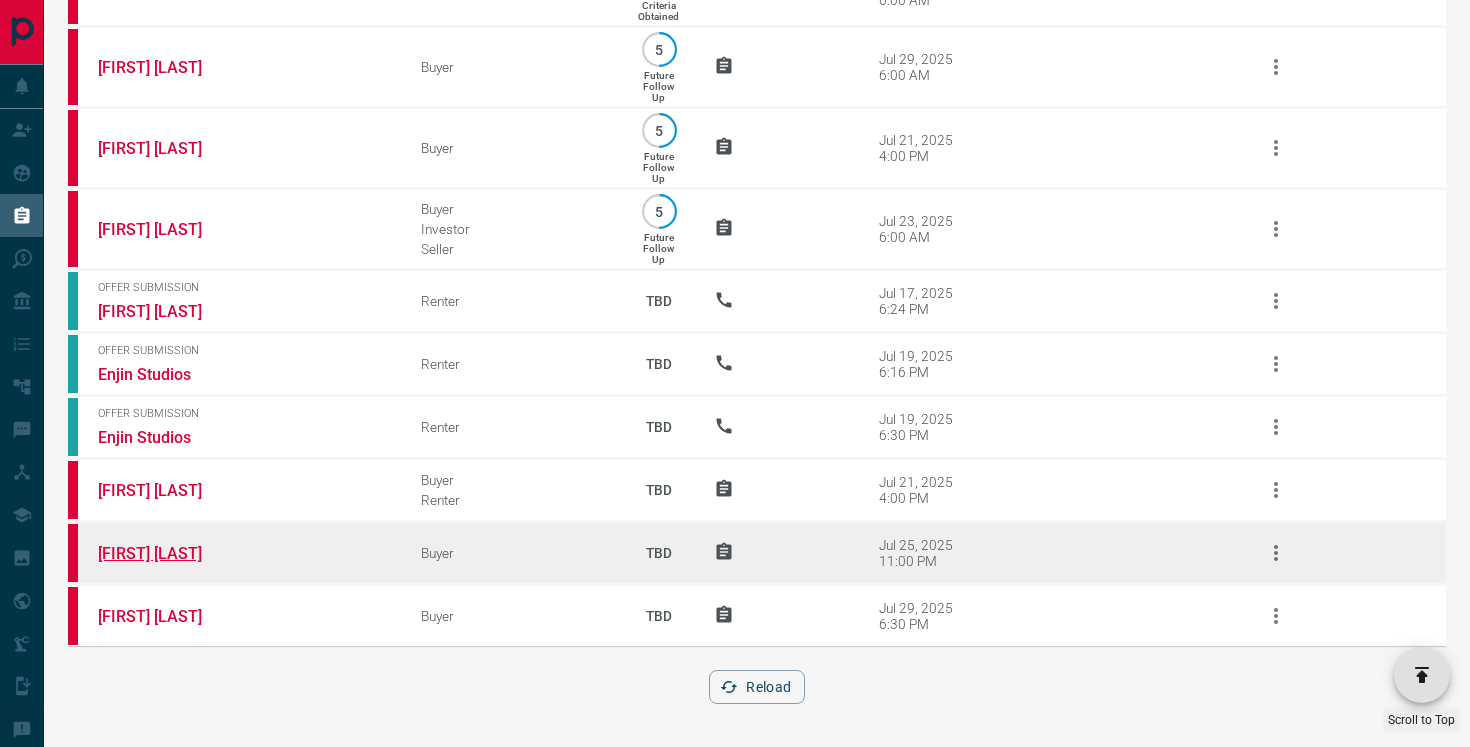 click on "[FIRST] [LAST]" at bounding box center [173, 553] 